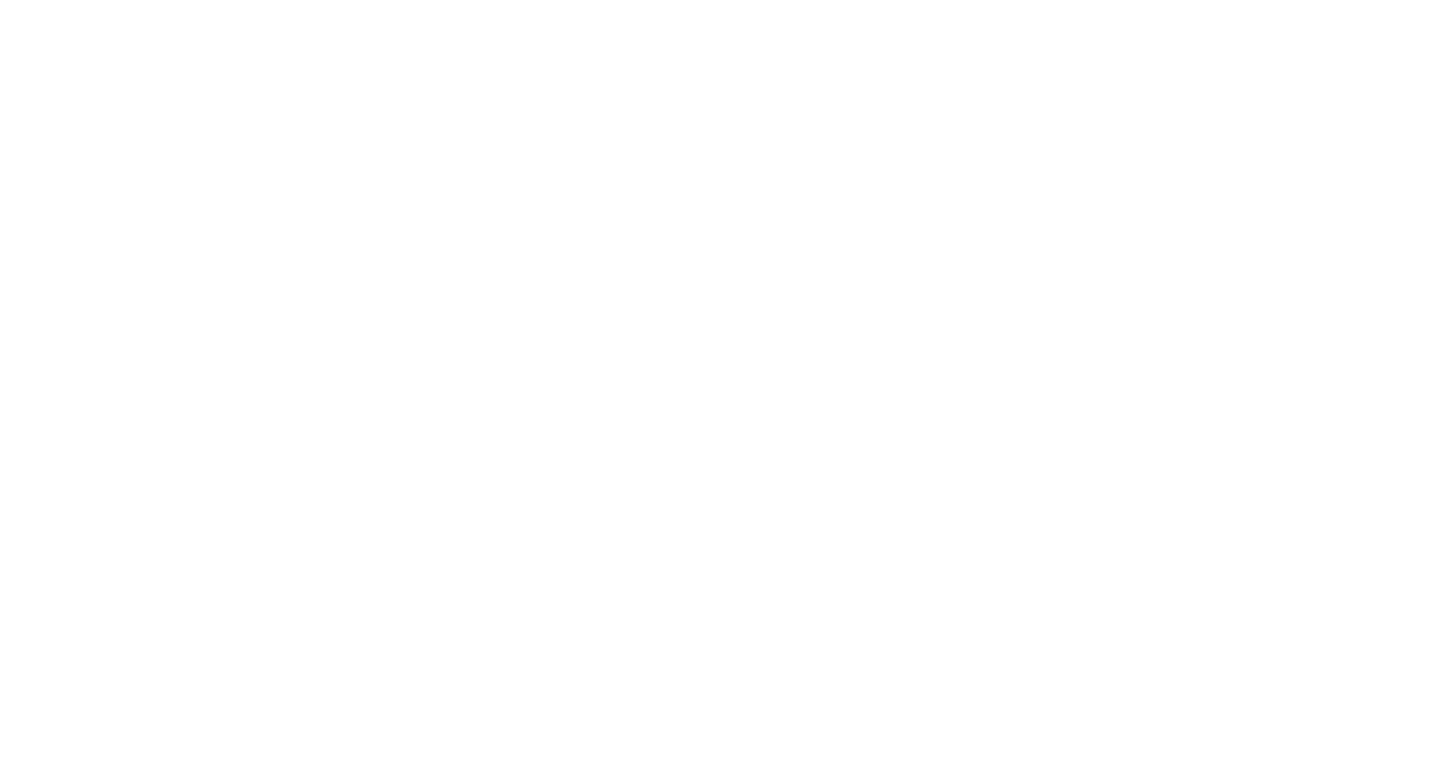 scroll, scrollTop: 0, scrollLeft: 0, axis: both 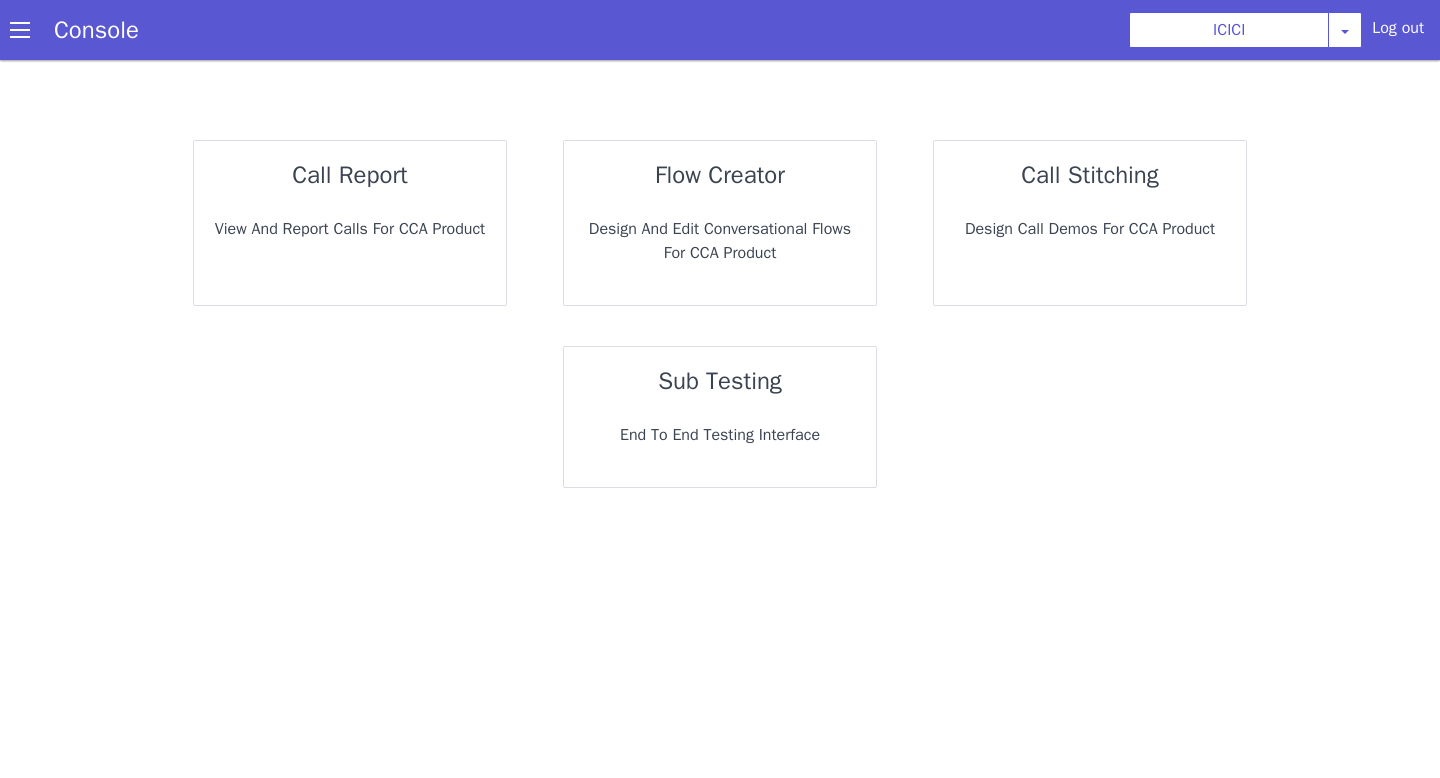 click on "sub testing End to End Testing Interface" at bounding box center (711, 415) 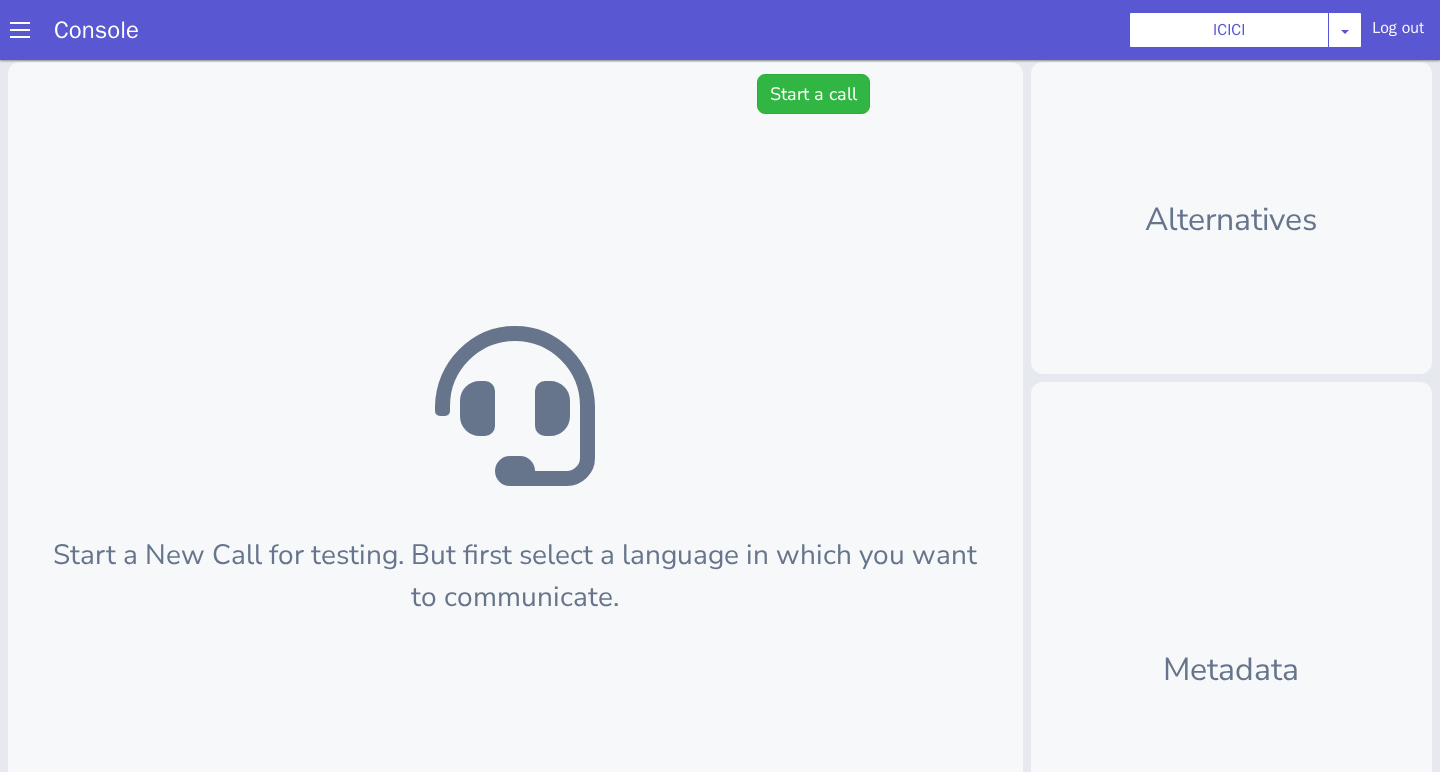 scroll, scrollTop: 0, scrollLeft: 0, axis: both 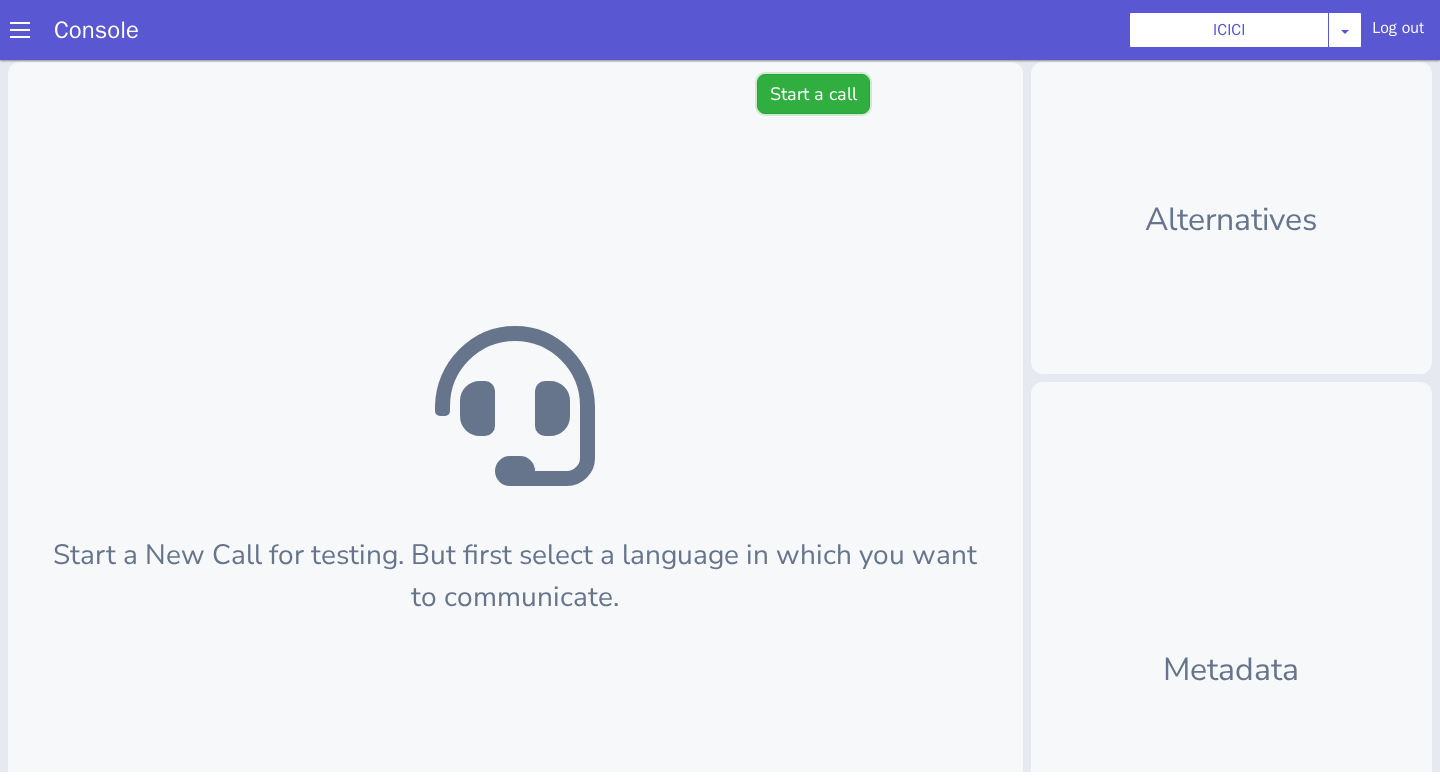 click on "Start a call" at bounding box center (813, 94) 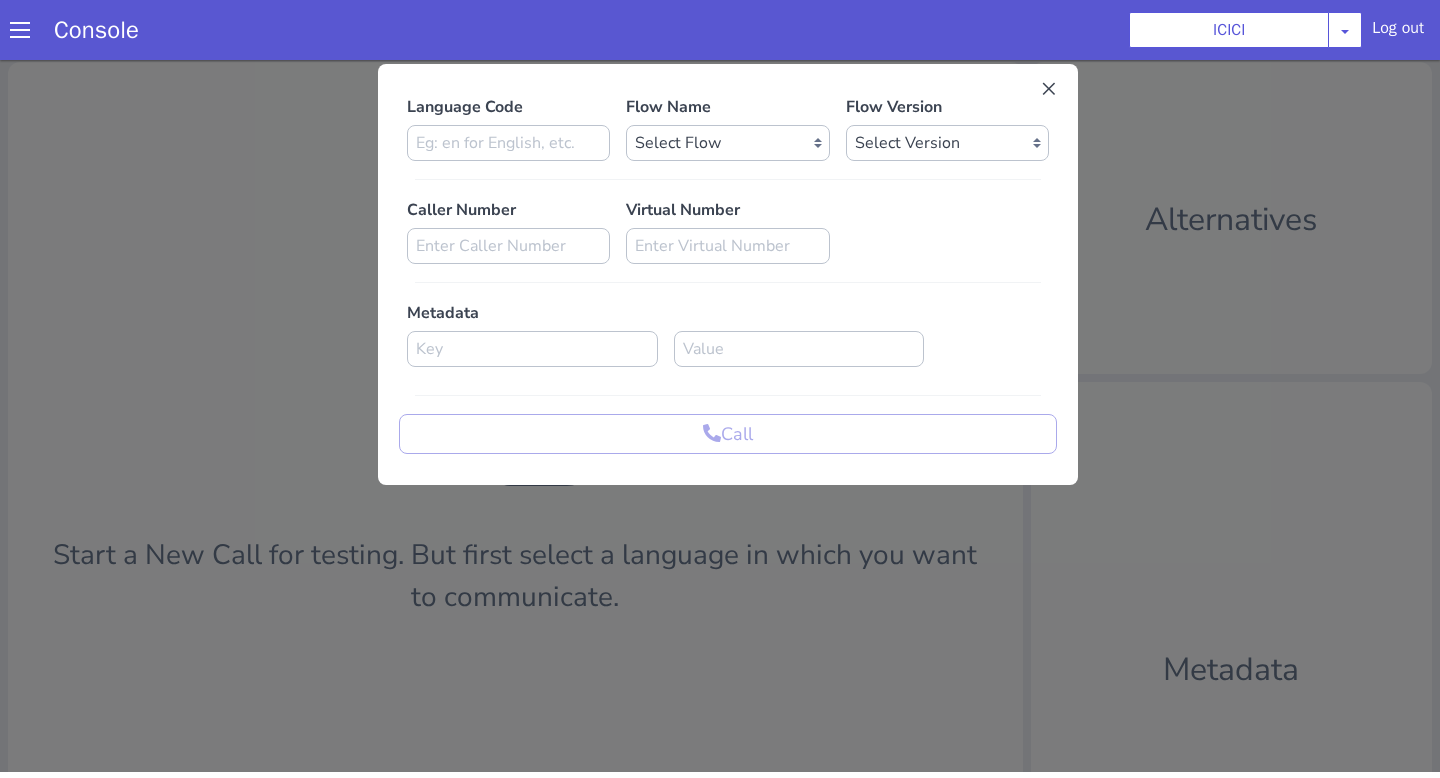 click on "Language Code Flow Name Select Flow sachin_testing icici_test_import_1 icici_test icici_dummy infra_test ICICI_2 inter_digit_dtmf_wait_test icici ICICI_2.1 icici_incident_reporting Dummy_testcase icici_impostor_test icici_dtmf_patience_test DTMF_patience_test_bot icici_bot_2.0 (dropped) icici_cdbc_modification icici_migration phase_5 icici_lic_ipo icici_temp icici_outbound icici_poc_sip_trunking icici_prod_sync_temp icici_CC_limit_enhancement icici_farmer_bot icici_farmer_bot_hindi icici_hi icici_dialogy Flow Version Select Version Caller Number Virtual Number Metadata  Call" at bounding box center (728, 274) 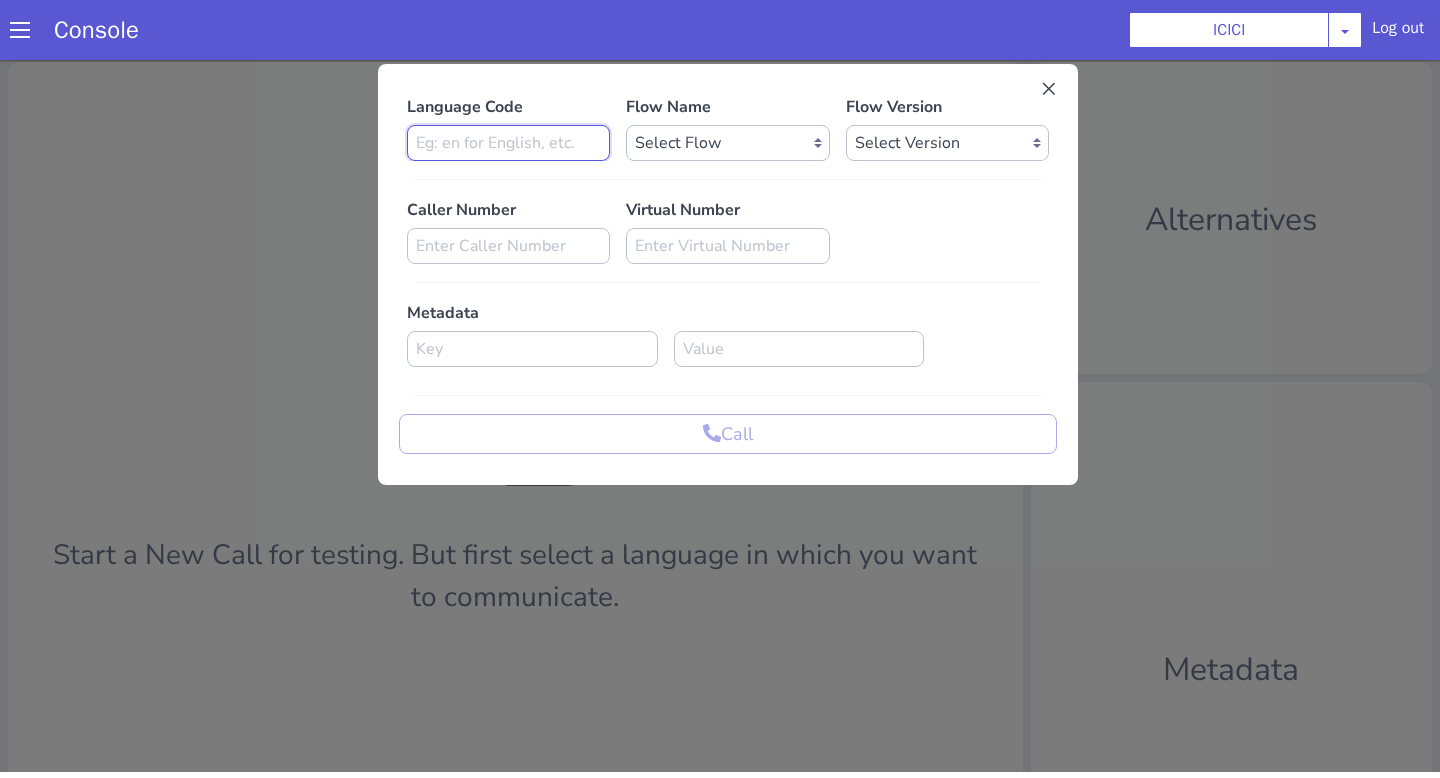 click at bounding box center (508, 143) 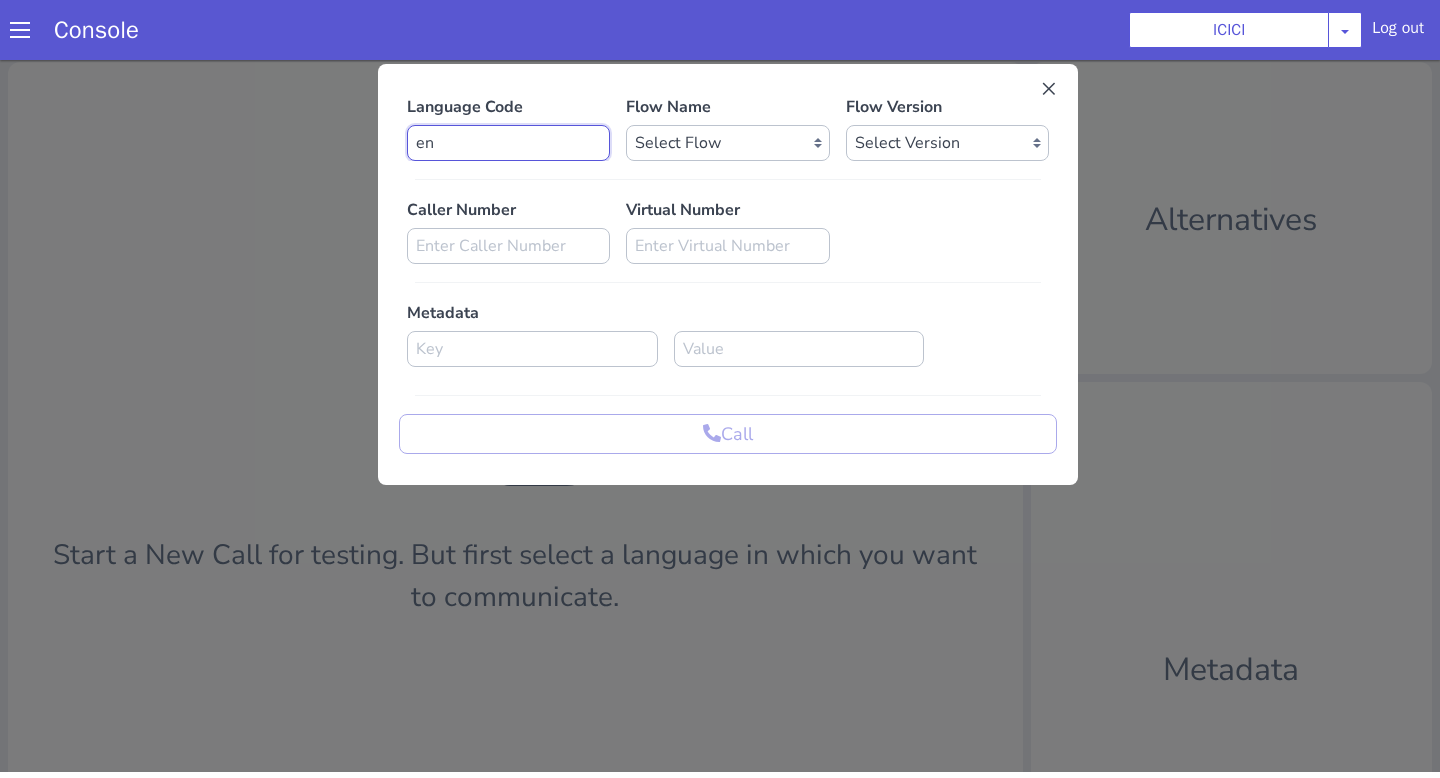 type on "en" 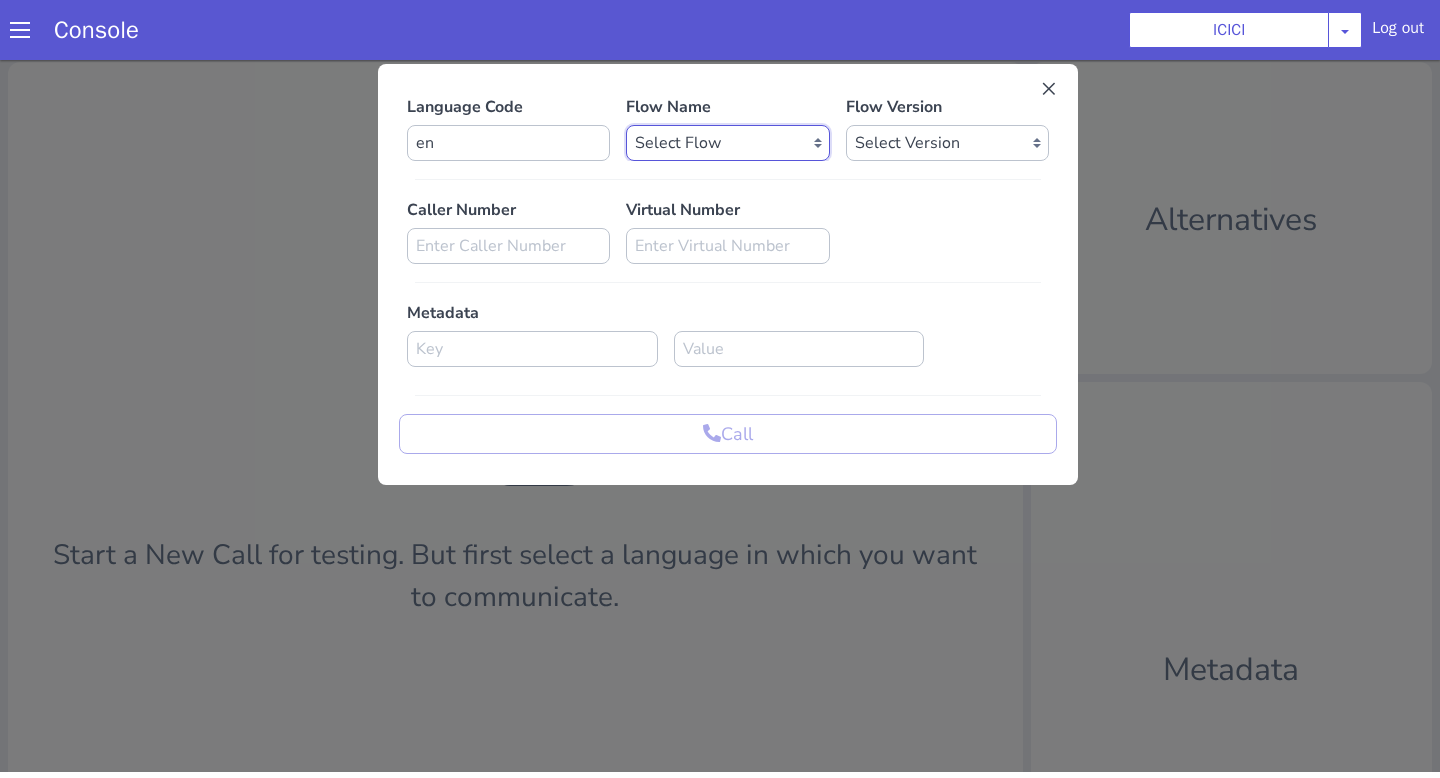 click on "Select Flow sachin_testing icici_test_import_1 icici_test icici_dummy infra_test ICICI_2 inter_digit_dtmf_wait_test icici ICICI_2.1 icici_incident_reporting Dummy_testcase icici_impostor_test icici_dtmf_patience_test DTMF_patience_test_bot icici_bot_2.0 (dropped) icici_cdbc_modification icici_migration phase_5 icici_lic_ipo icici_temp icici_outbound icici_poc_sip_trunking icici_prod_sync_temp icici_CC_limit_enhancement icici_farmer_bot icici_farmer_bot_hindi icici_hi icici_dialogy" at bounding box center (727, 143) 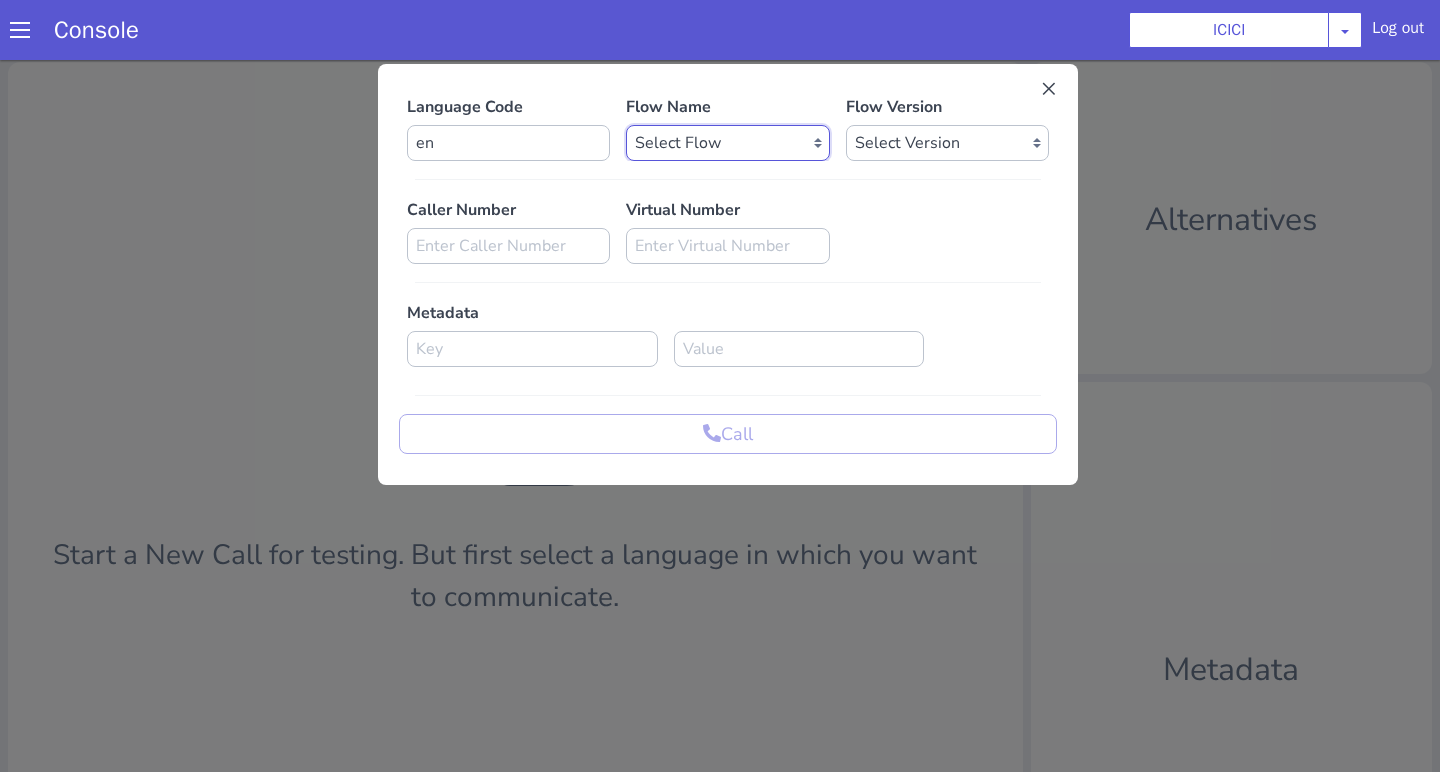 select on "b03a4faf-32c3-4c7e-b817-7f3662e43ade" 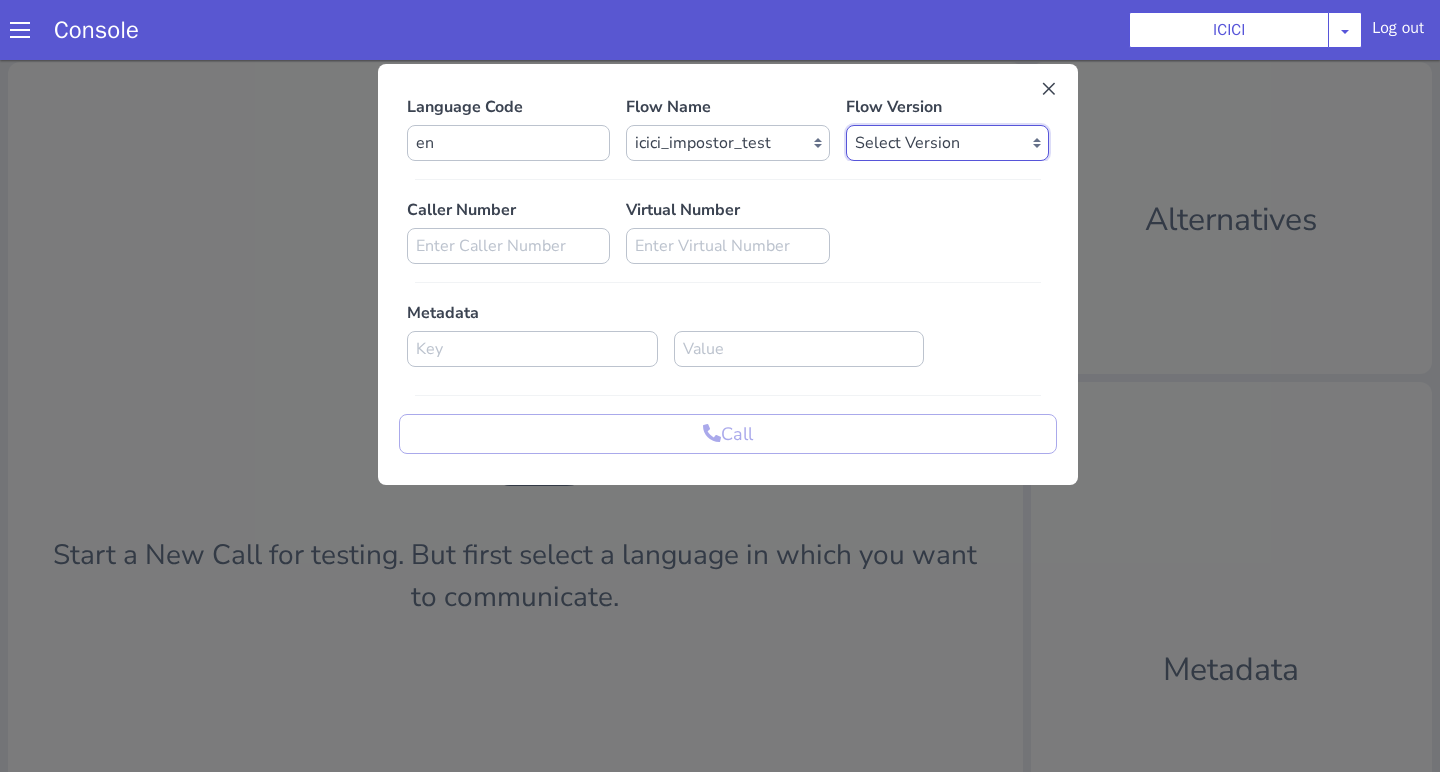 click on "Select Version 0.0.43 0.0.42 0.0.41 0.0.40 0.0.39 0.0.38 0.0.37 0.0.36 0.0.35 0.0.34 0.0.33 0.0.32 0.0.31 0.0.30 0.0.29 0.0.28 0.0.27 0.0.26 0.0.25 0.0.24 0.0.23 0.0.22 0.0.21 0.0.20 0.0.19 0.0.18 0.0.17 0.0.16 0.0.15 0.0.14 0.0.13 0.0.12 0.0.11 0.0.10 0.0.9 0.0.8 0.0.7 0.0.6 0.0.5 0.0.4 0.0.3 0.0.2 0.0.1" at bounding box center (947, 143) 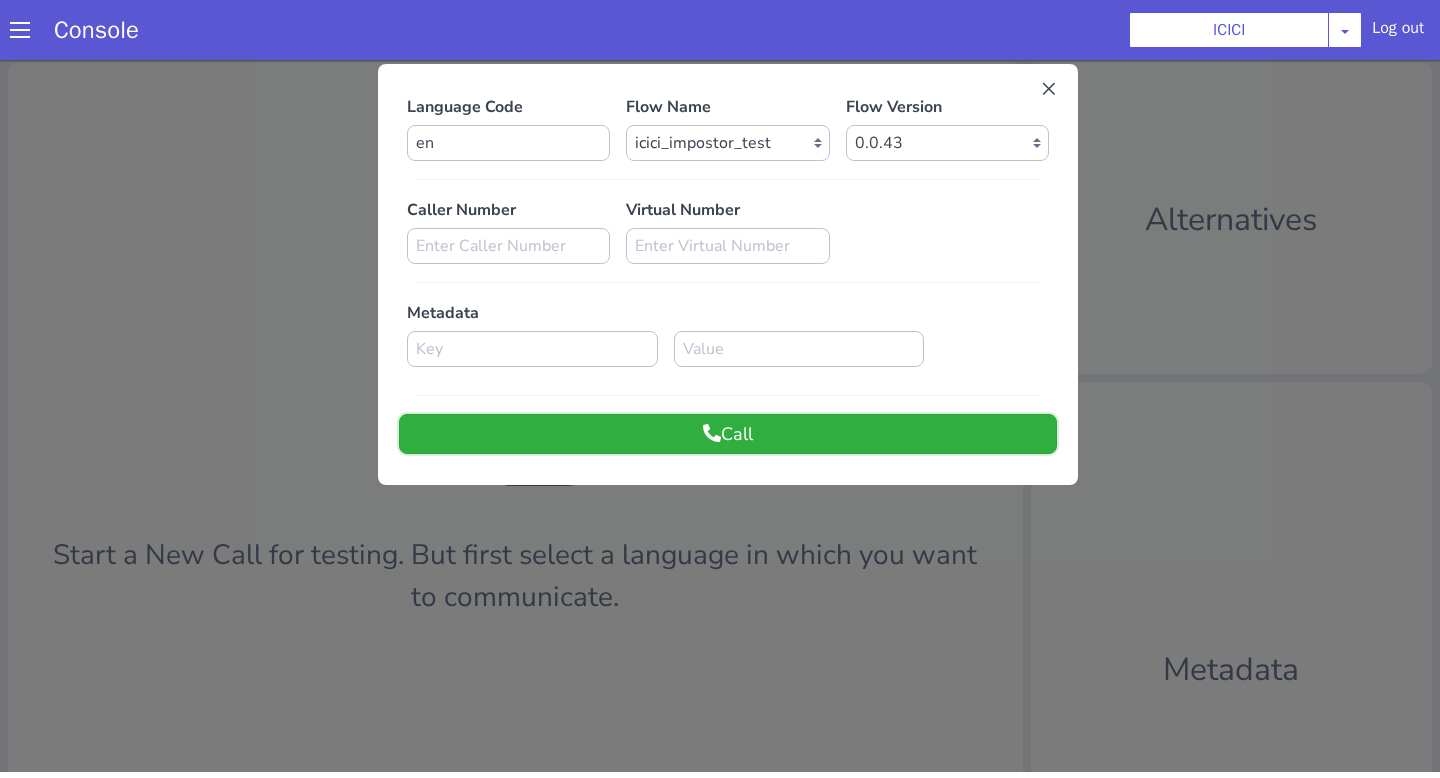 click on "Call" at bounding box center [728, 434] 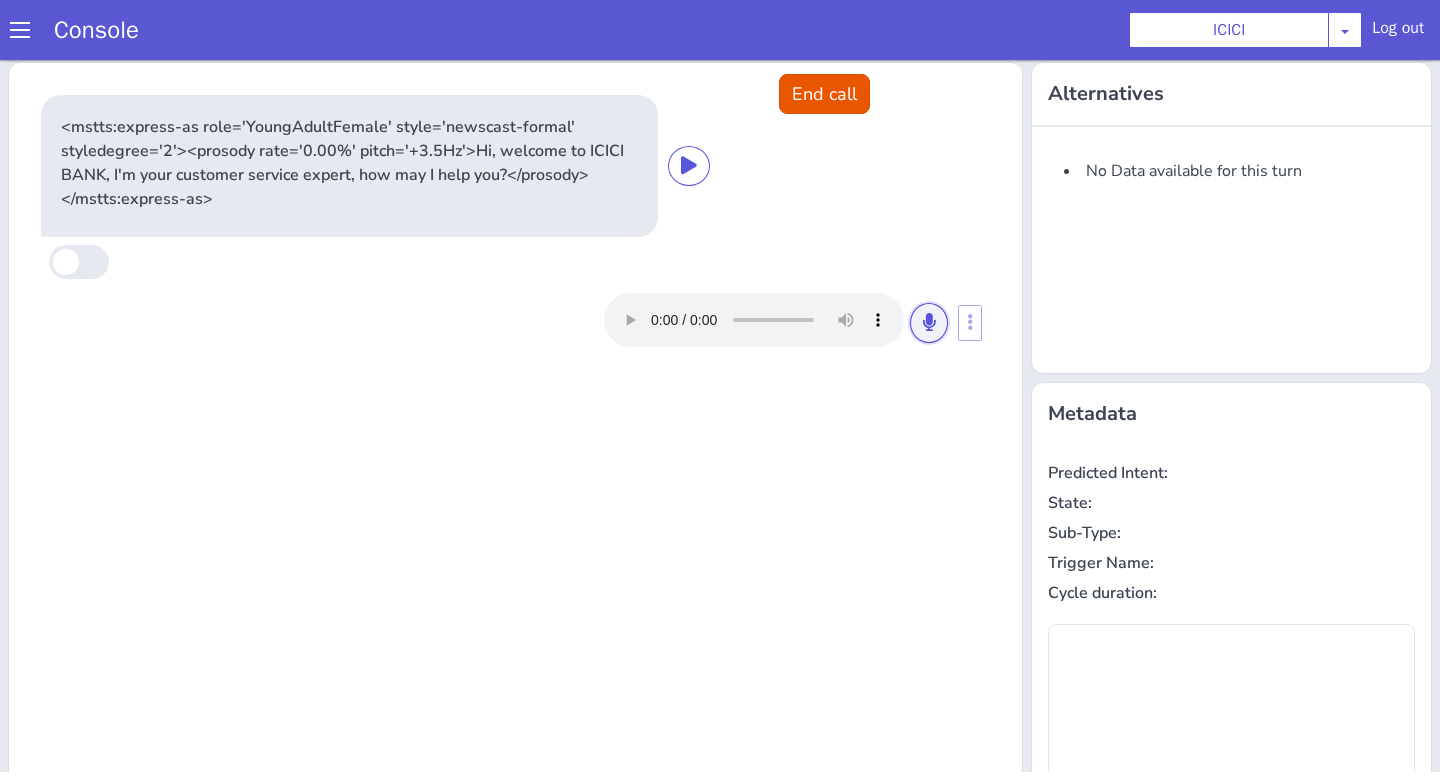 click at bounding box center (929, 323) 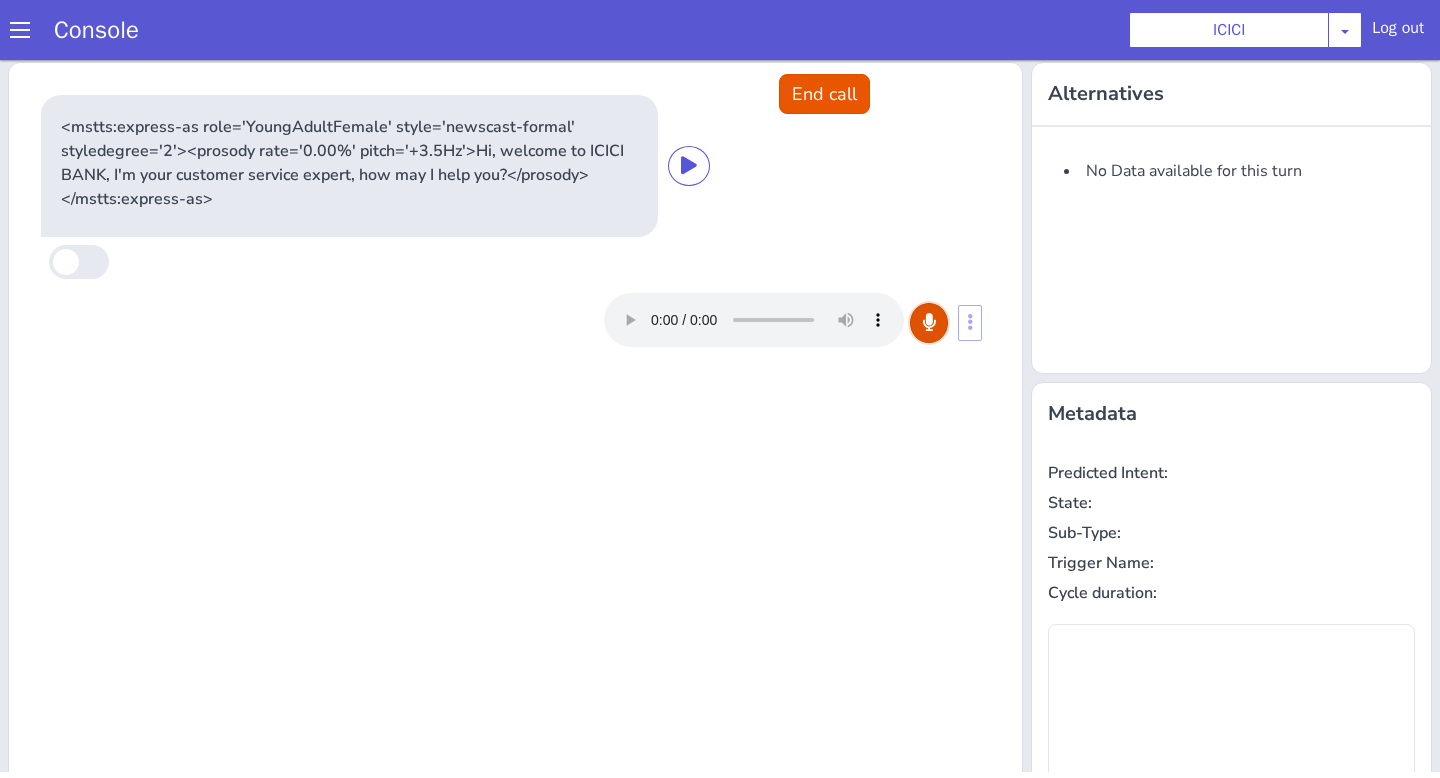 click at bounding box center [929, 323] 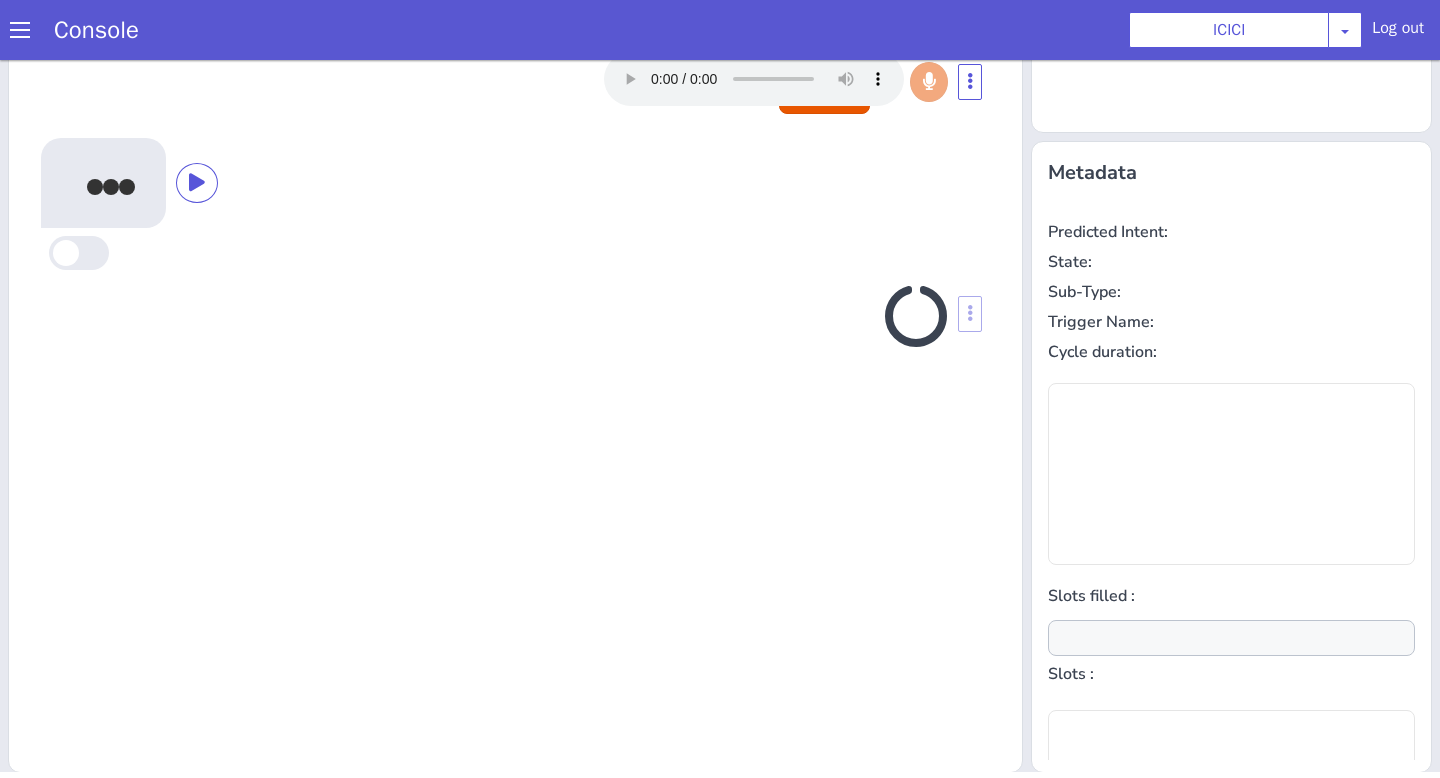 scroll, scrollTop: 242, scrollLeft: 0, axis: vertical 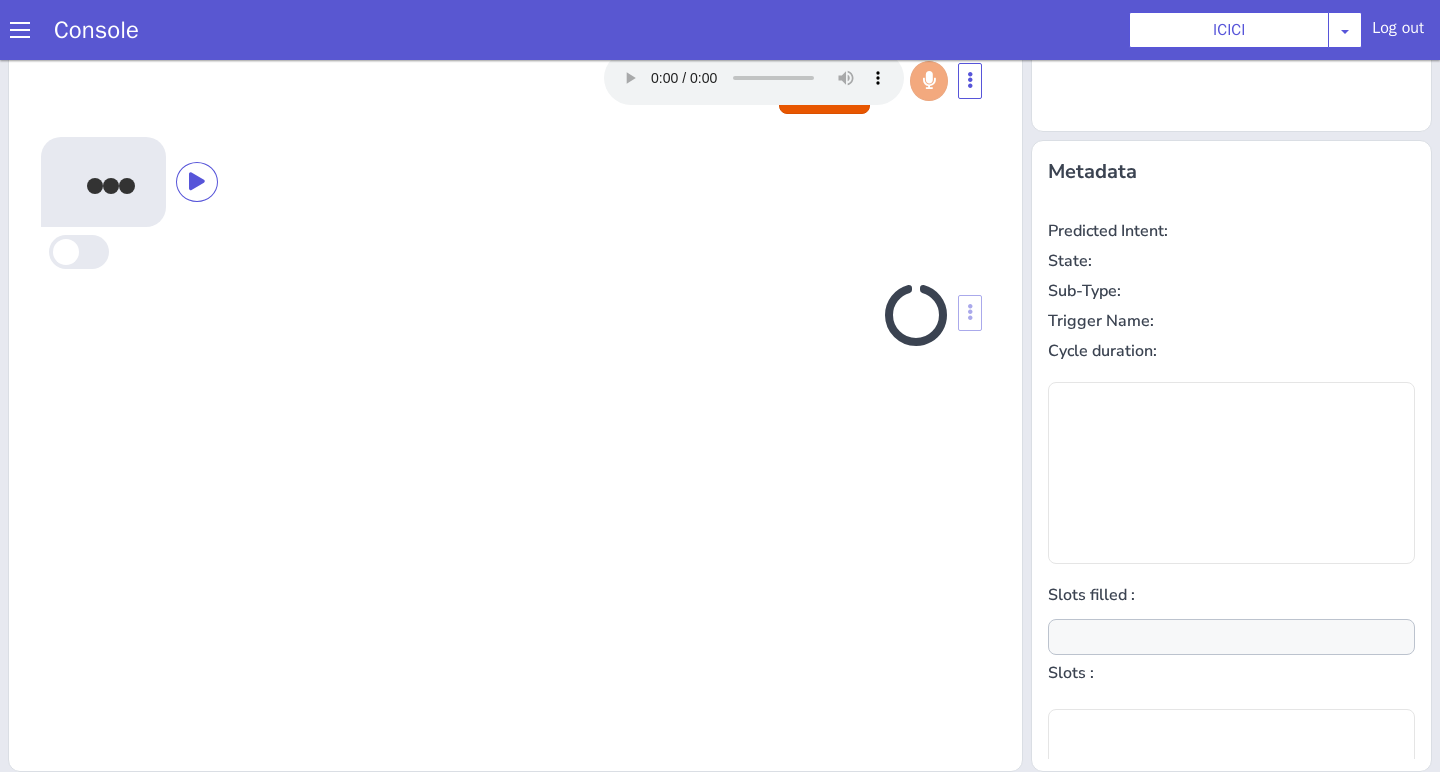 type on "null" 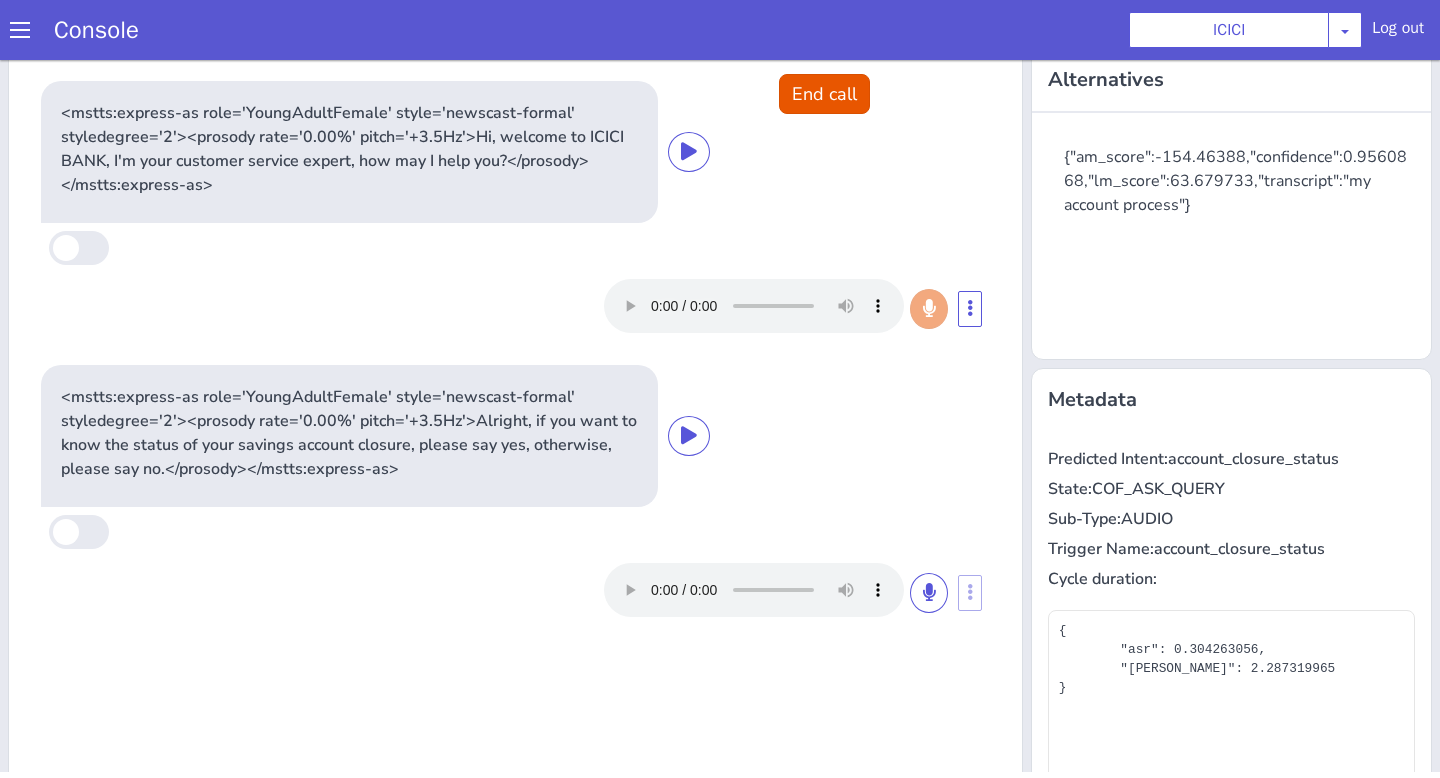 scroll, scrollTop: 0, scrollLeft: 0, axis: both 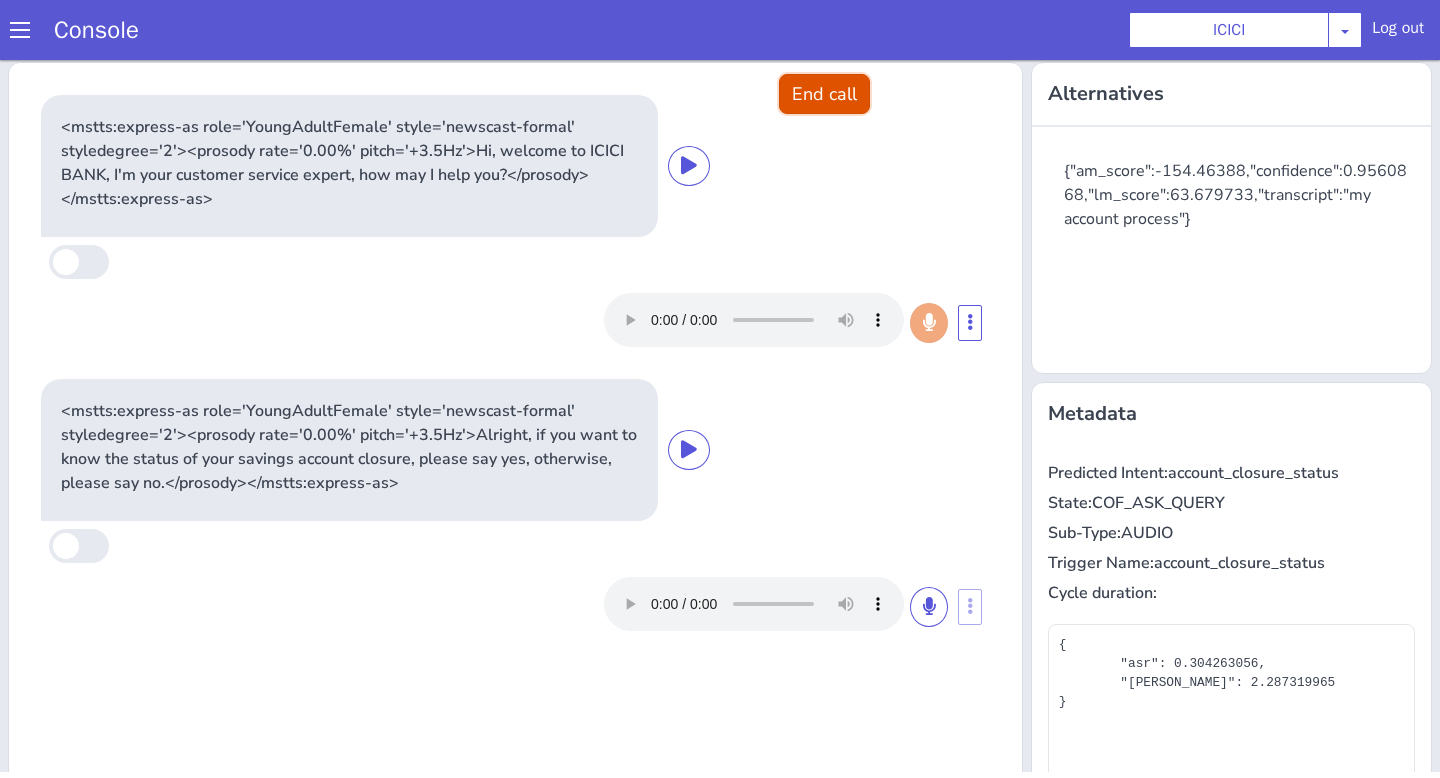 click on "End call" at bounding box center (824, 94) 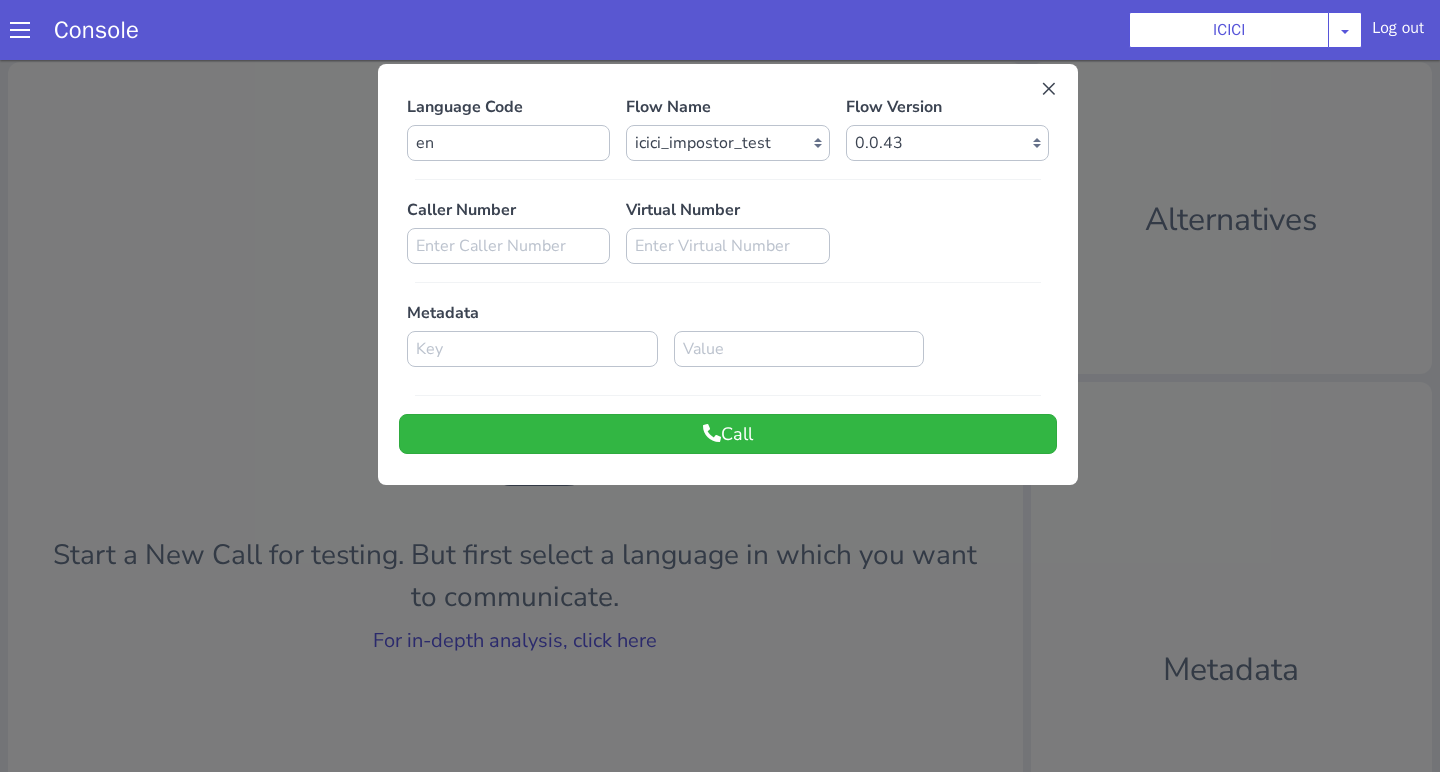 click at bounding box center (720, 413) 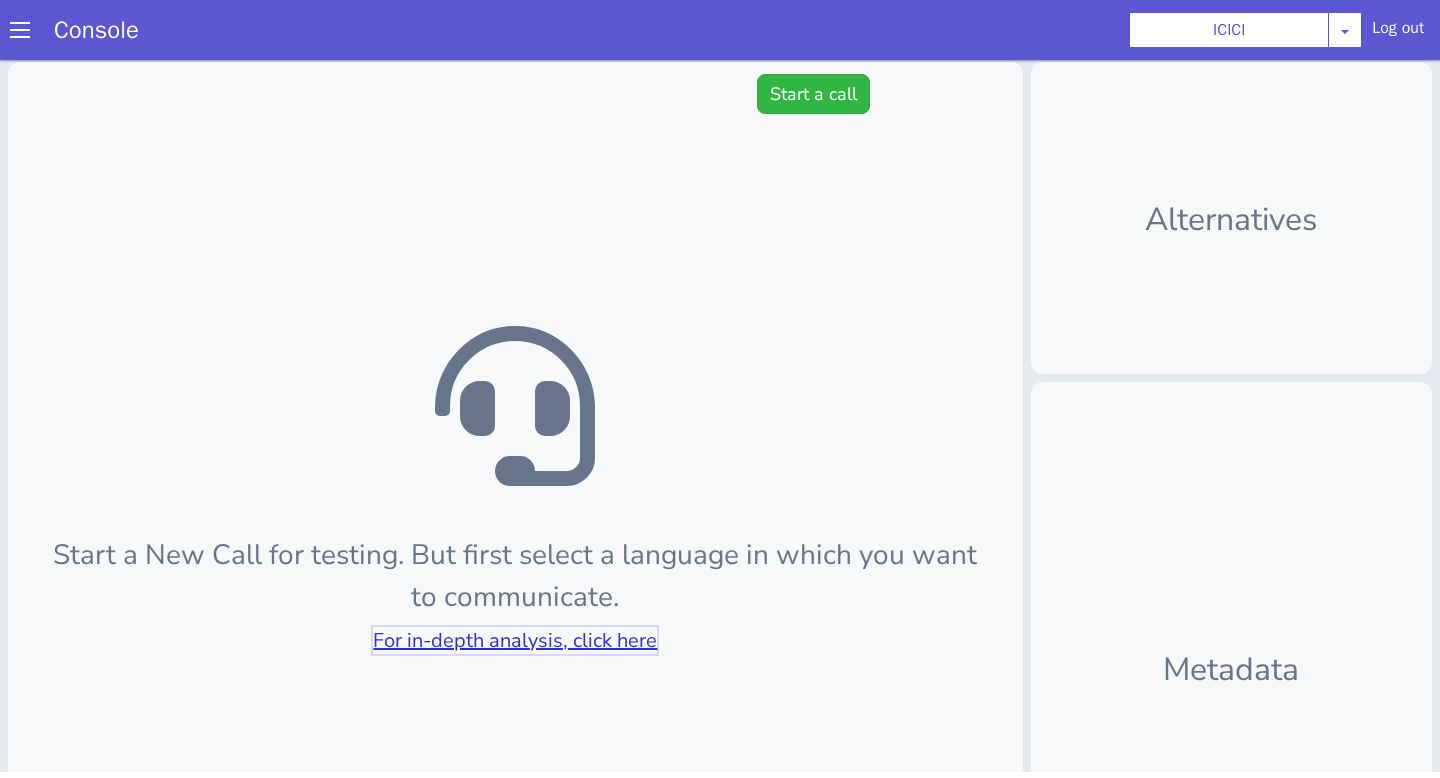 click on "For in-depth analysis, click here" at bounding box center (515, 640) 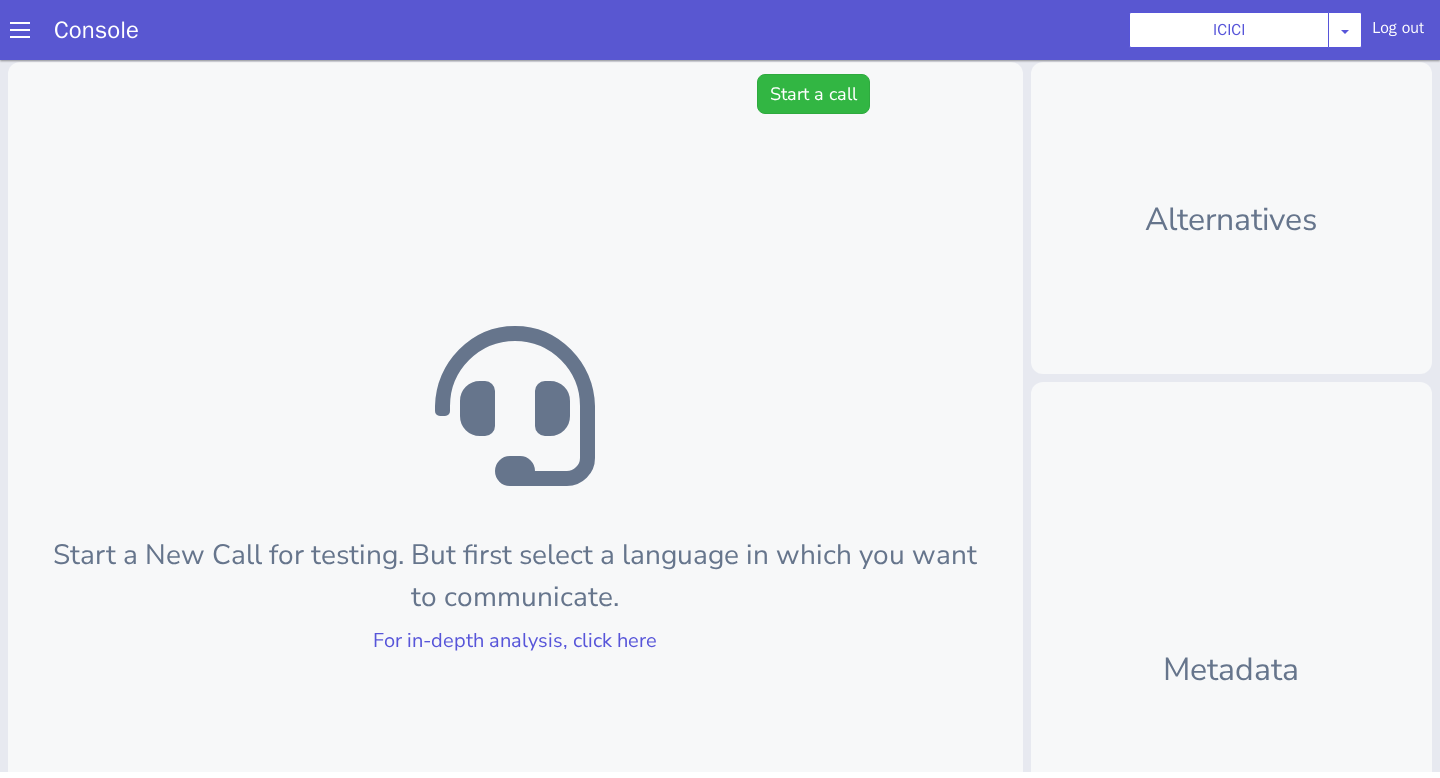 click on "Start a New Call for testing. But first select a language in which you want to communicate. For in-depth analysis, click here" at bounding box center (515, 538) 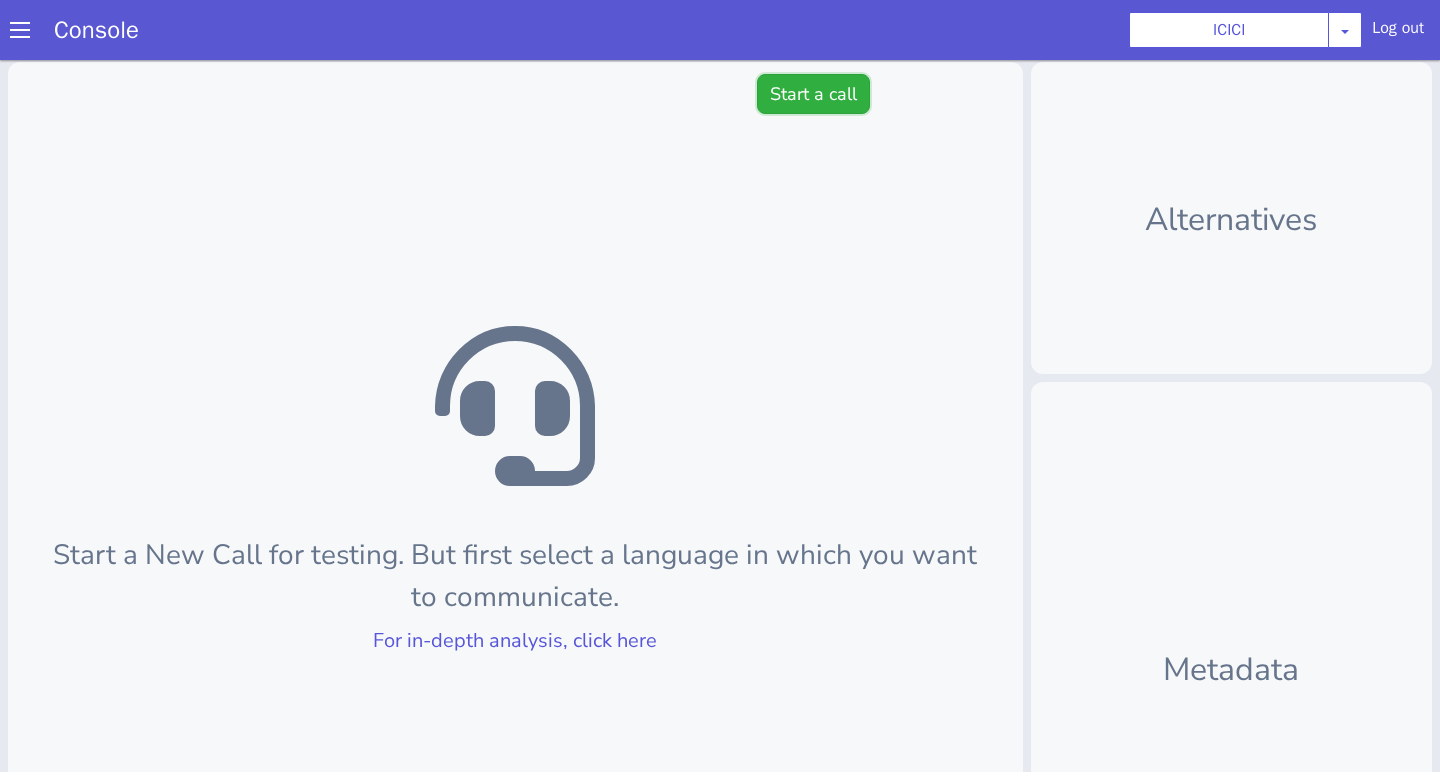 click on "Start a call" at bounding box center [813, 94] 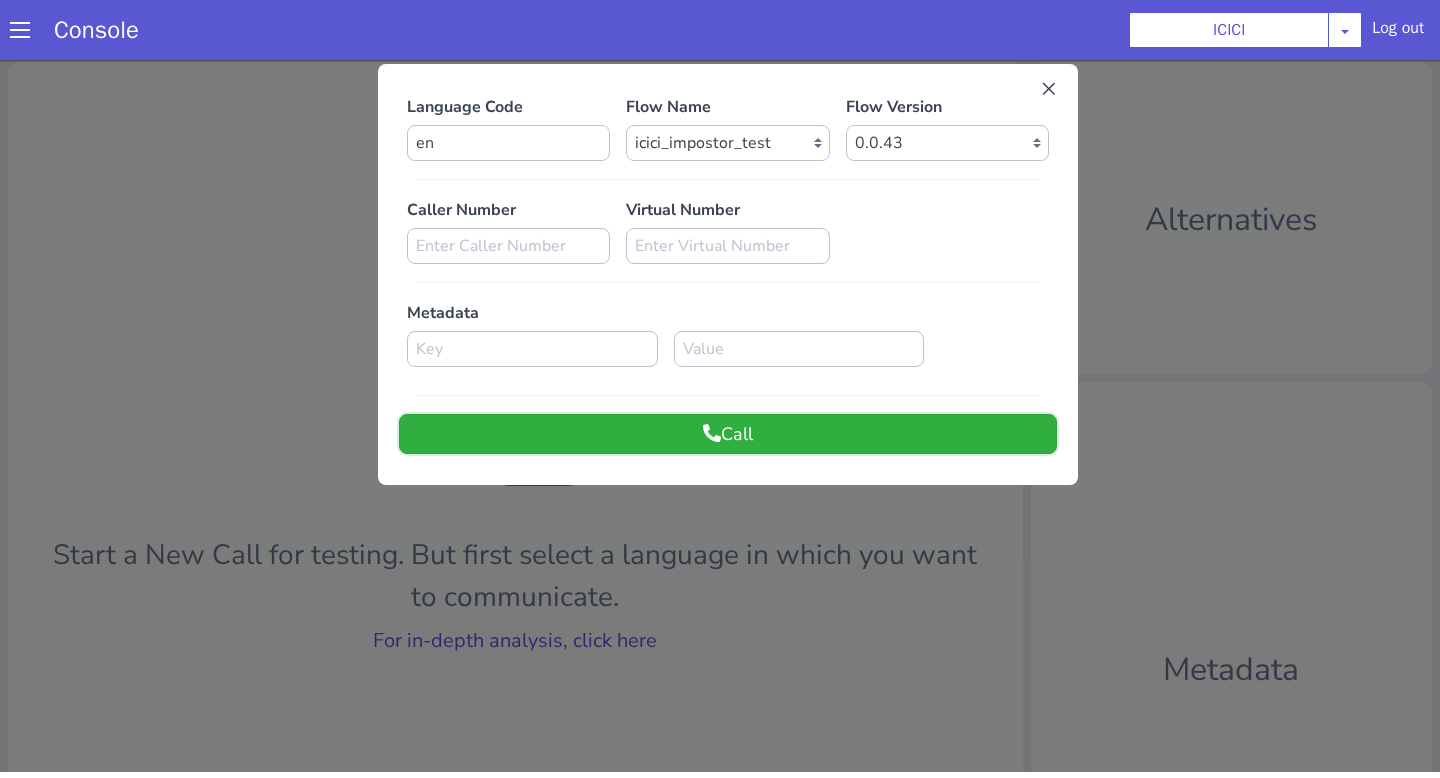 click on "Call" at bounding box center [728, 434] 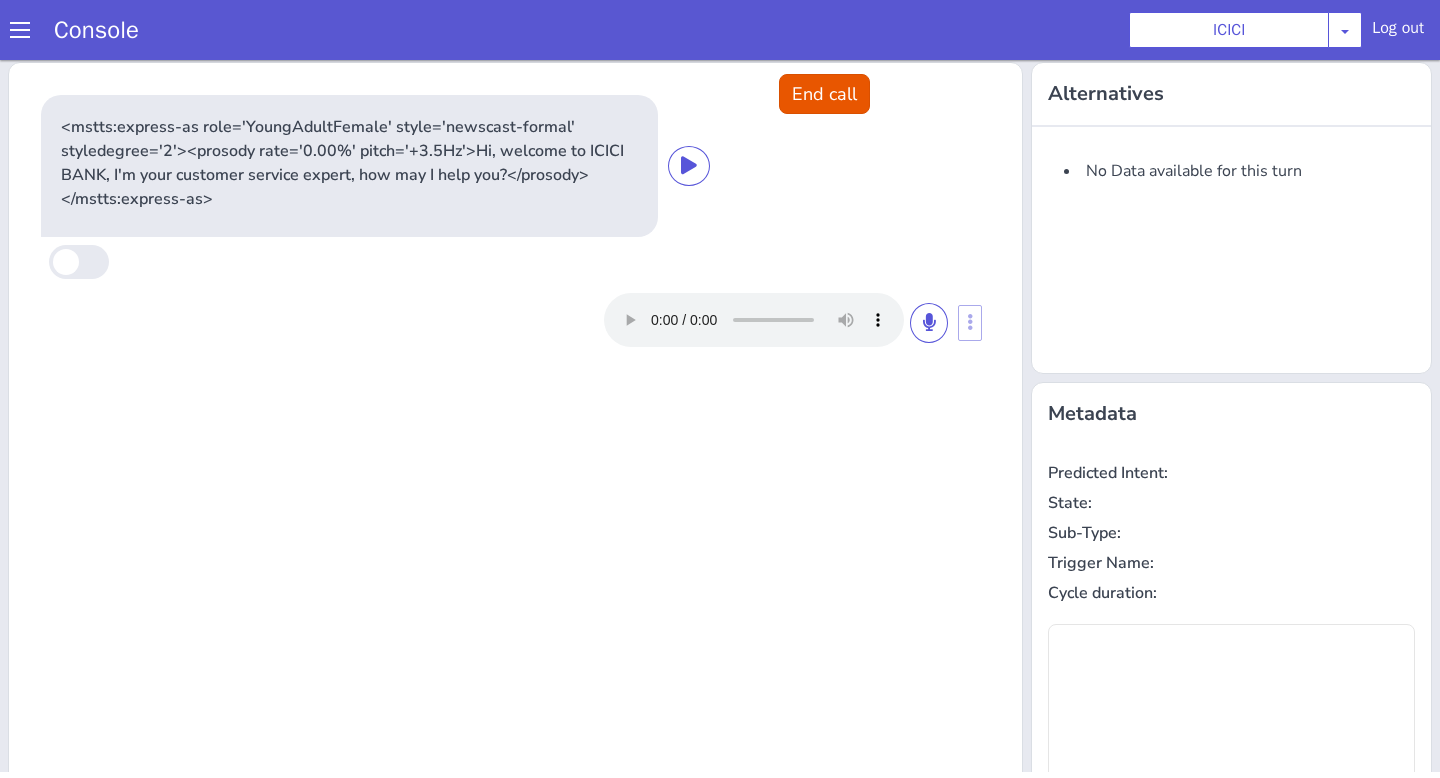 click at bounding box center [776, 320] 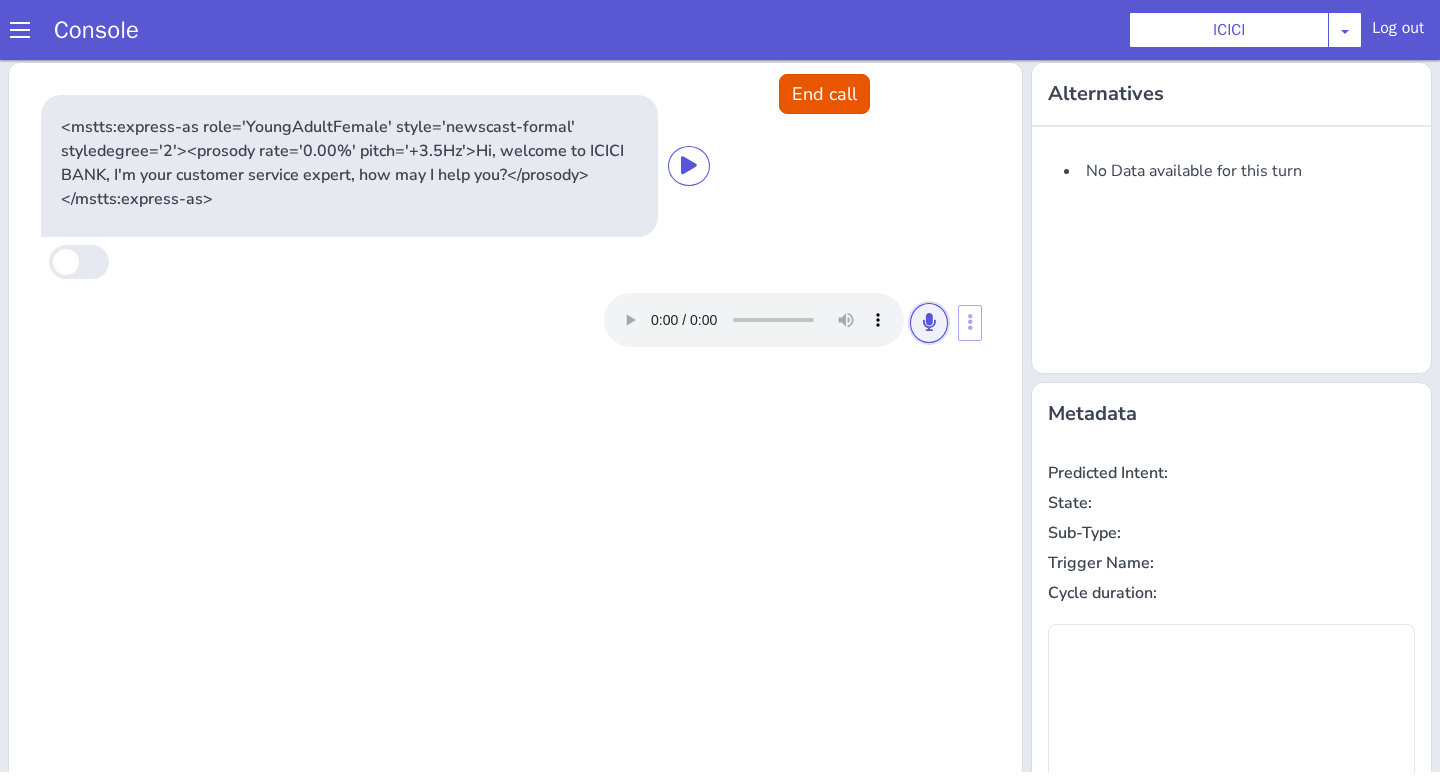 click at bounding box center [929, 323] 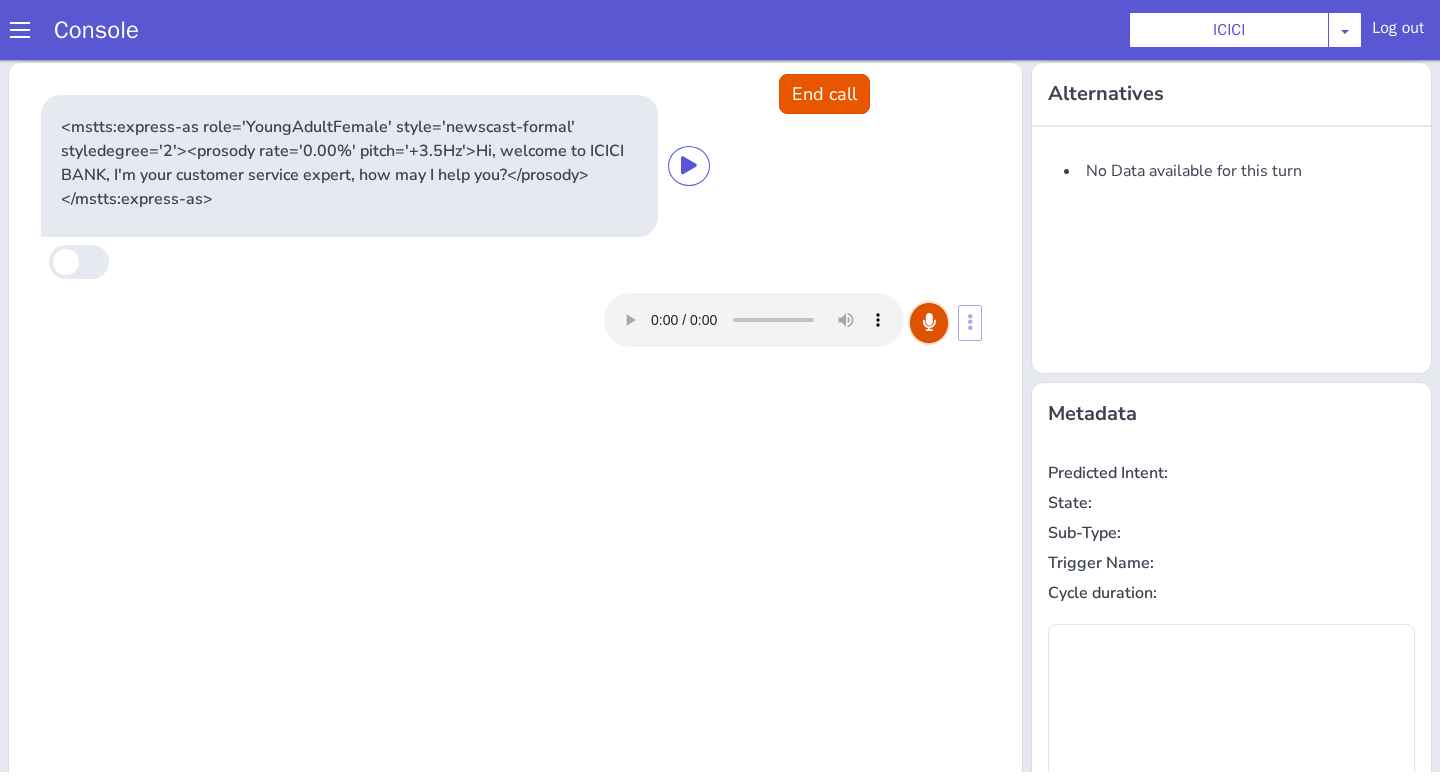 click at bounding box center (929, 323) 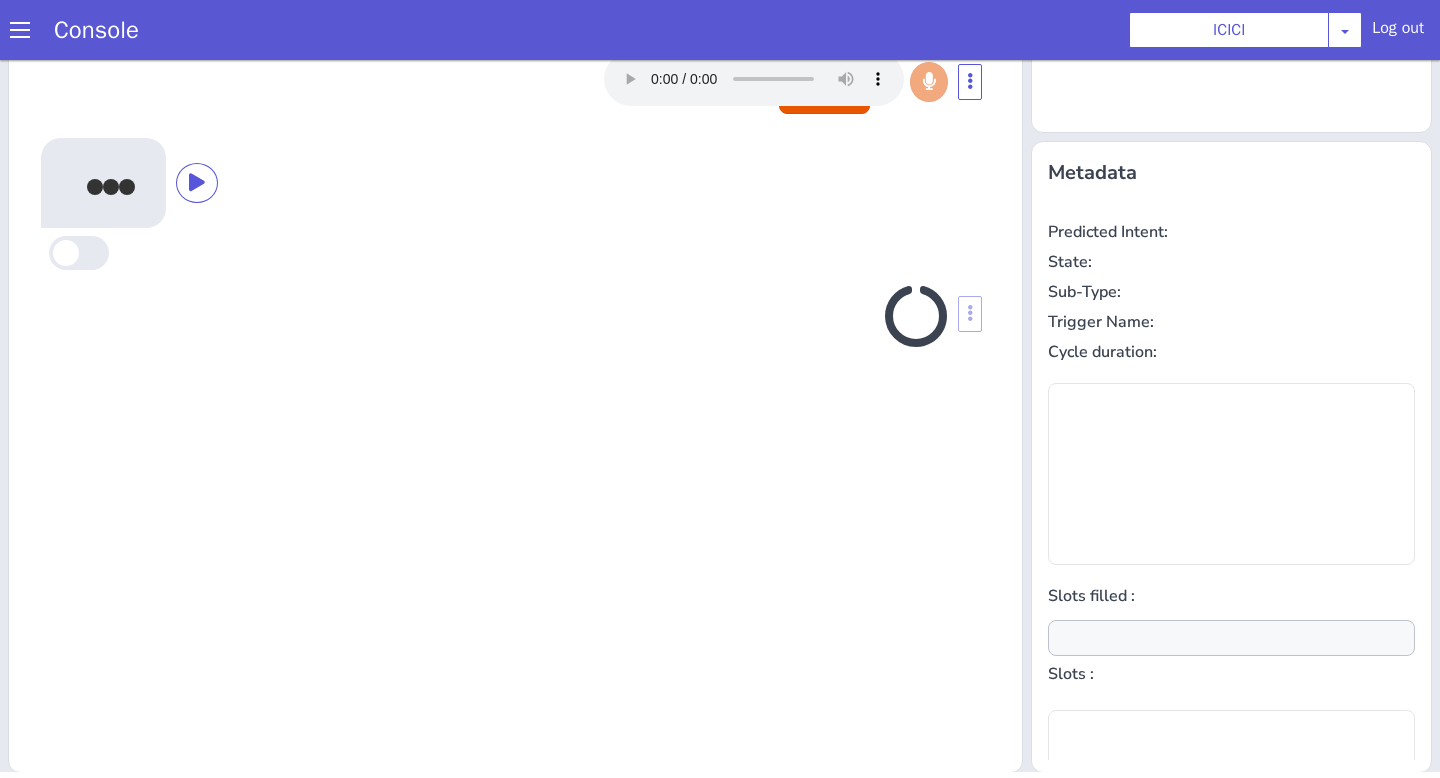 scroll, scrollTop: 242, scrollLeft: 0, axis: vertical 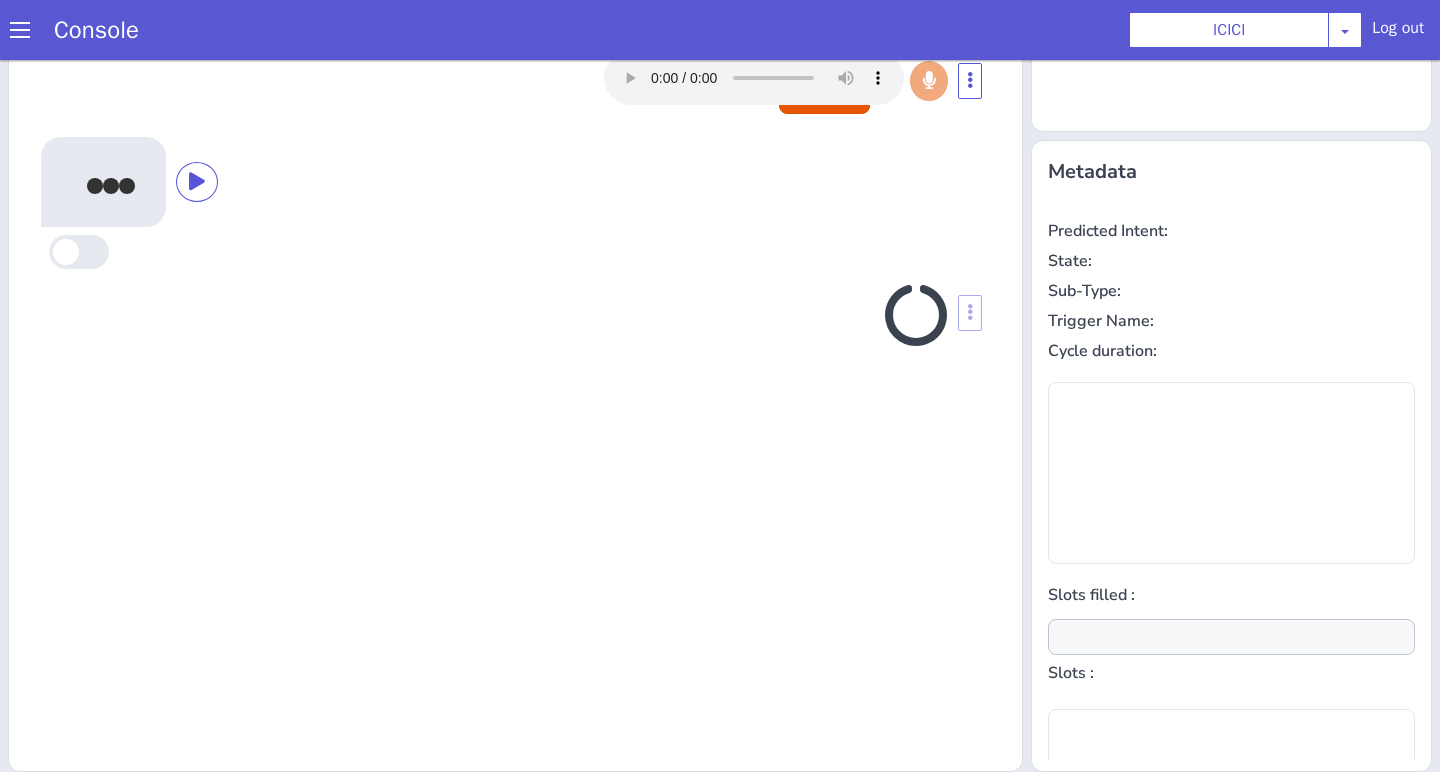 type on "null" 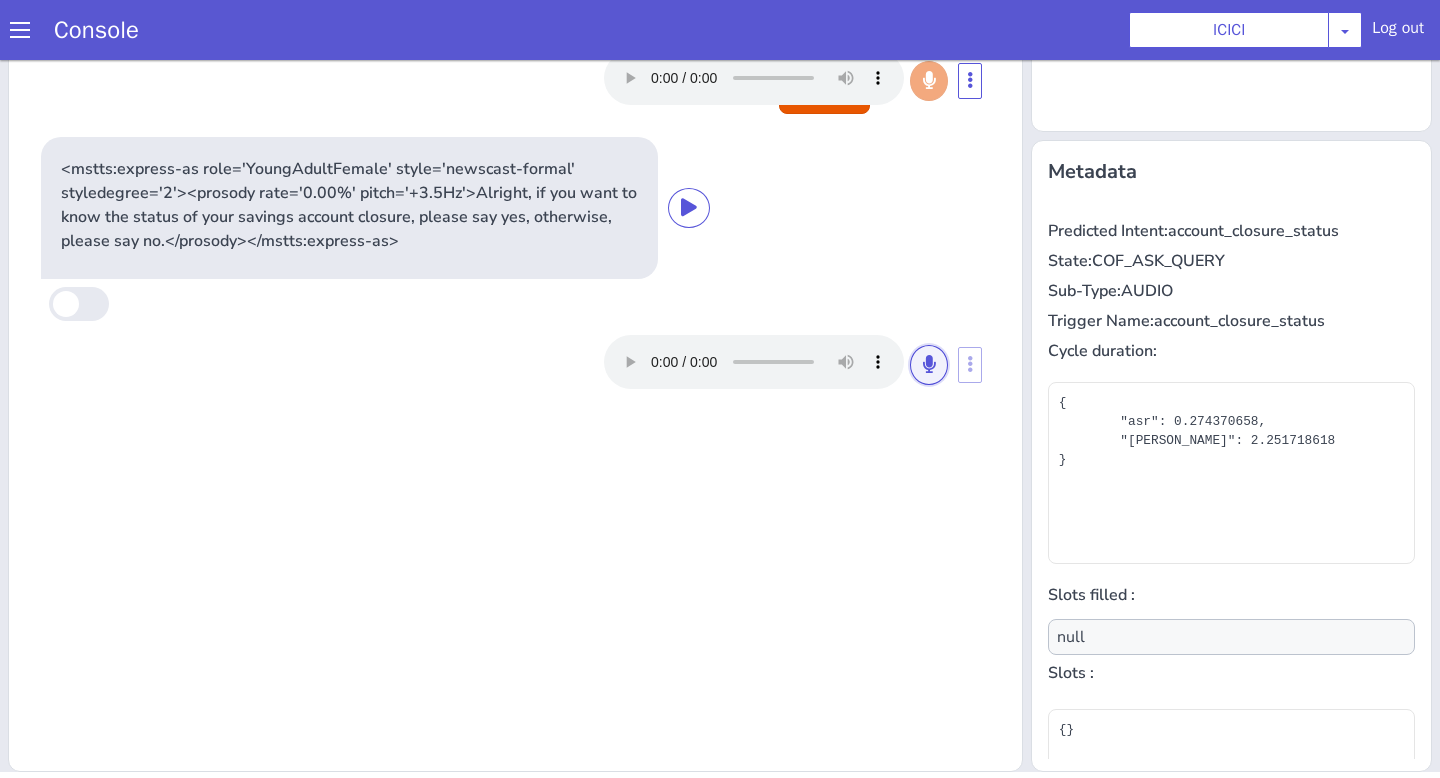 click at bounding box center (929, 364) 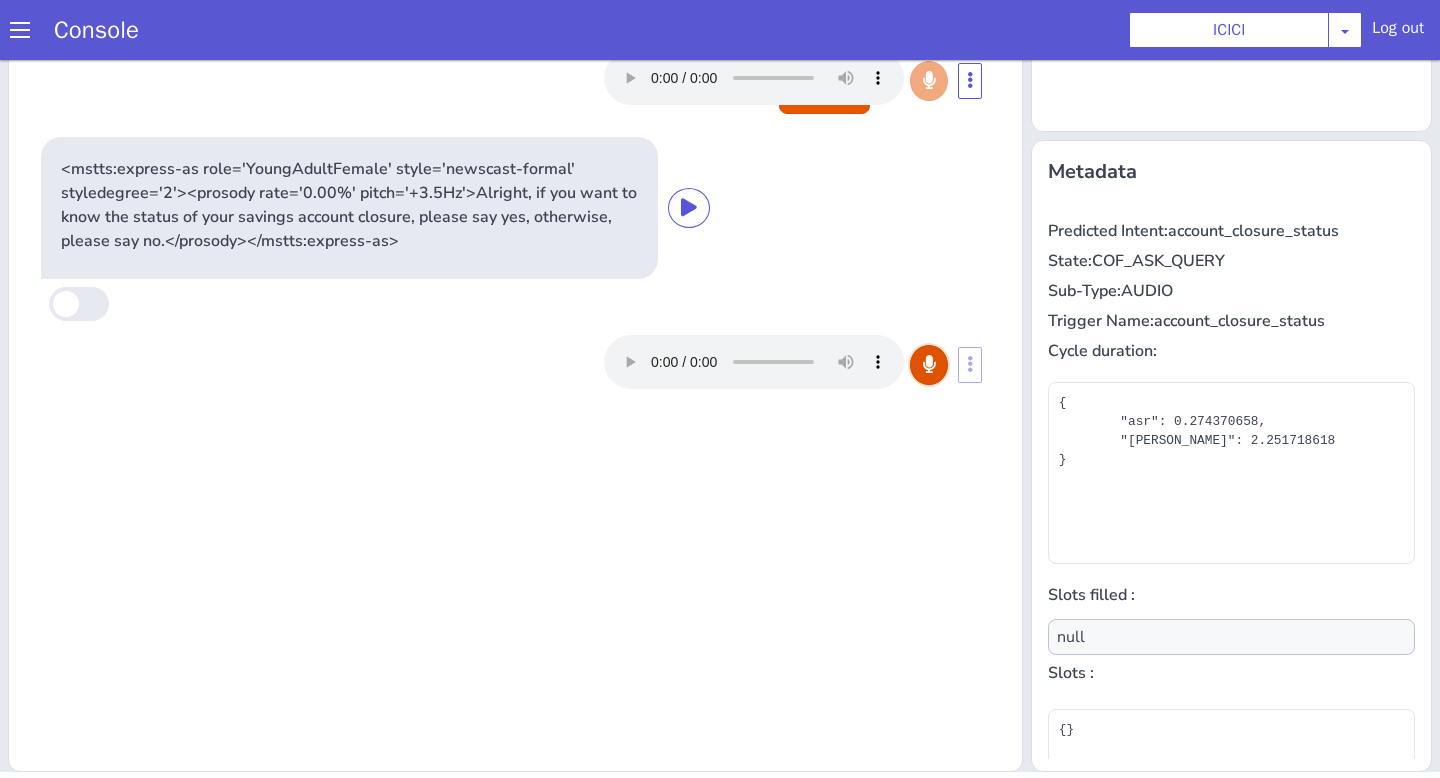 click at bounding box center (929, 364) 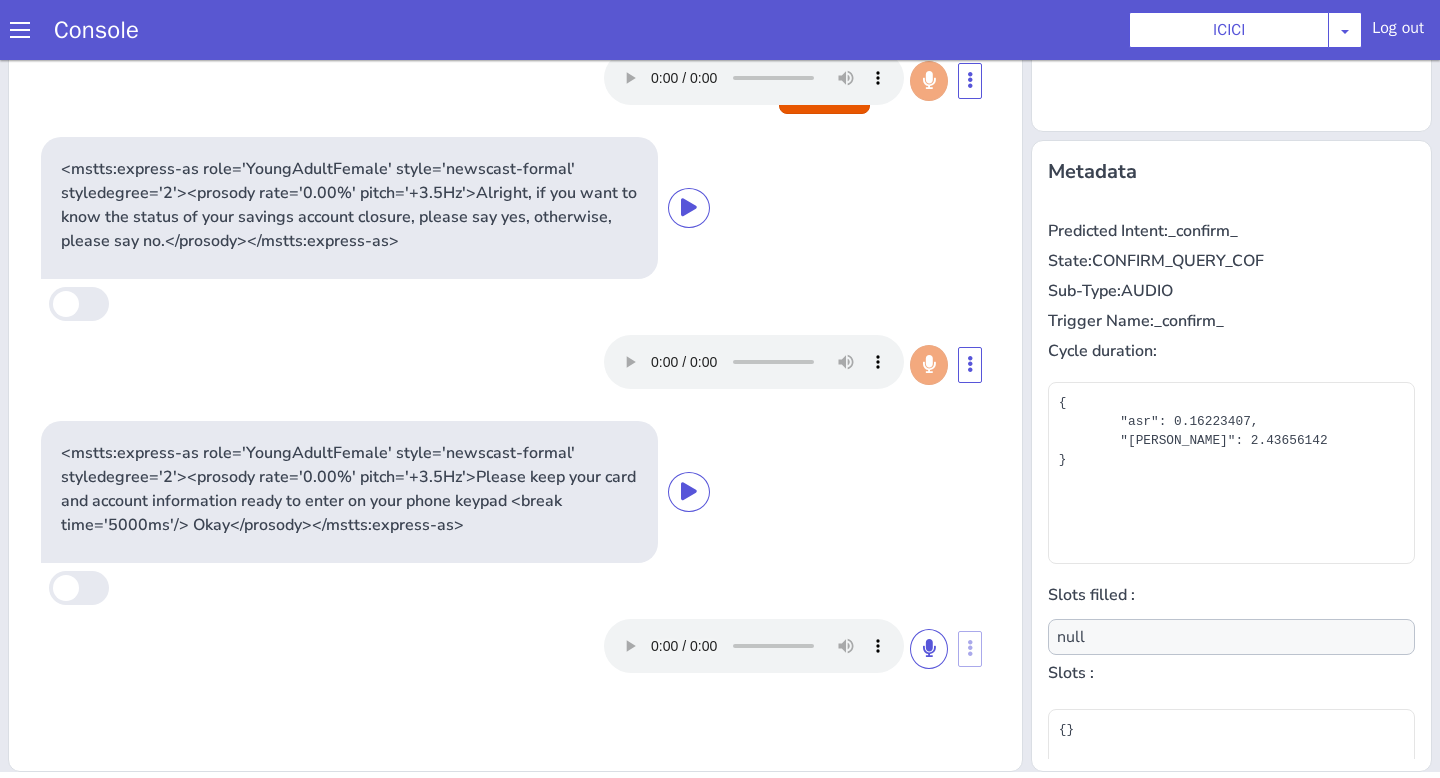scroll, scrollTop: 121, scrollLeft: 0, axis: vertical 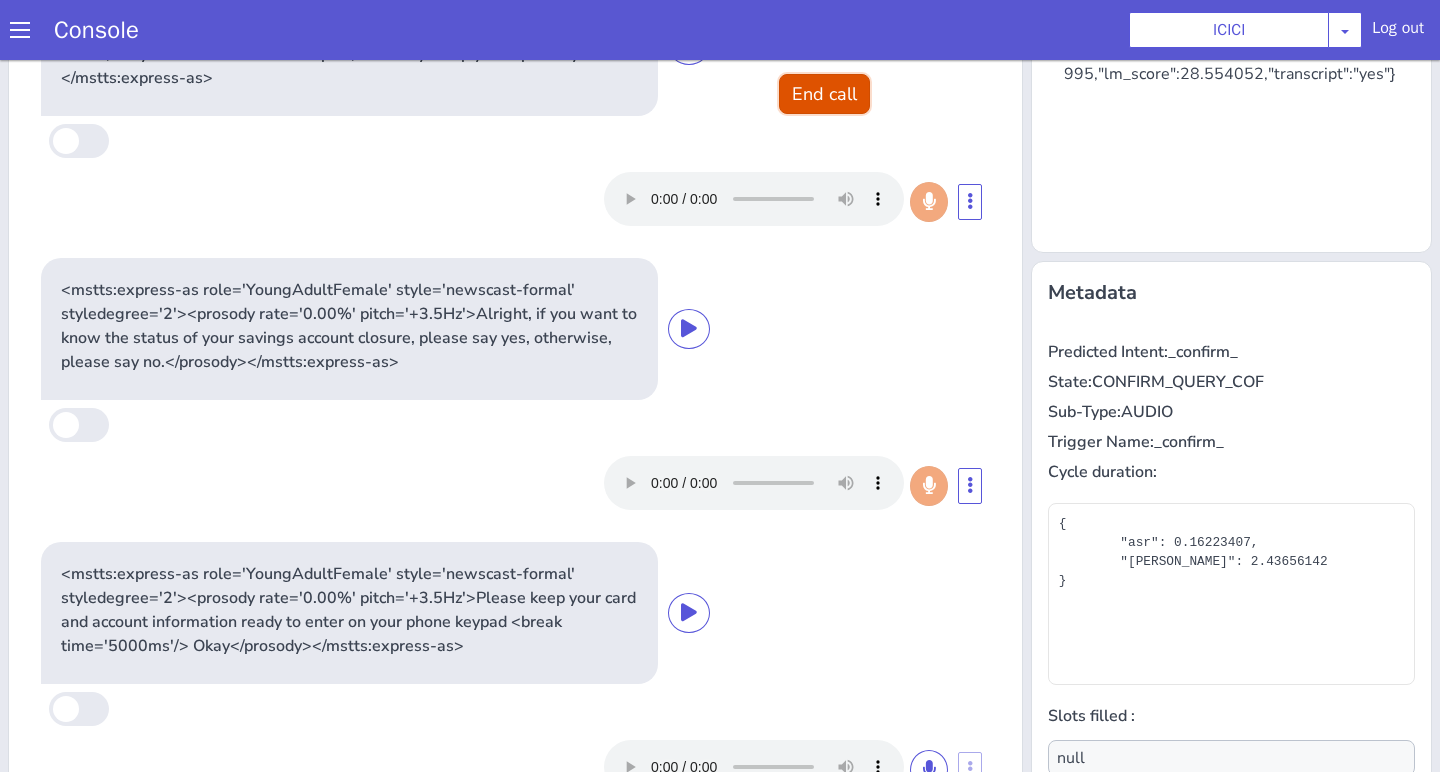 click on "End call" at bounding box center [824, 94] 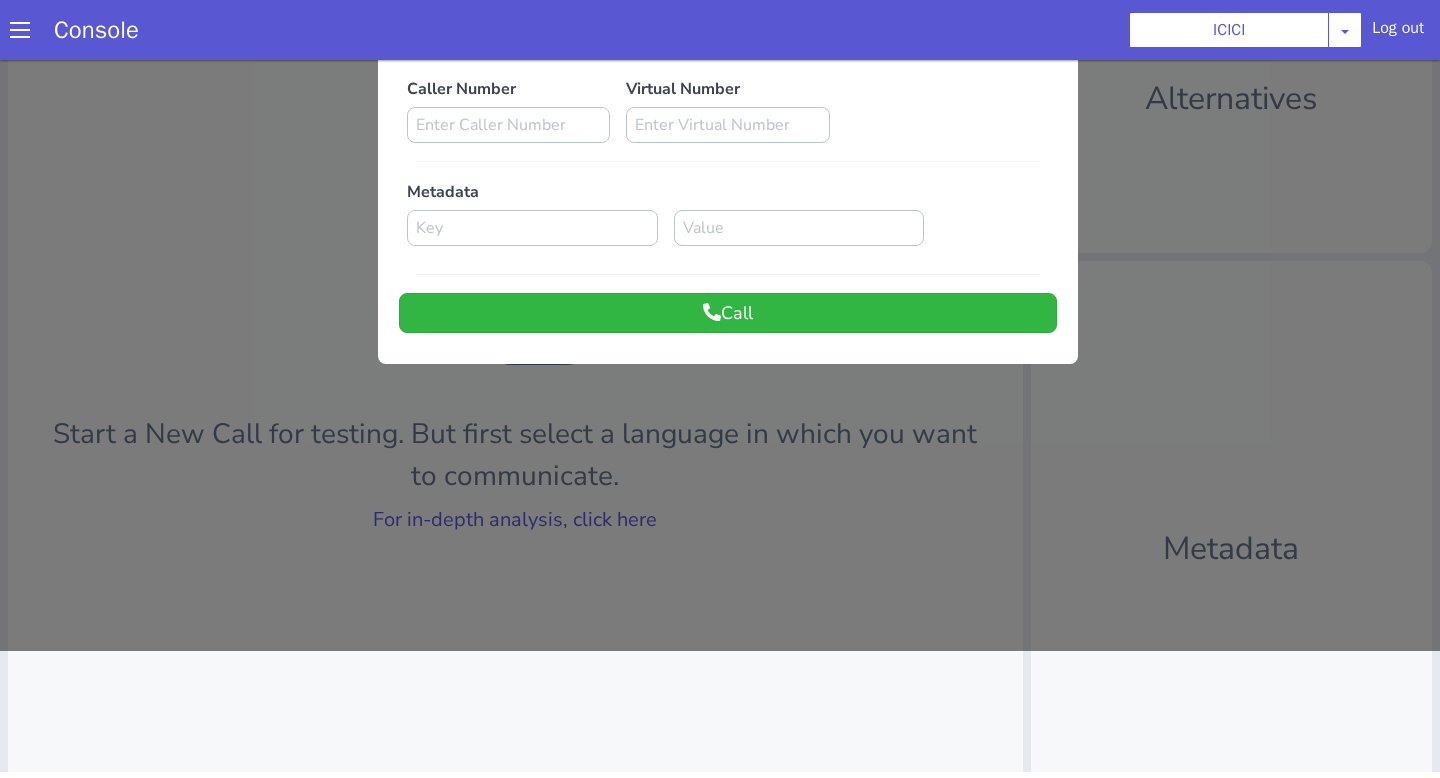 click at bounding box center (720, 292) 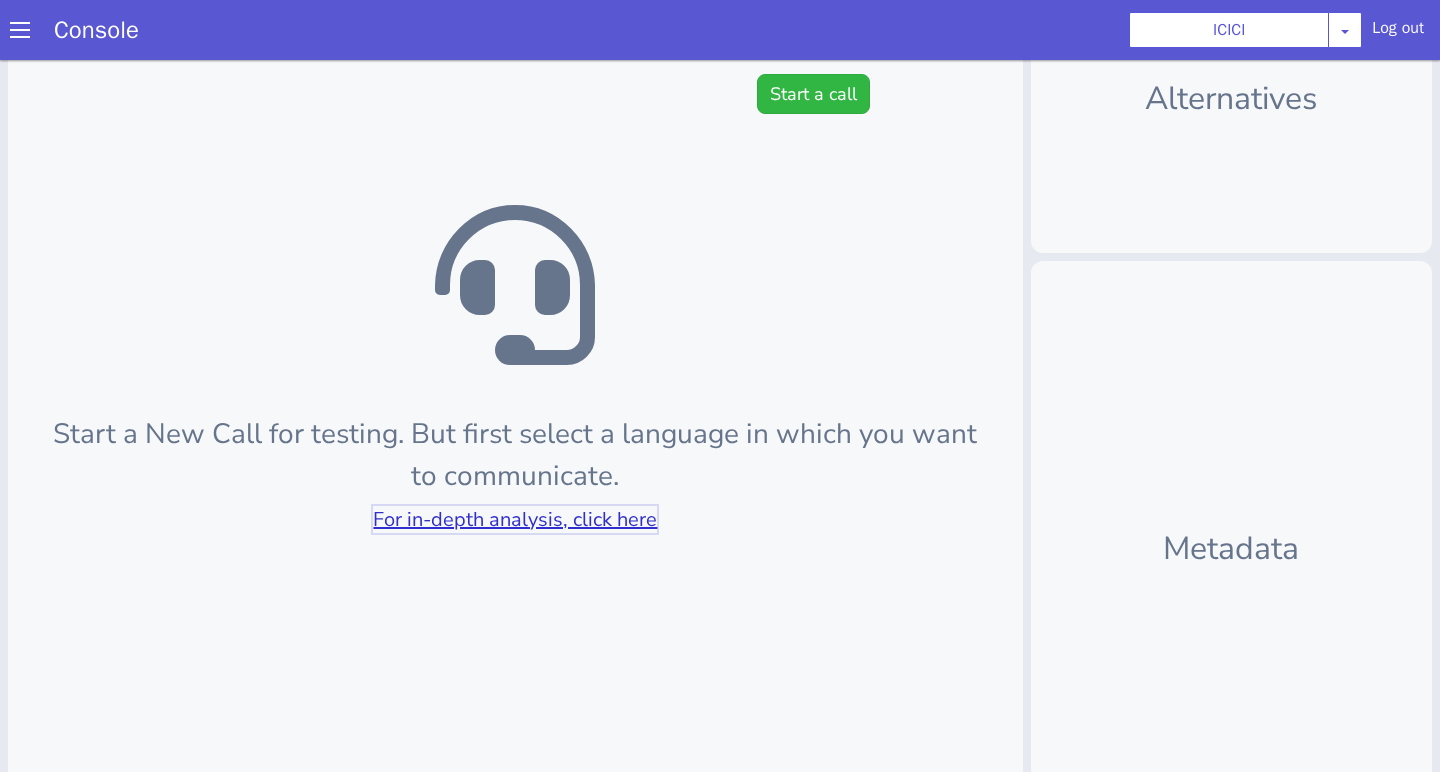 click on "For in-depth analysis, click here" at bounding box center [515, 519] 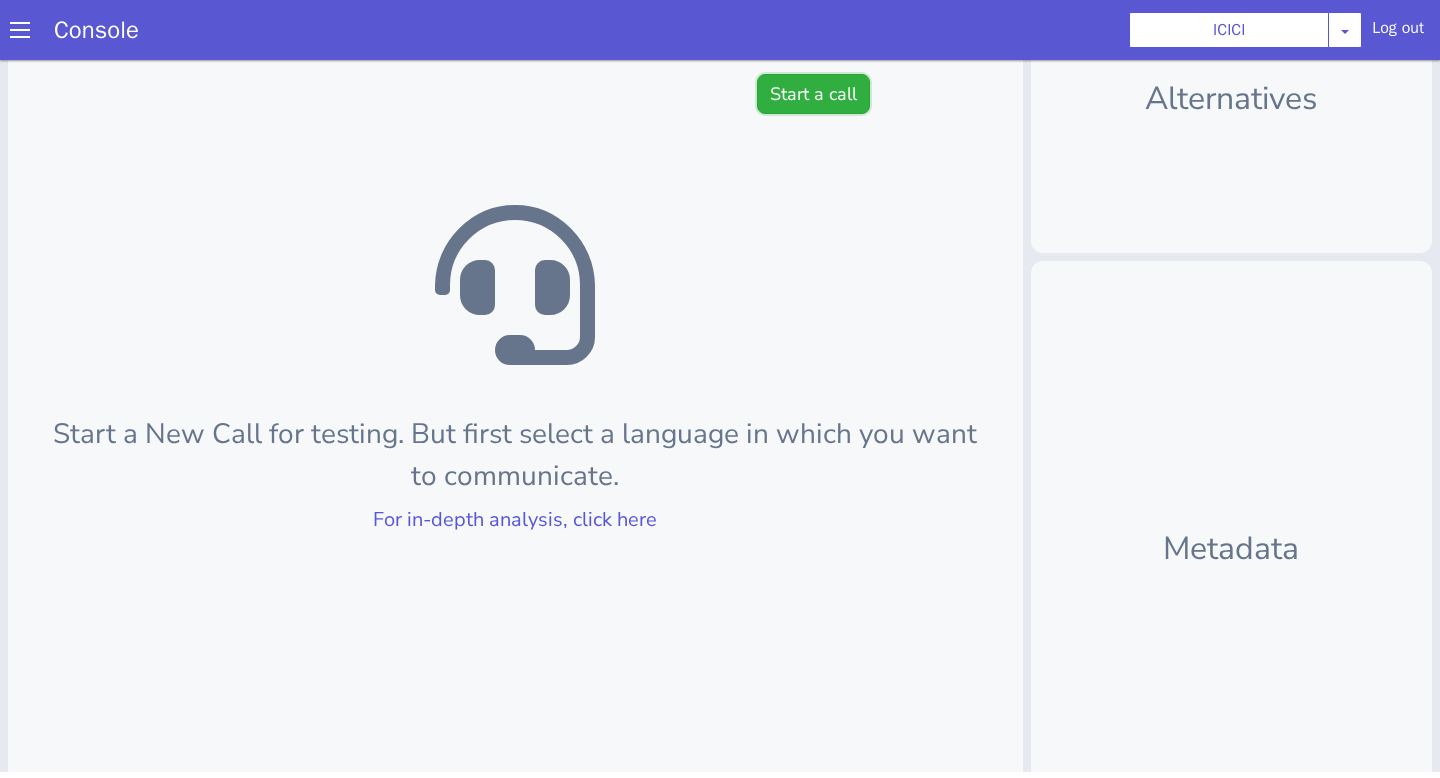 click on "Start a call" at bounding box center (813, 94) 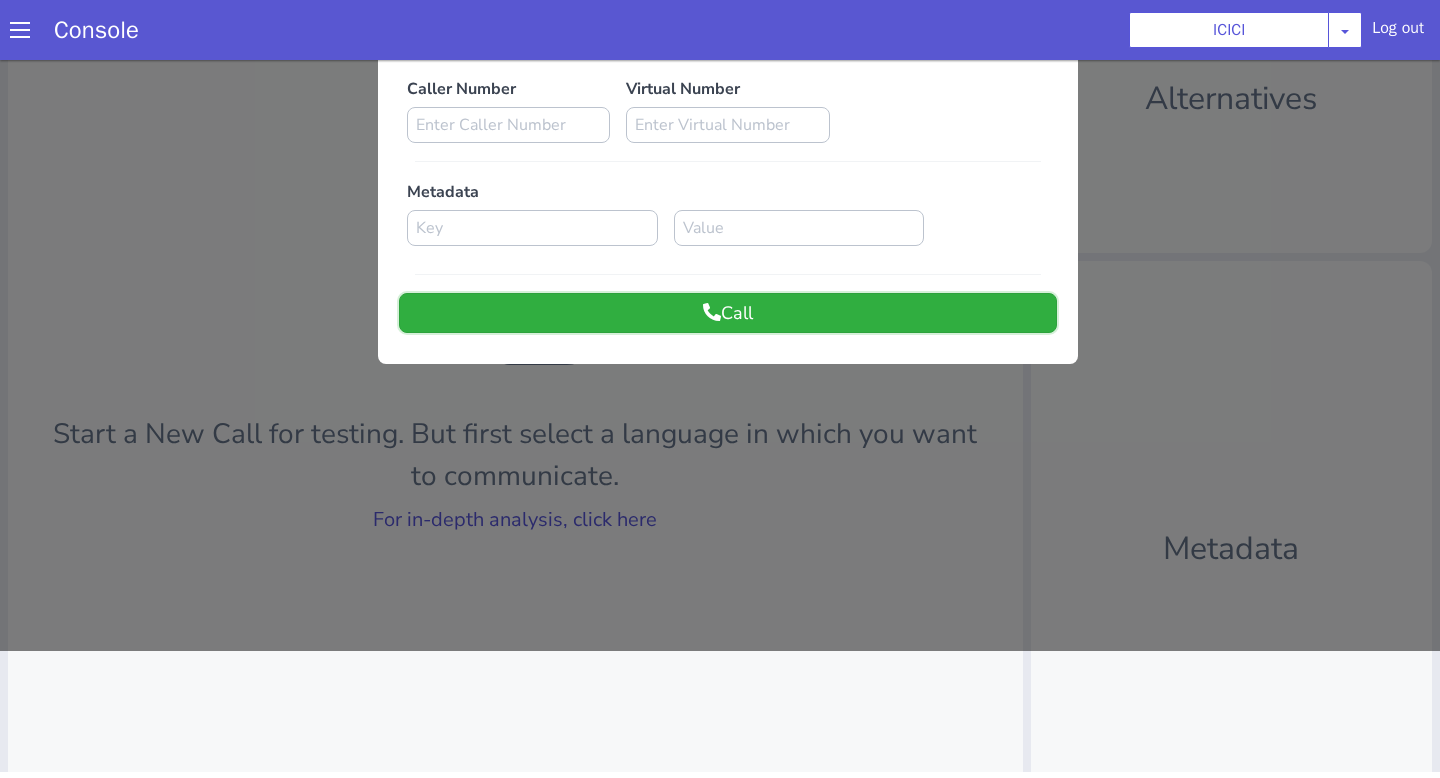 click at bounding box center (712, 312) 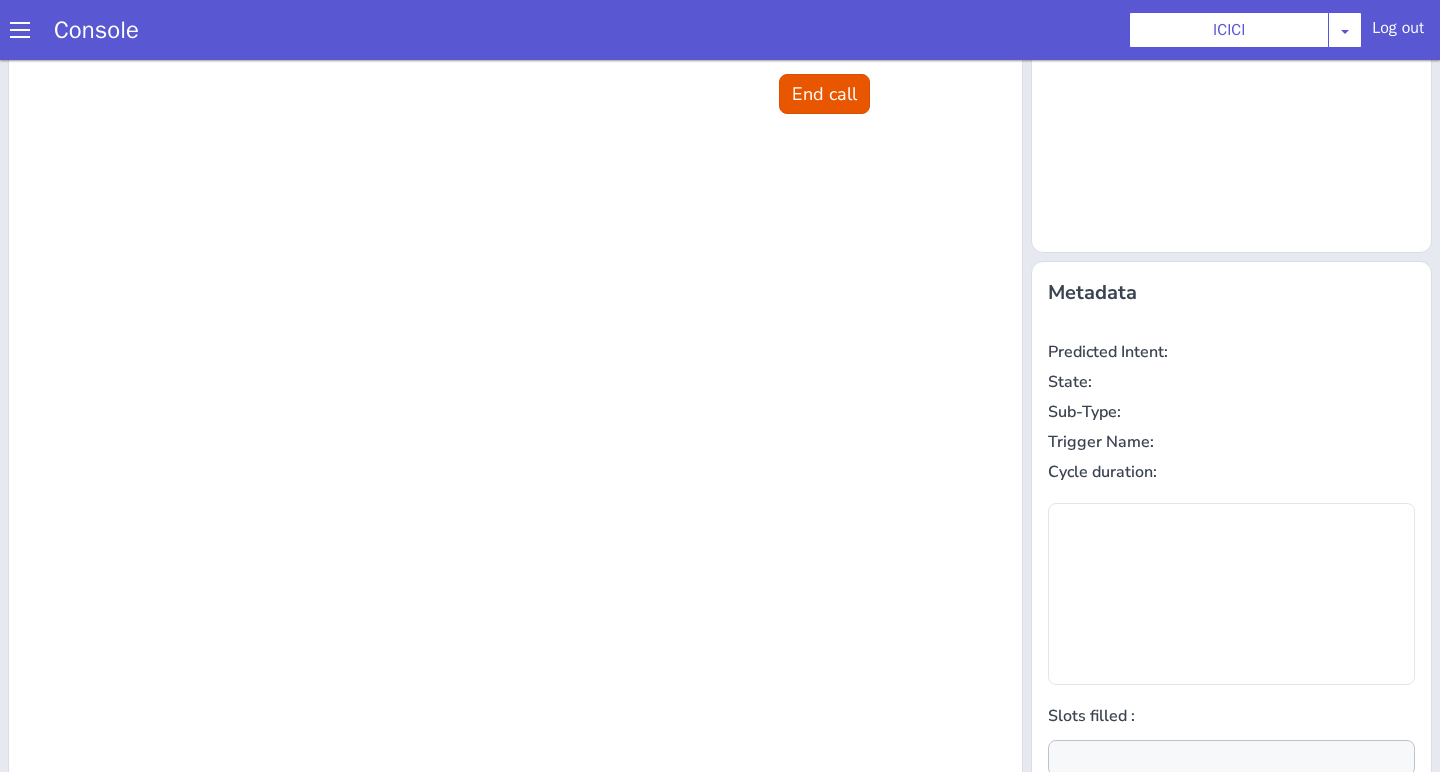 scroll, scrollTop: 0, scrollLeft: 0, axis: both 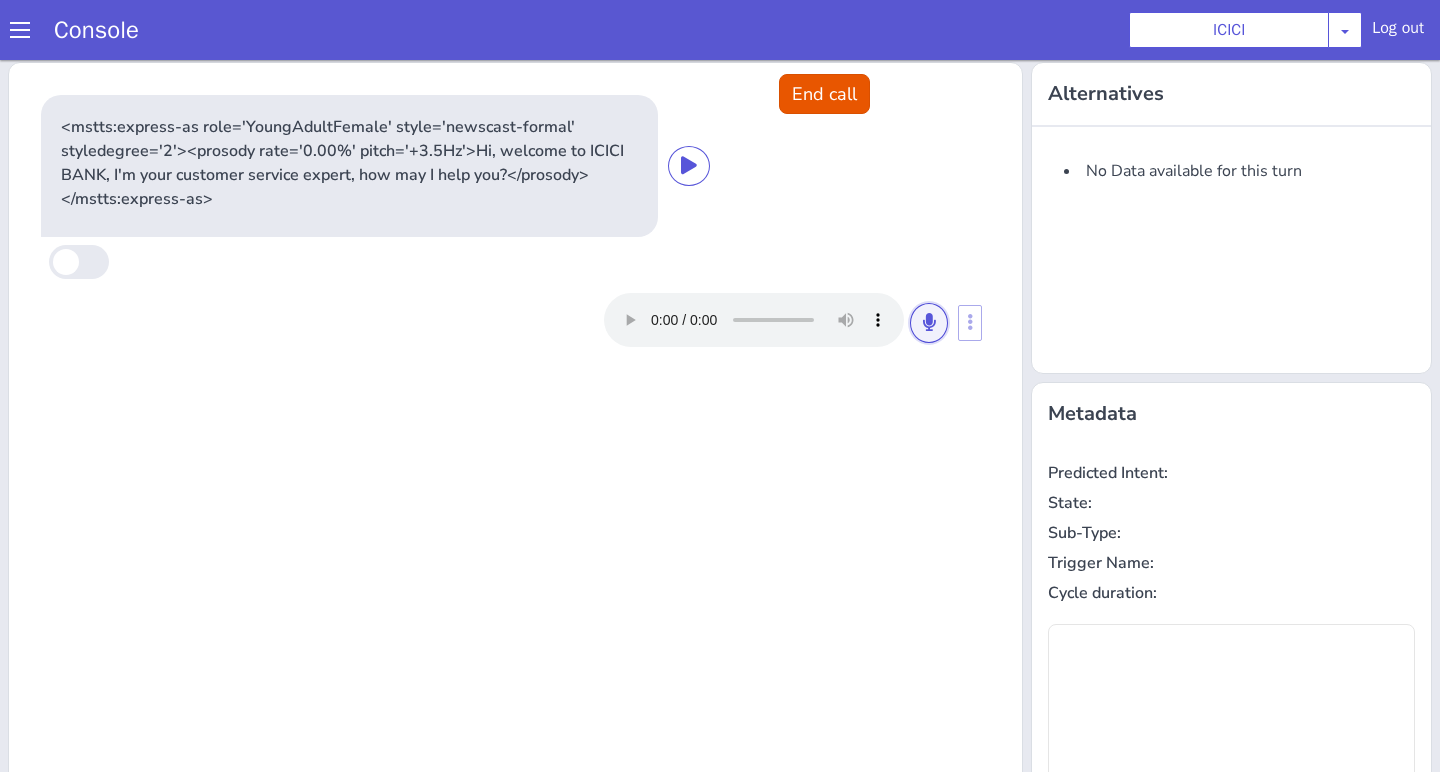click at bounding box center [929, 322] 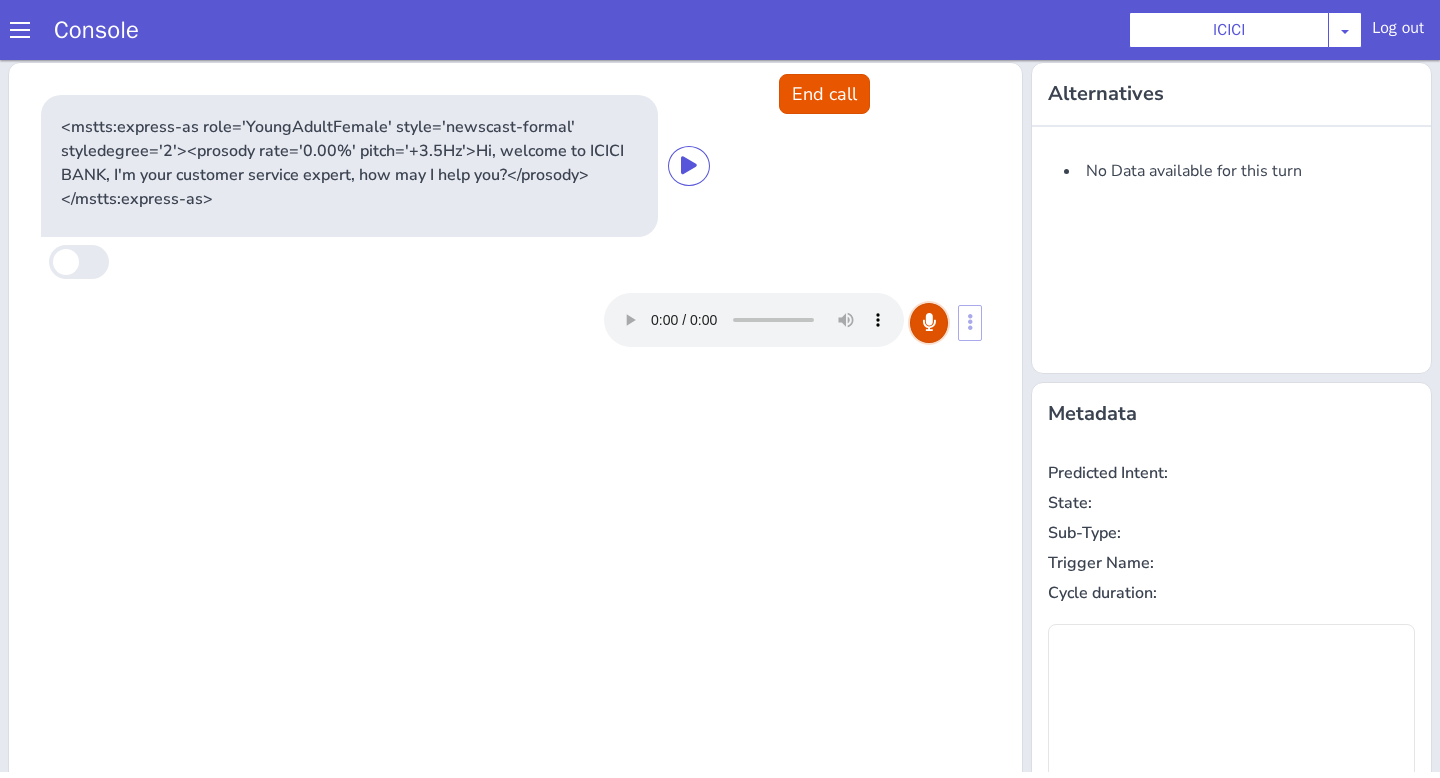 click at bounding box center [929, 322] 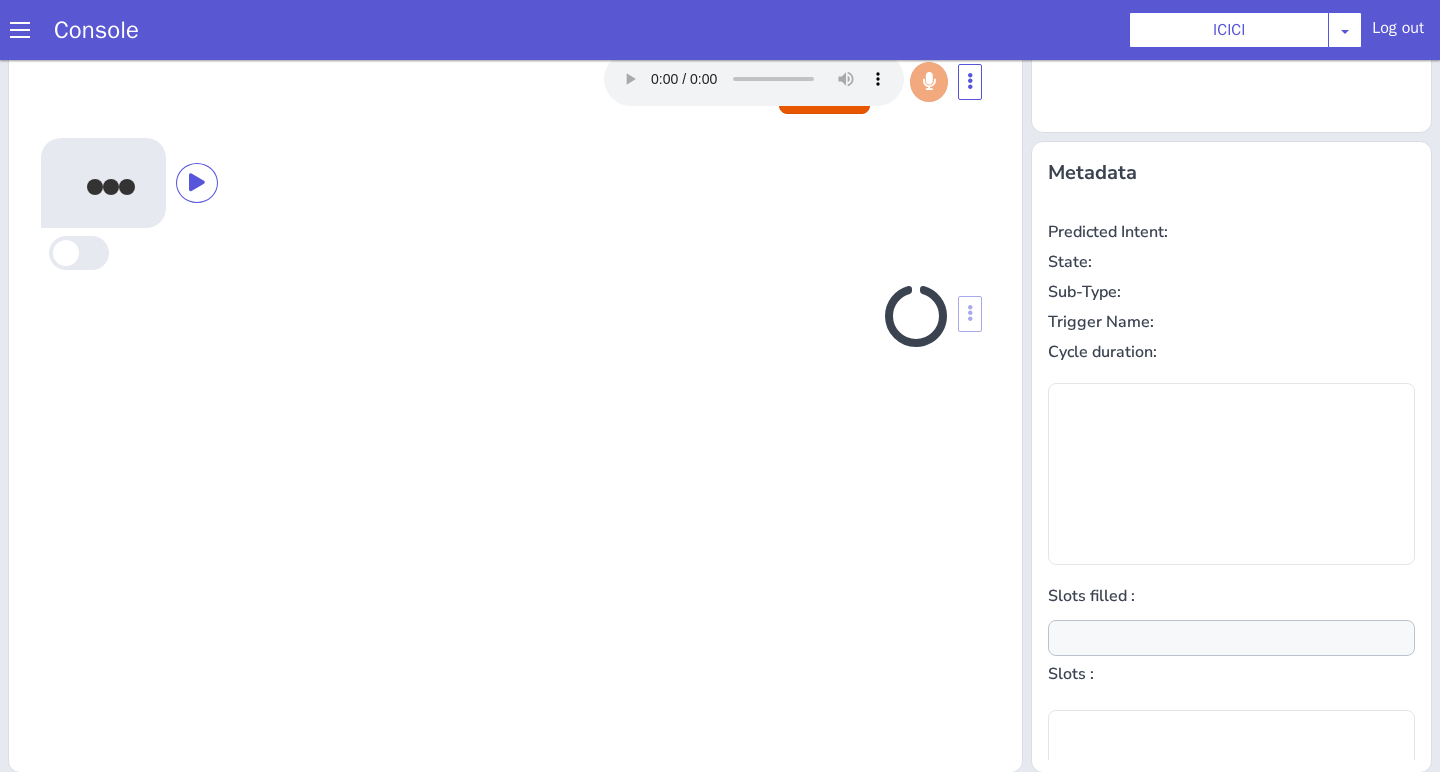 scroll, scrollTop: 242, scrollLeft: 0, axis: vertical 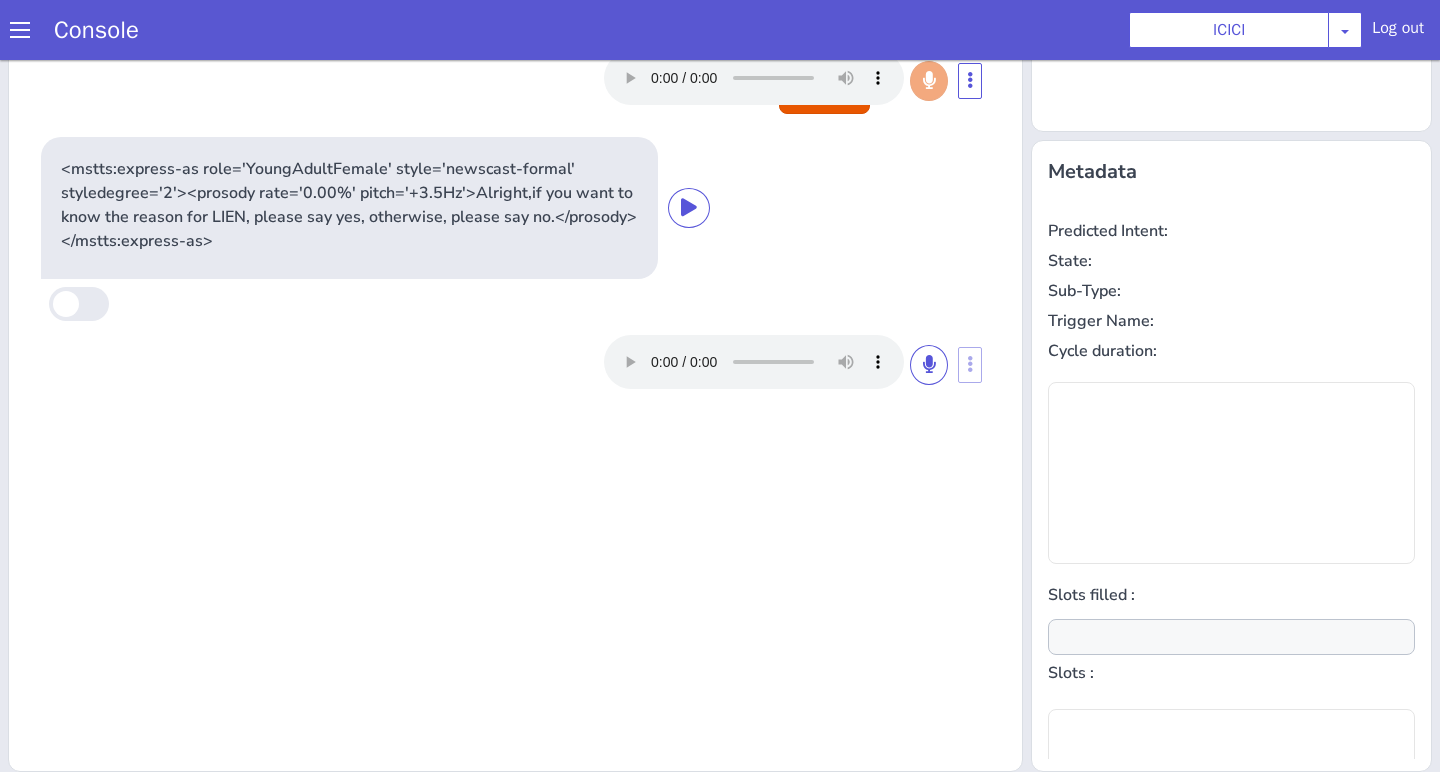 type on "null" 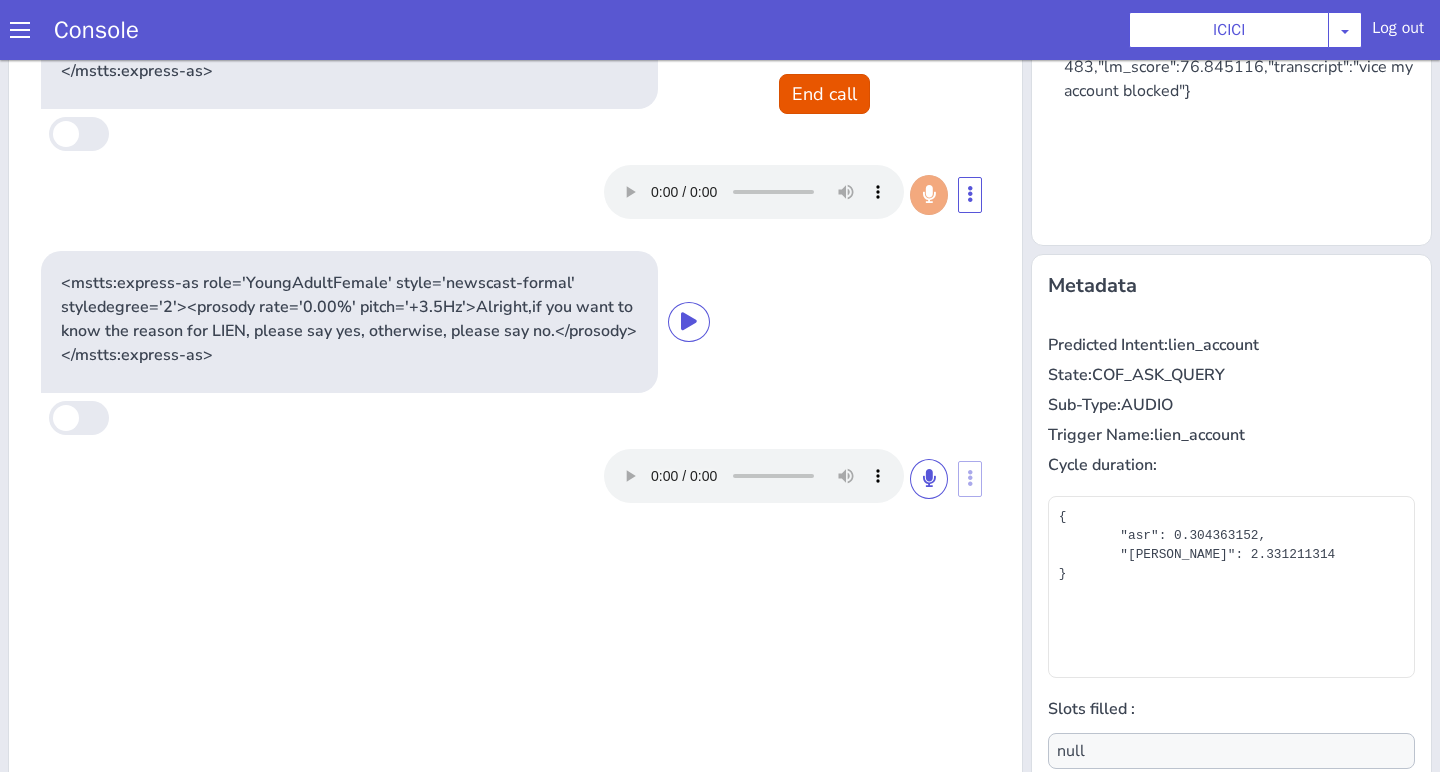 scroll, scrollTop: 0, scrollLeft: 0, axis: both 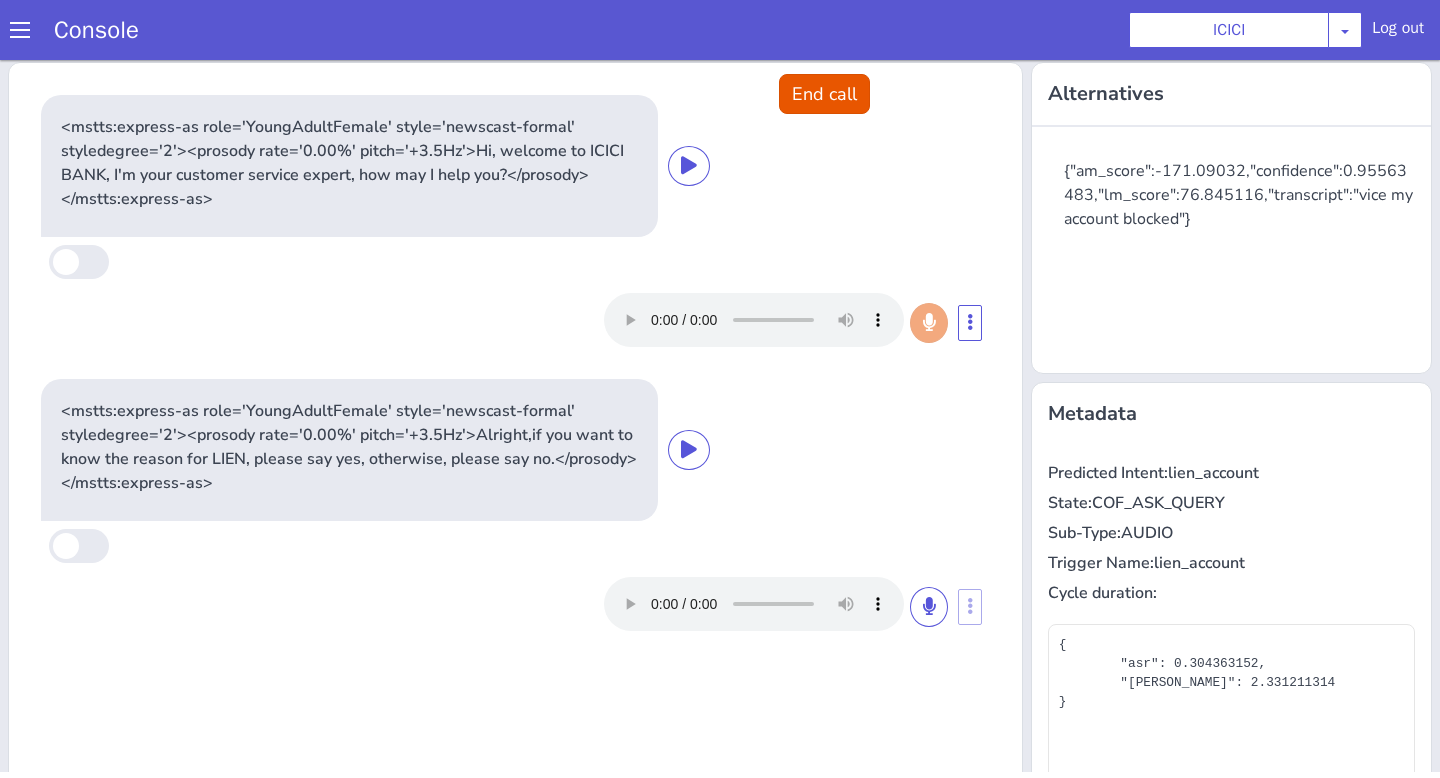 click on "<mstts:express-as role='YoungAdultFemale' style='newscast-formal' styledegree='2'><prosody rate='0.00%' pitch='+3.5Hz'>Hi, welcome to ICICI BANK, I'm your customer service expert, how may I help you?</prosody></mstts:express-as>" at bounding box center (515, 166) 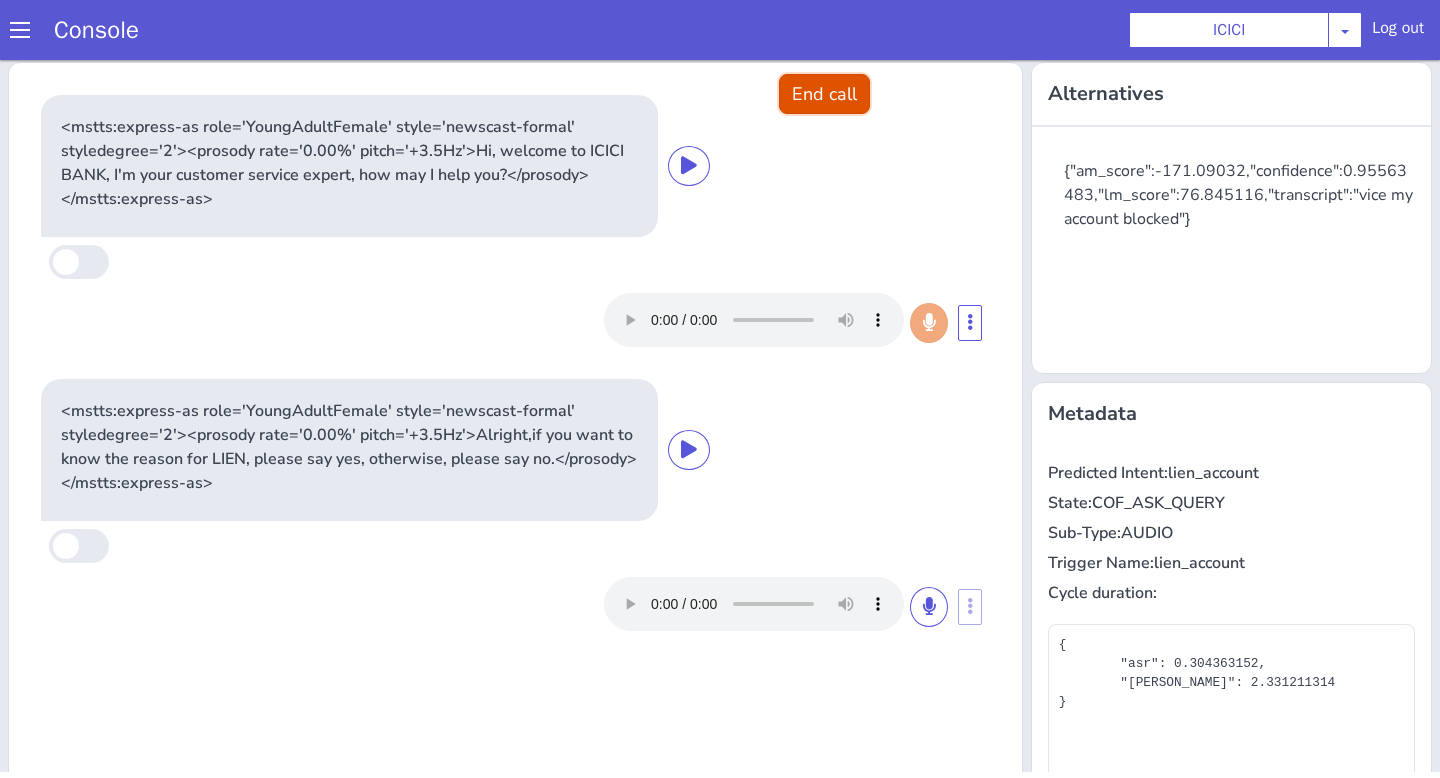 click on "End call" at bounding box center [824, 94] 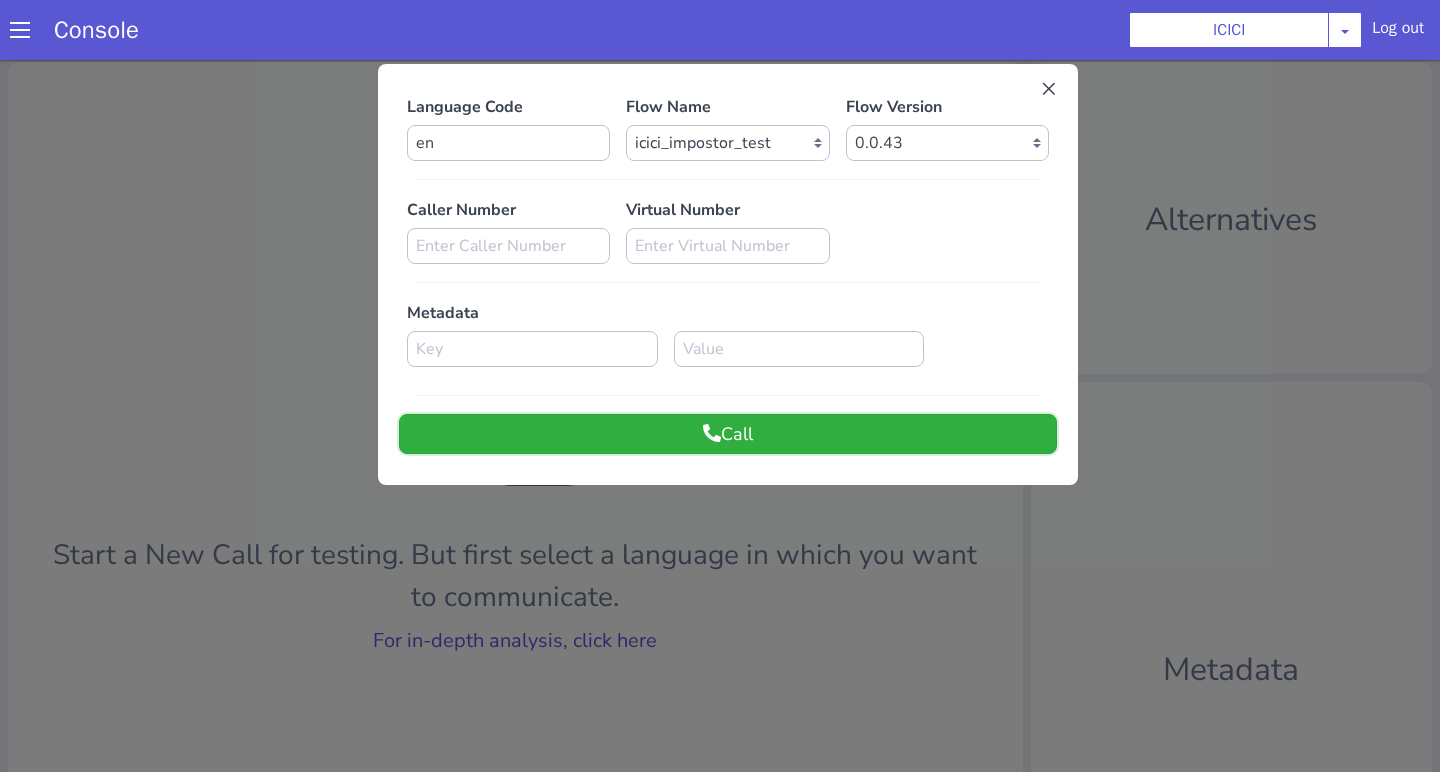 click on "Call" at bounding box center (728, 434) 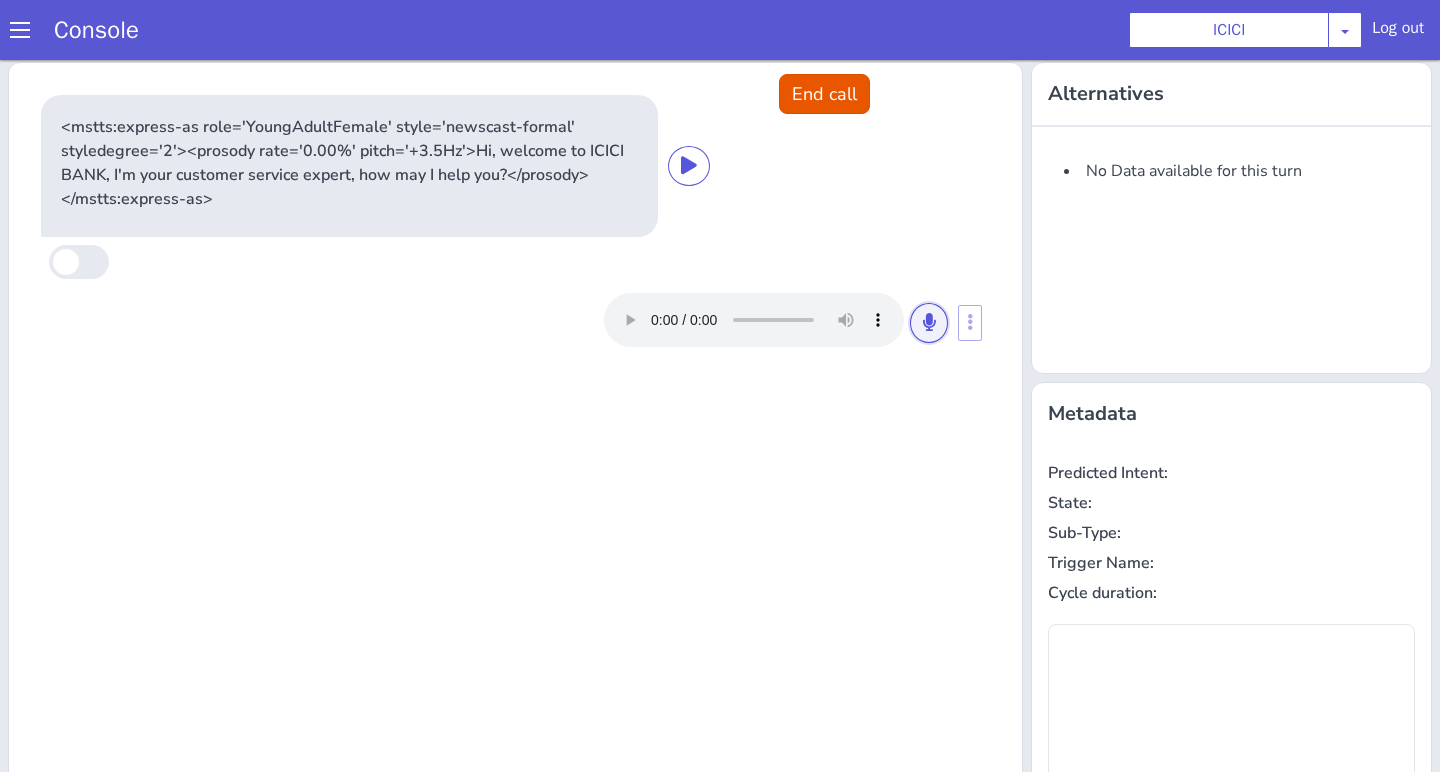 click at bounding box center (929, 323) 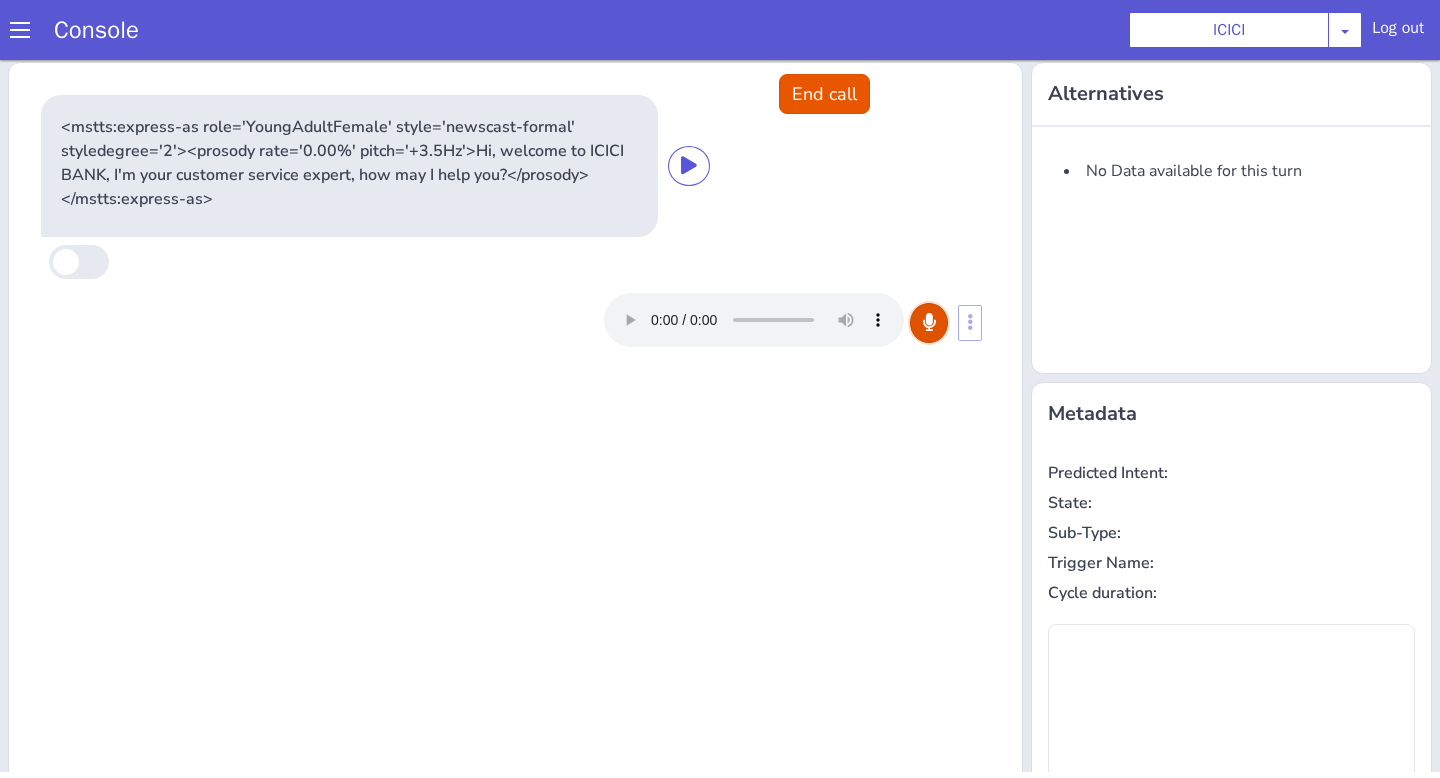 click at bounding box center [929, 323] 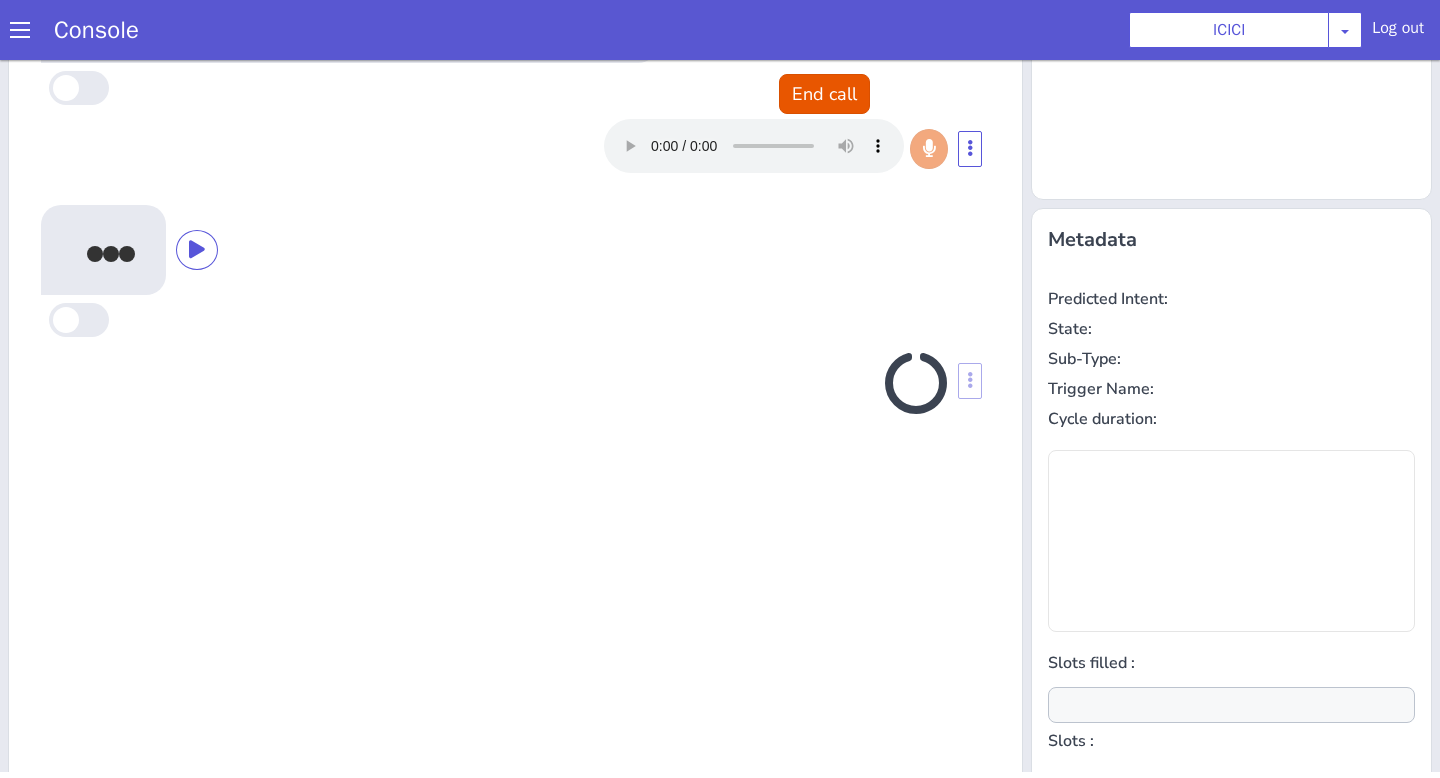 scroll, scrollTop: 242, scrollLeft: 0, axis: vertical 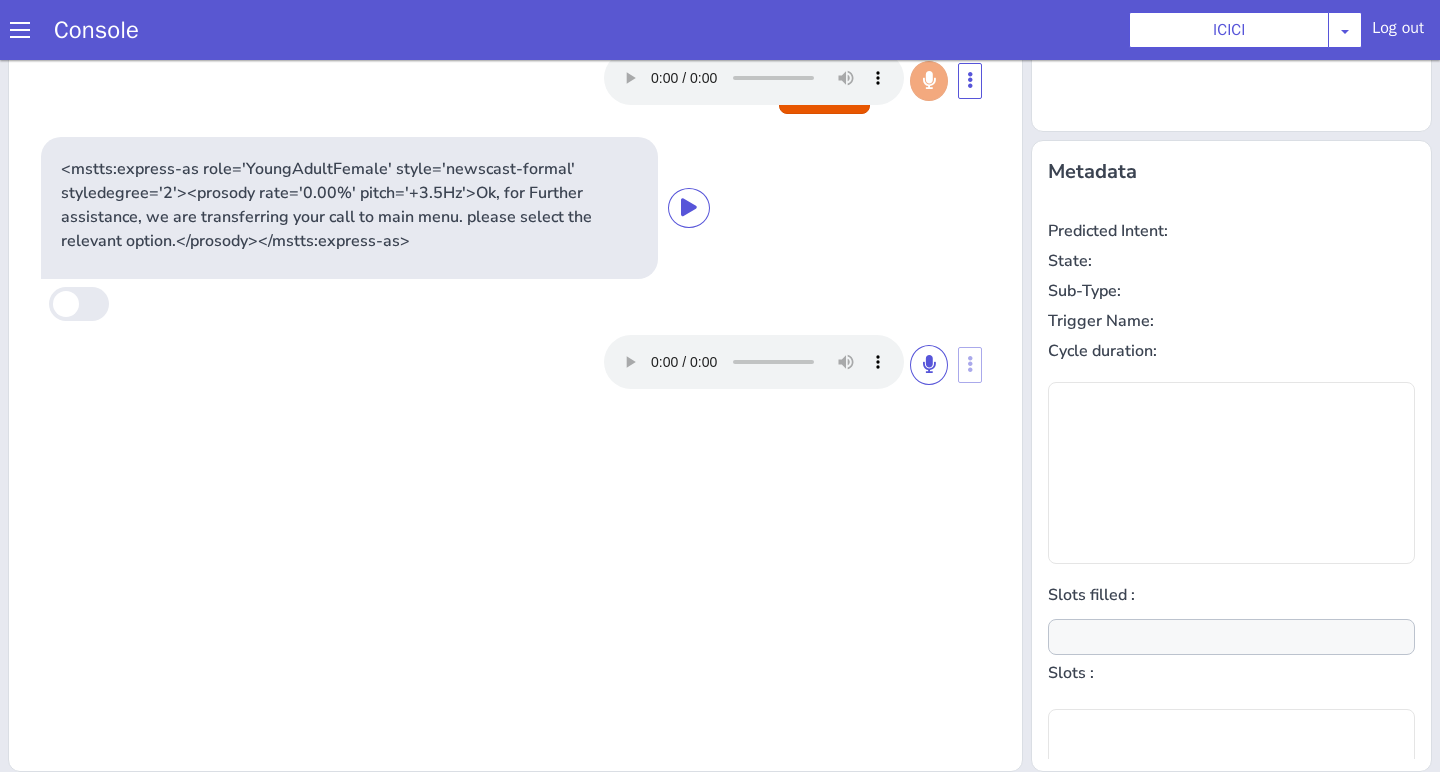 type on "product" 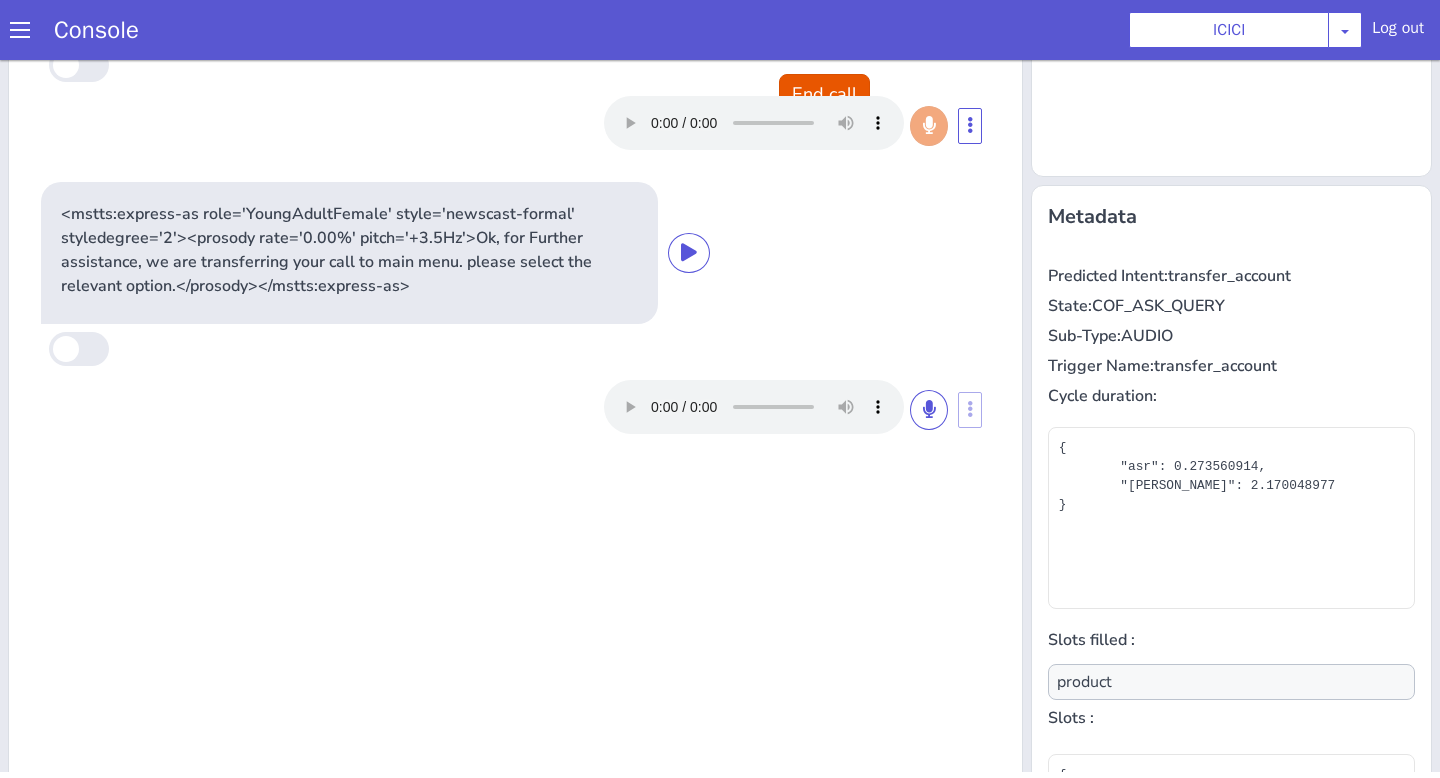 scroll, scrollTop: 199, scrollLeft: 0, axis: vertical 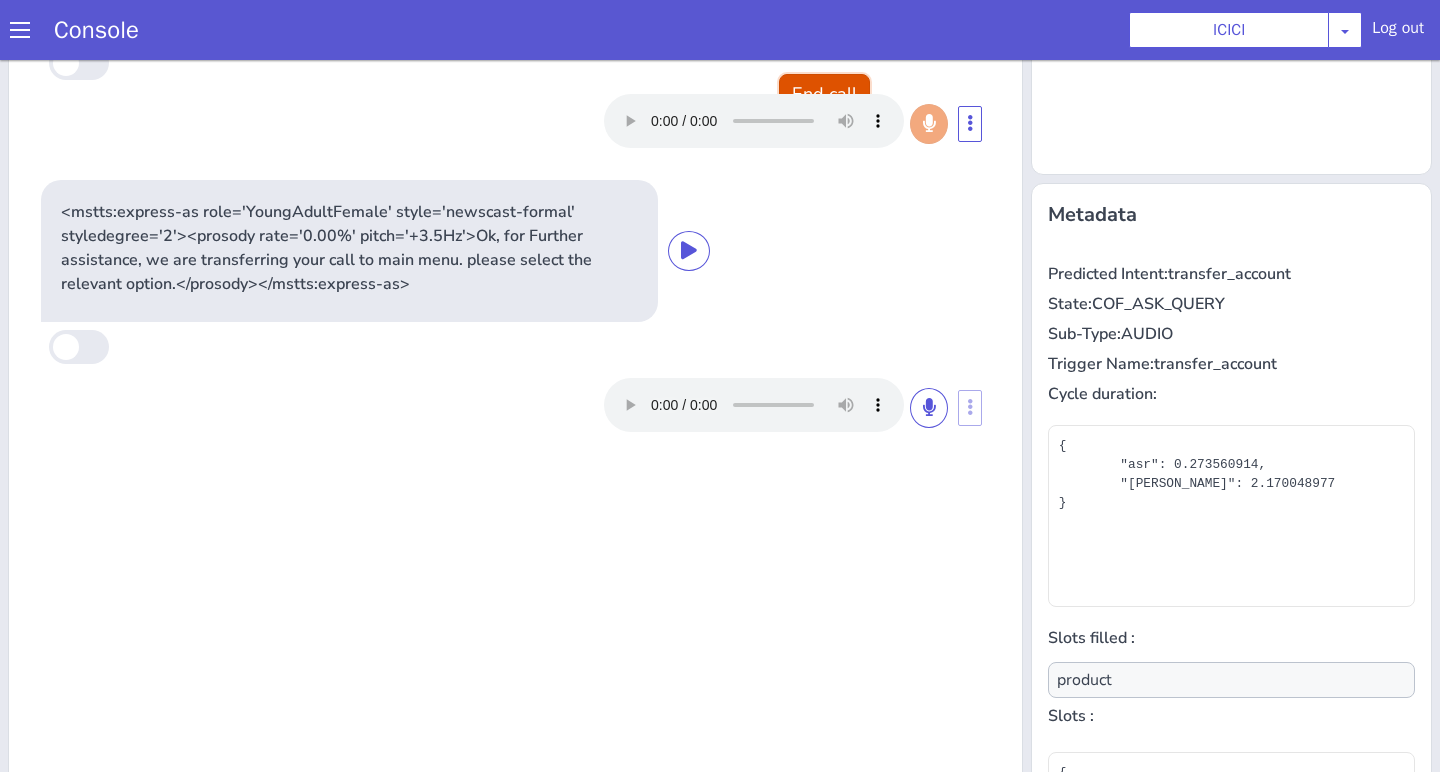 click on "End call" at bounding box center [824, 94] 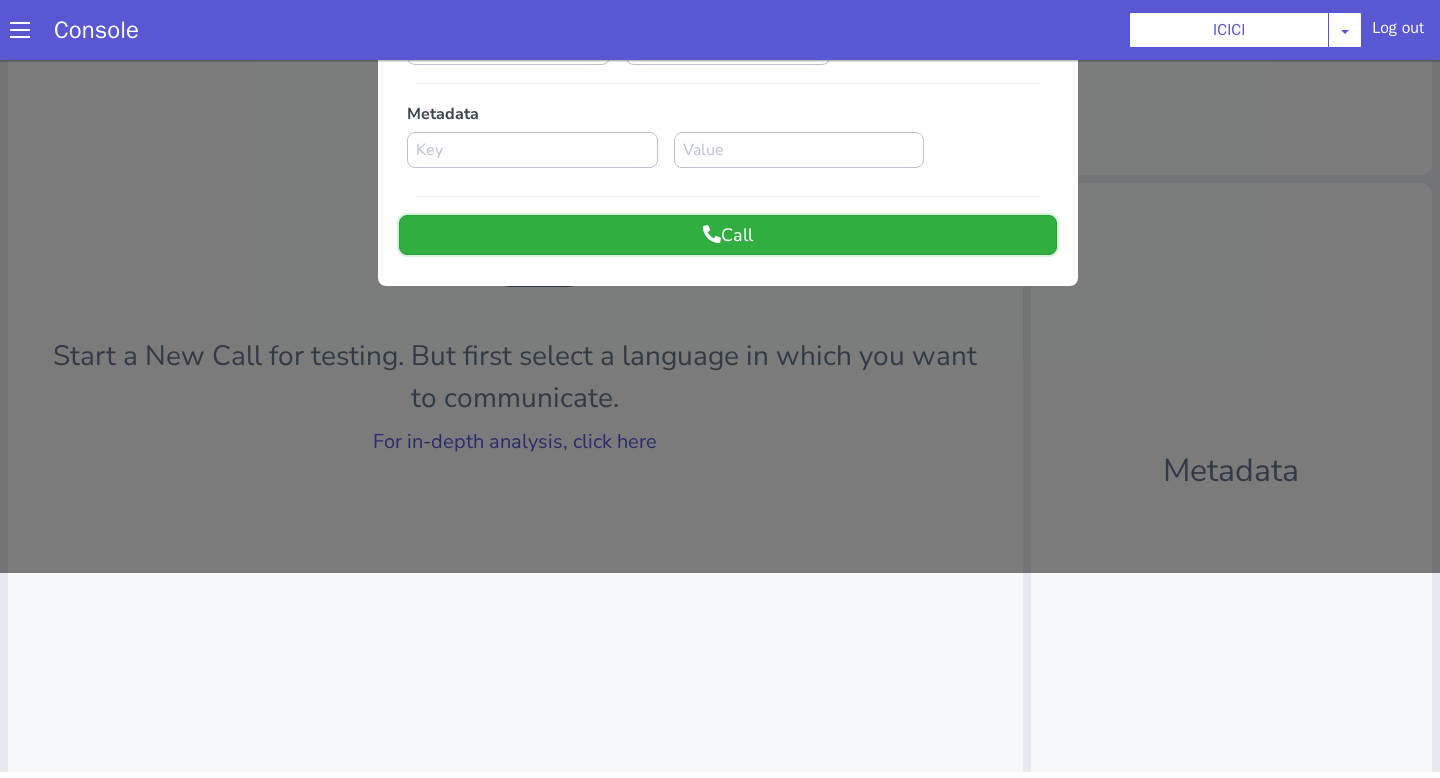 click on "Call" at bounding box center [728, 235] 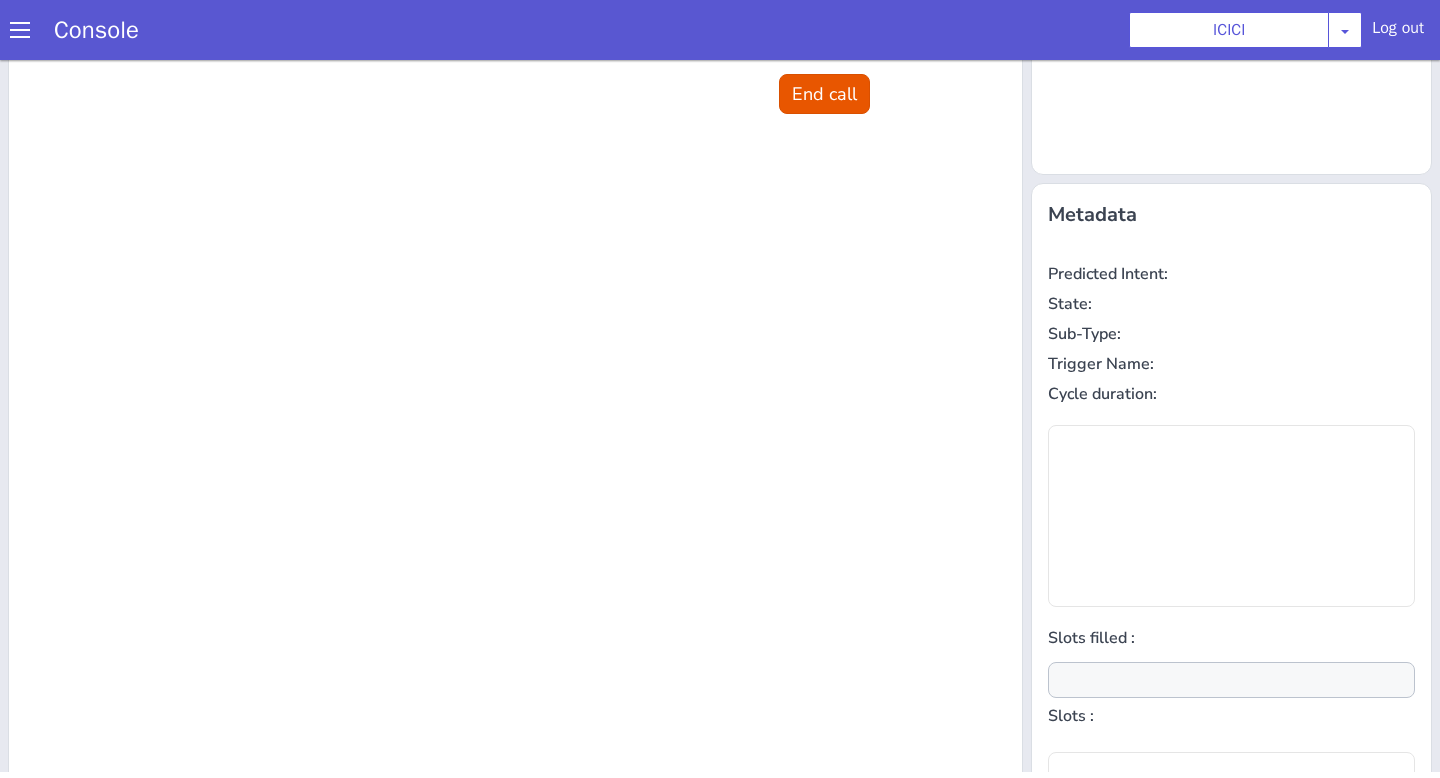 scroll, scrollTop: 0, scrollLeft: 0, axis: both 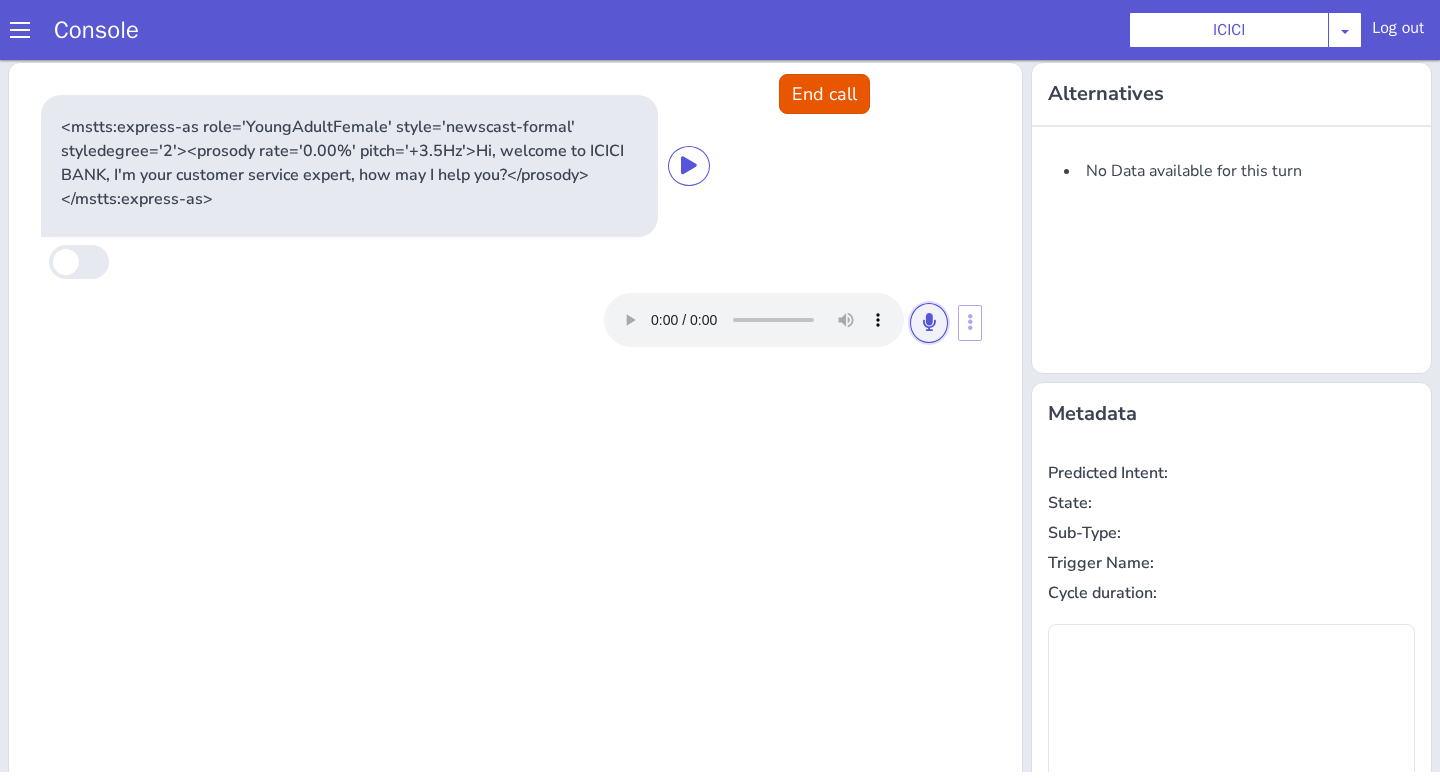 click at bounding box center (929, 323) 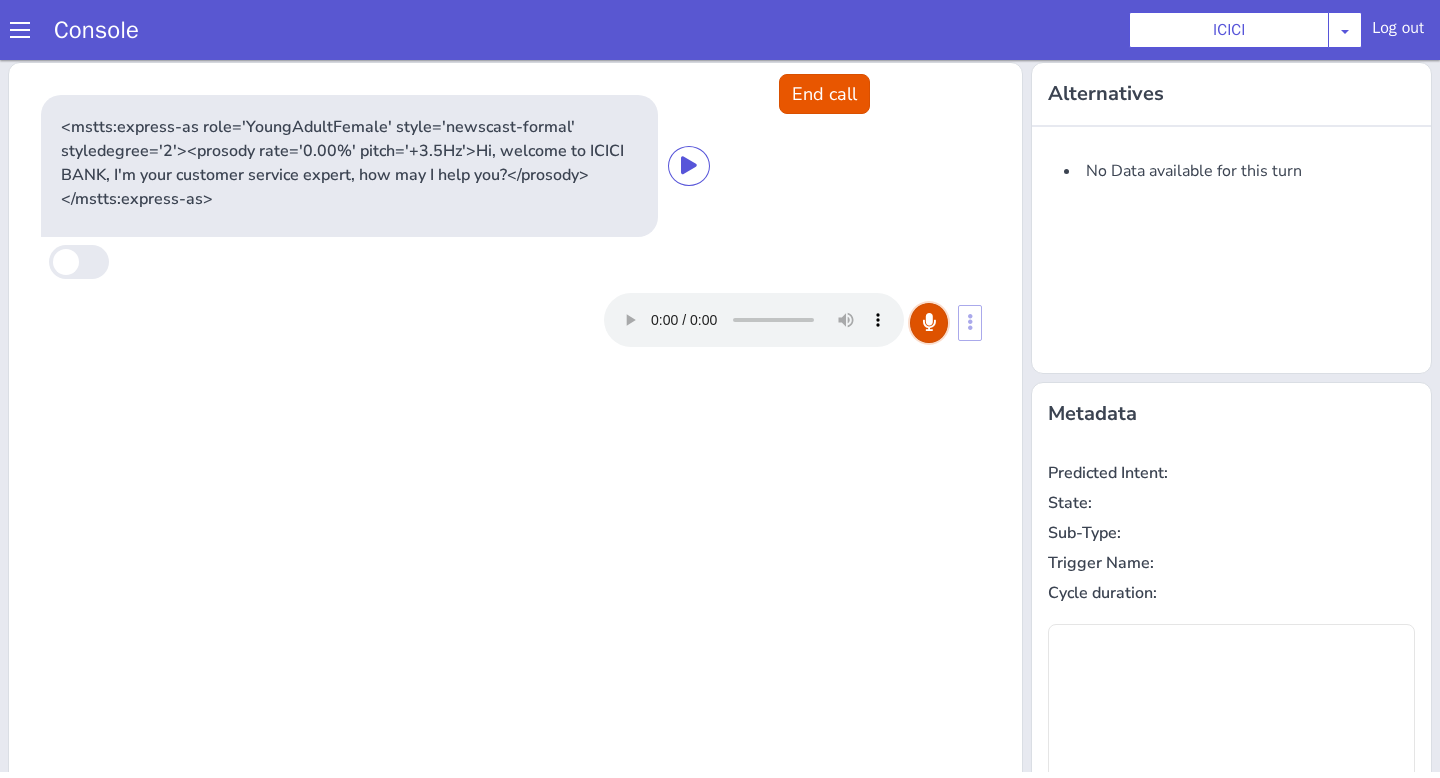 click at bounding box center [929, 323] 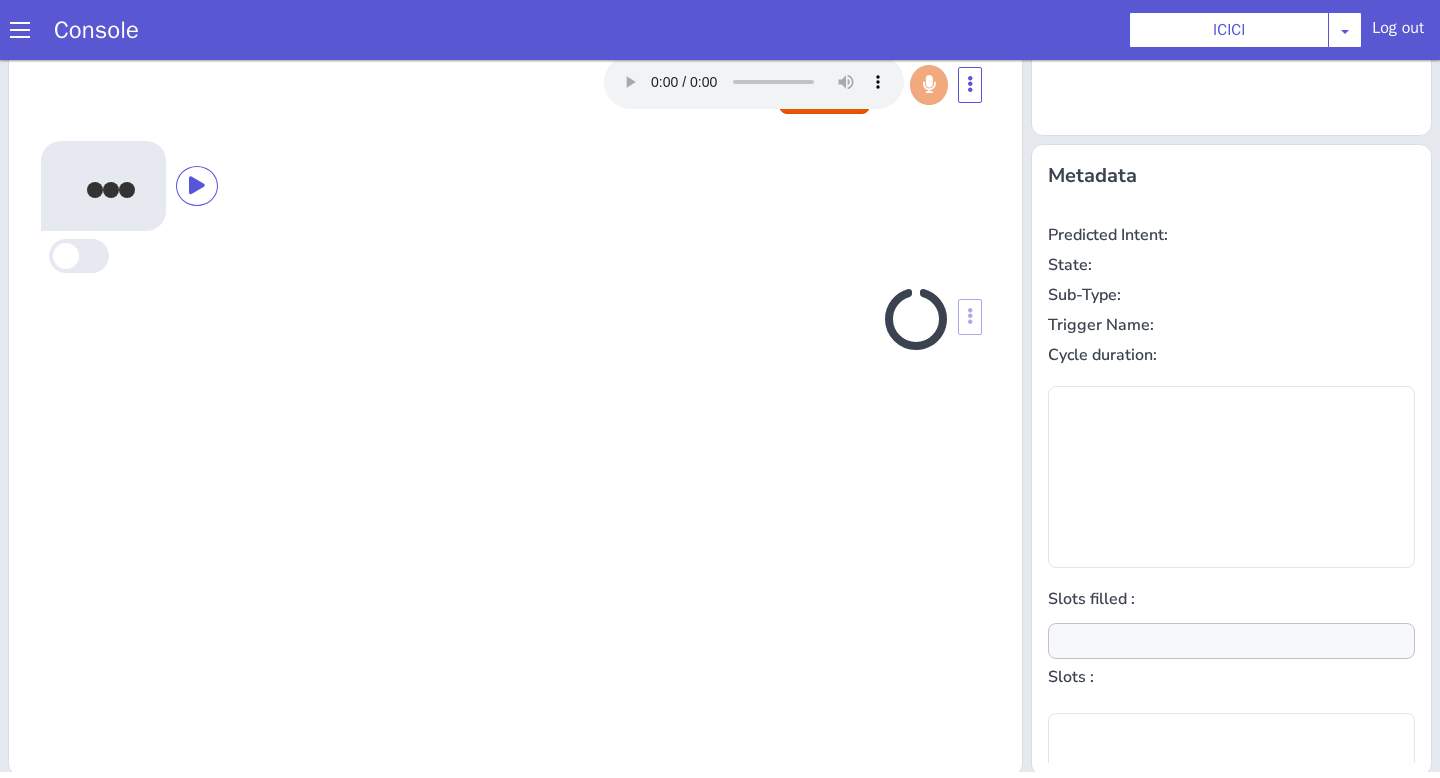 scroll, scrollTop: 242, scrollLeft: 0, axis: vertical 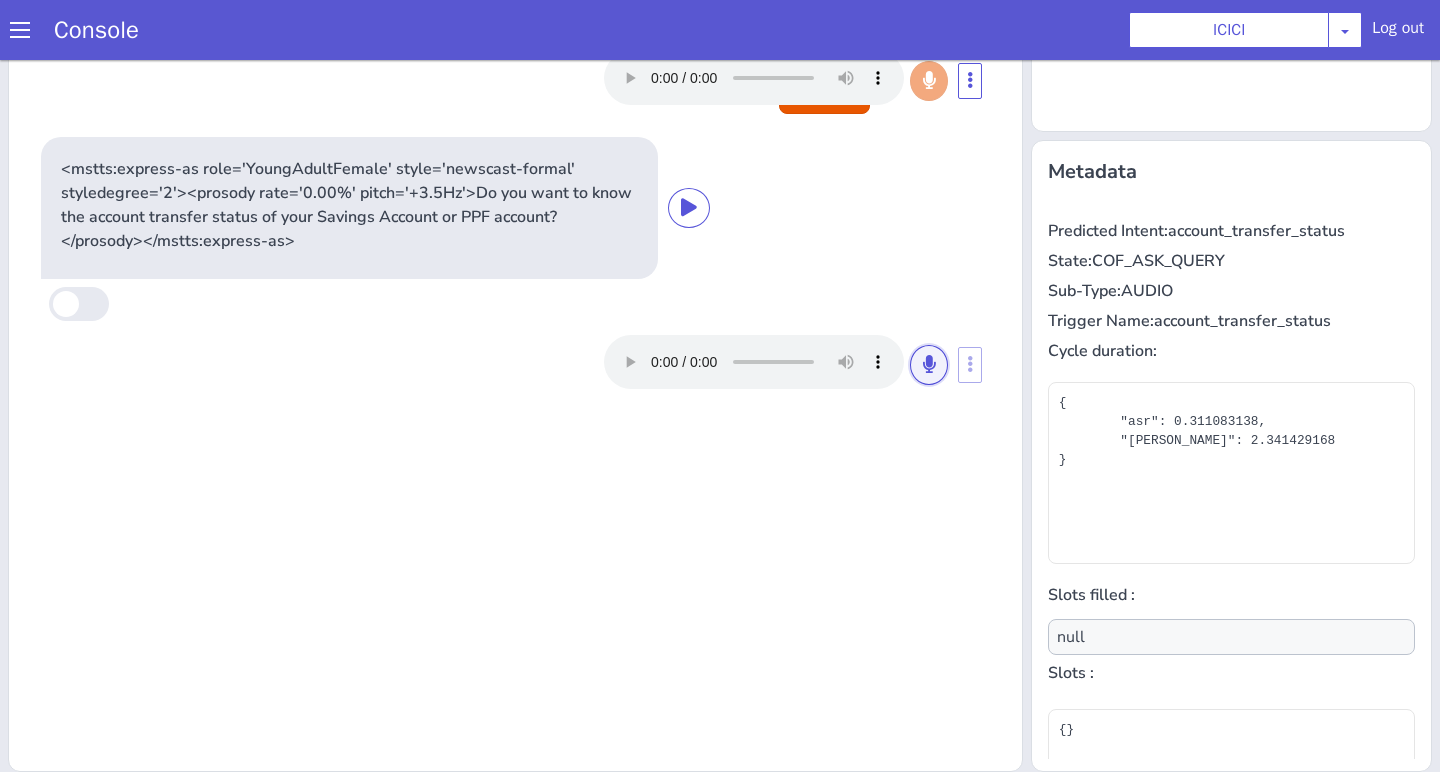 click at bounding box center [929, 364] 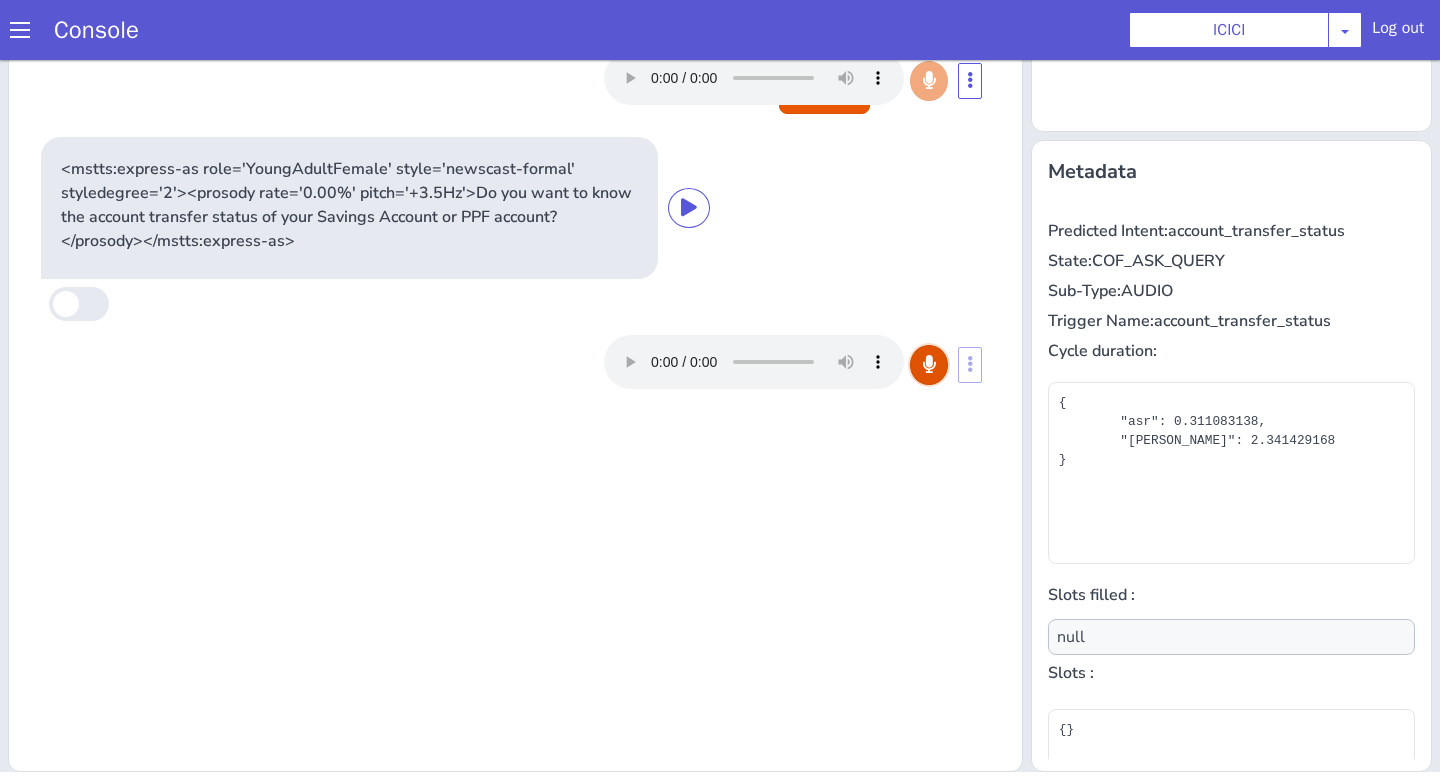 click at bounding box center [929, 364] 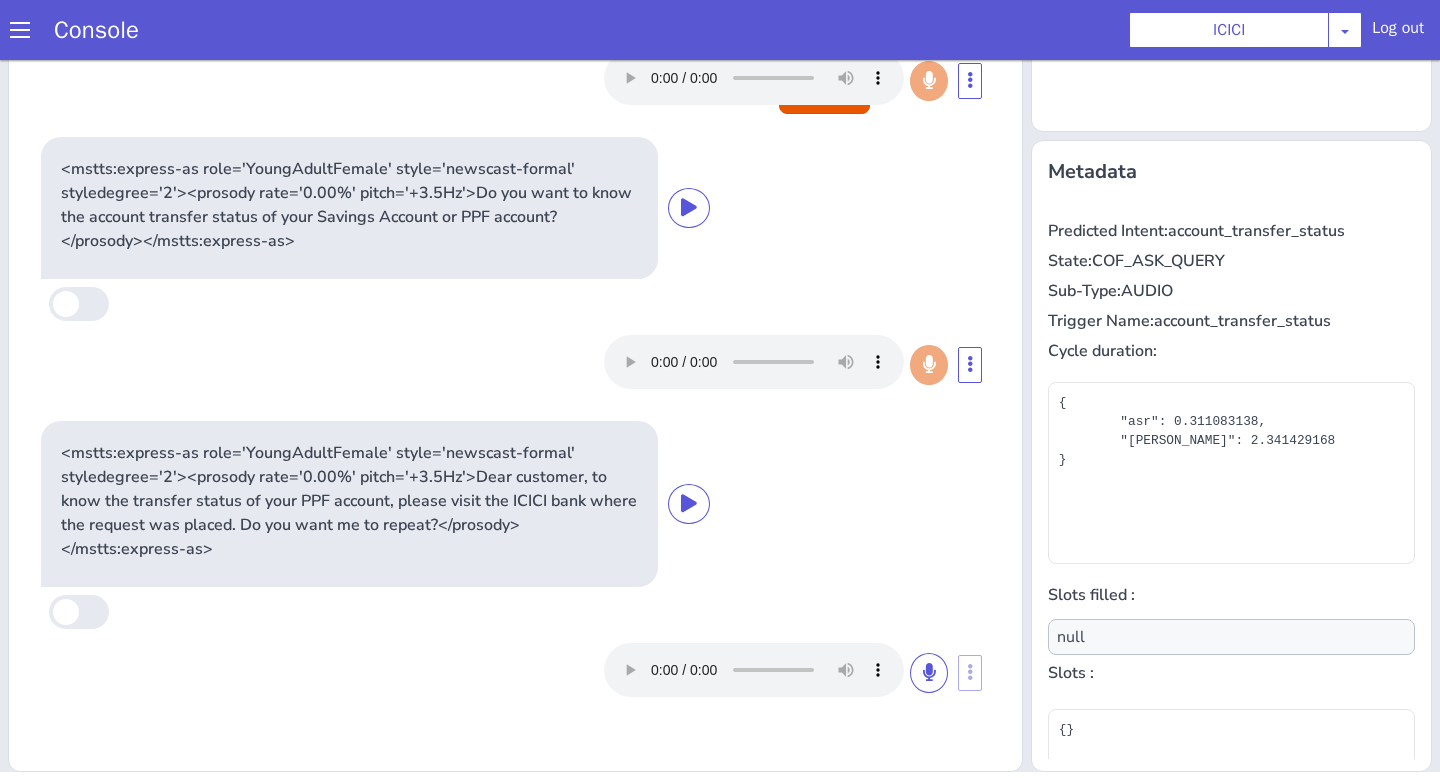 type on "product" 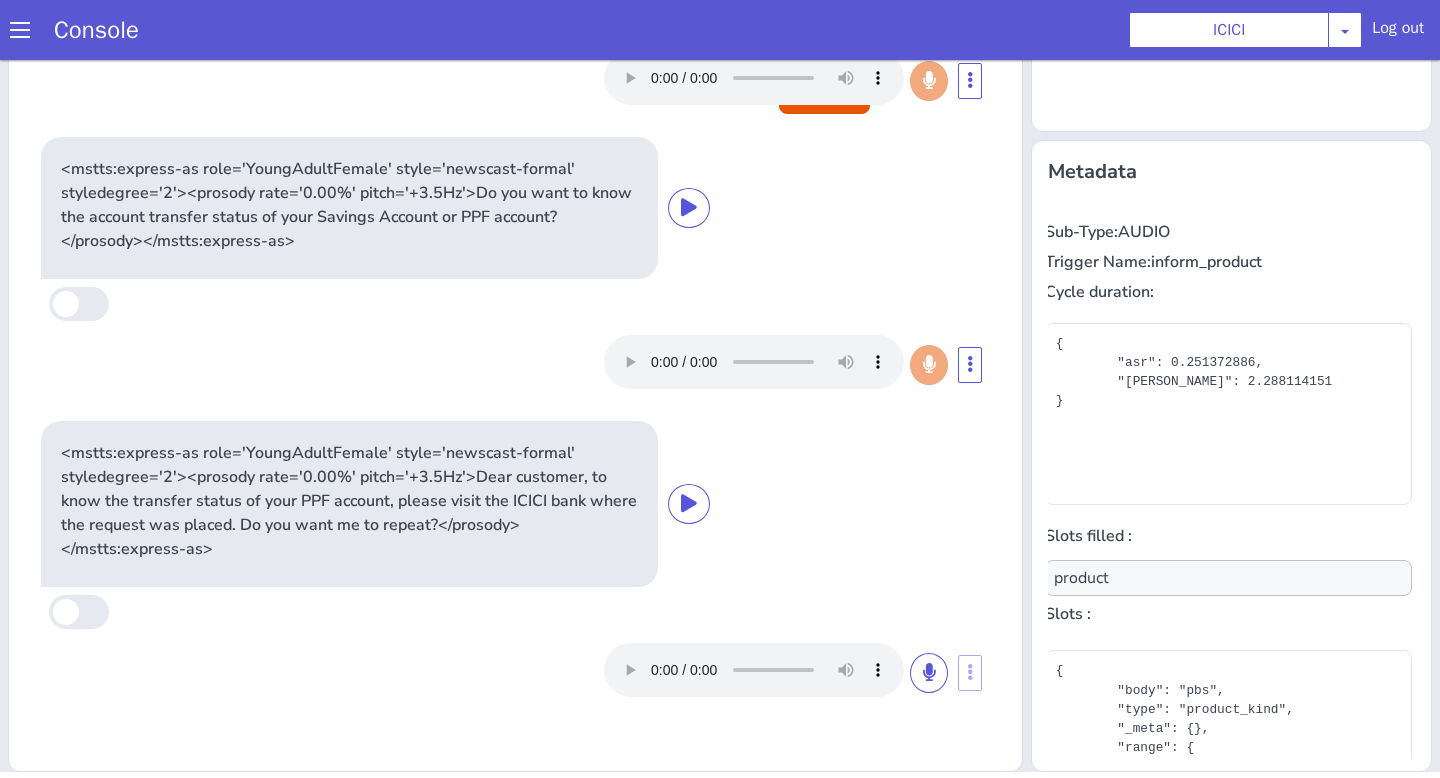 scroll, scrollTop: 181, scrollLeft: 3, axis: both 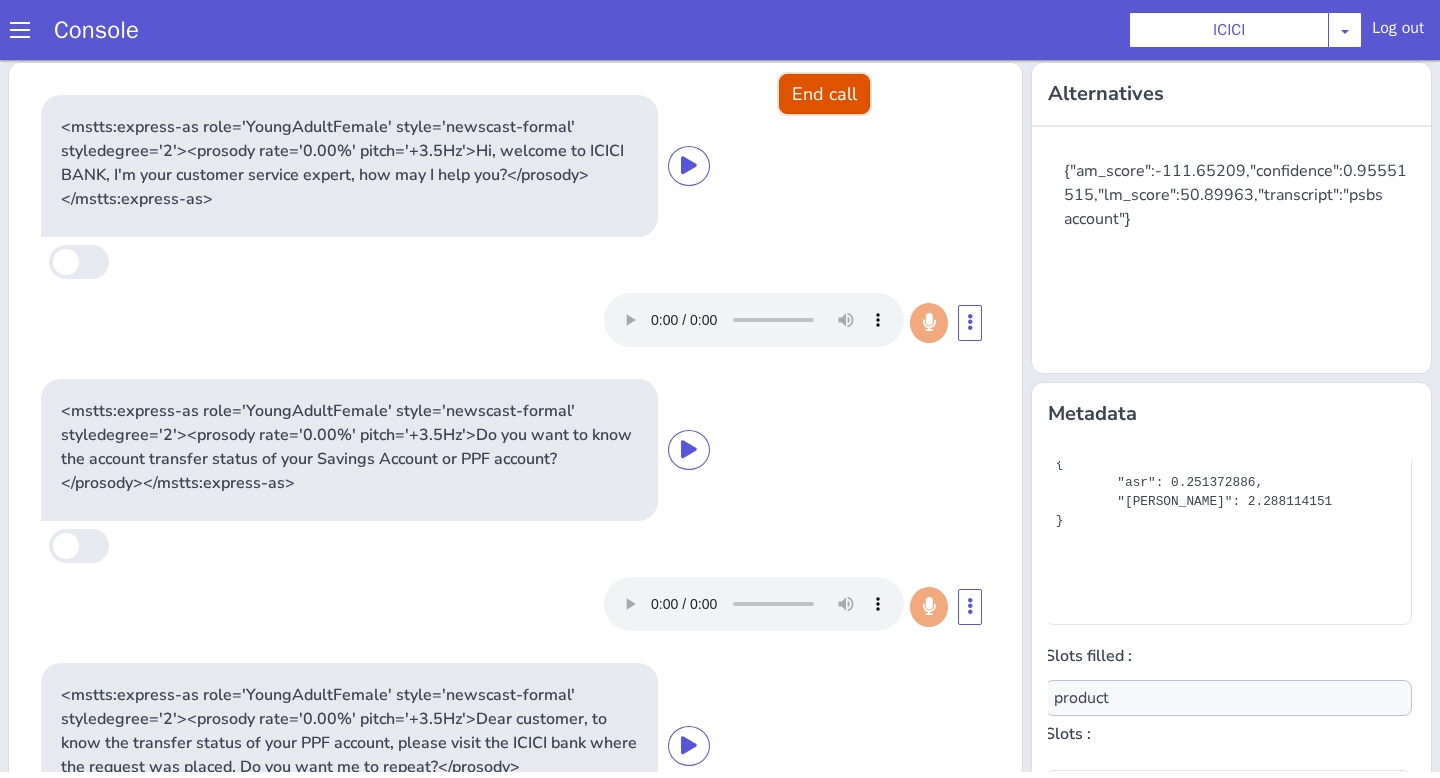 click on "End call" at bounding box center [824, 94] 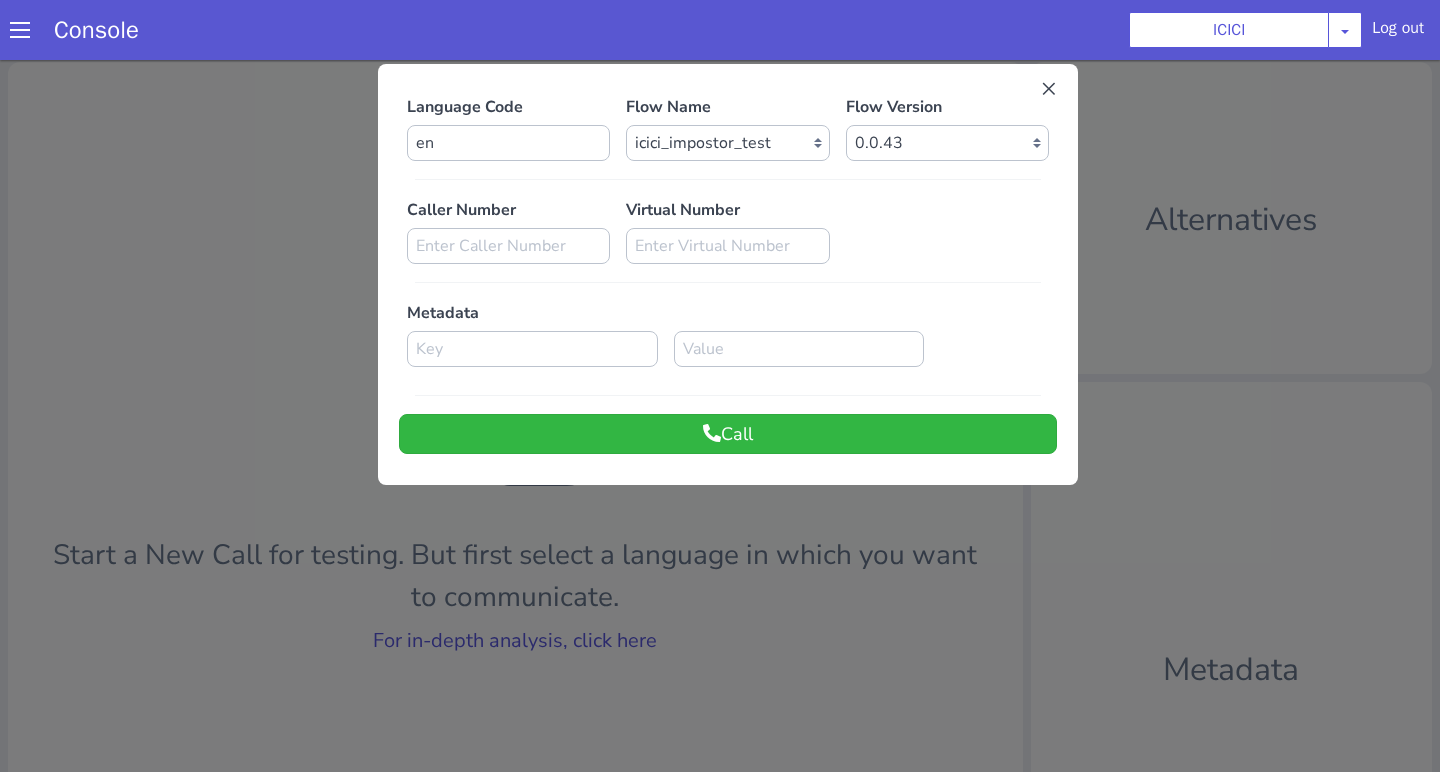 click at bounding box center [720, 413] 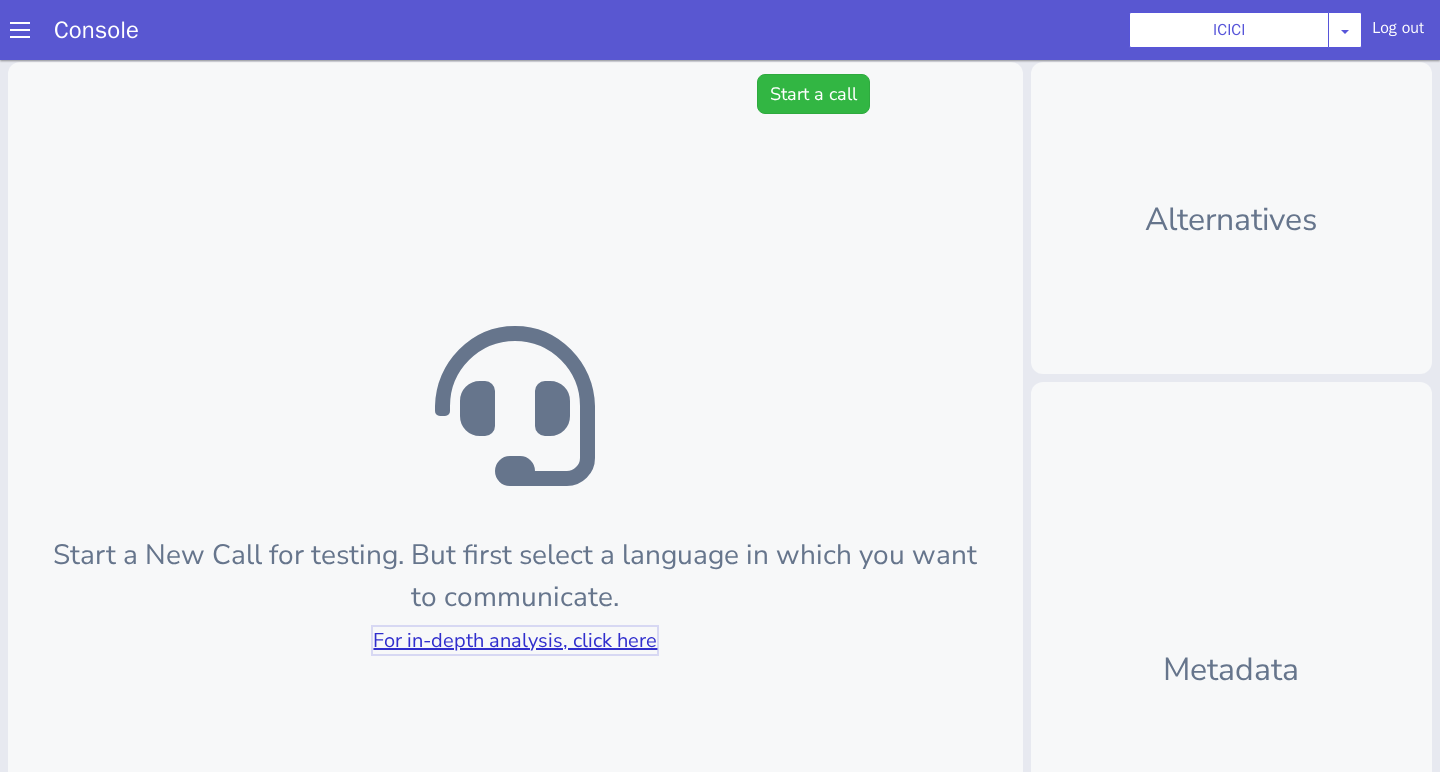 click on "For in-depth analysis, click here" at bounding box center [515, 640] 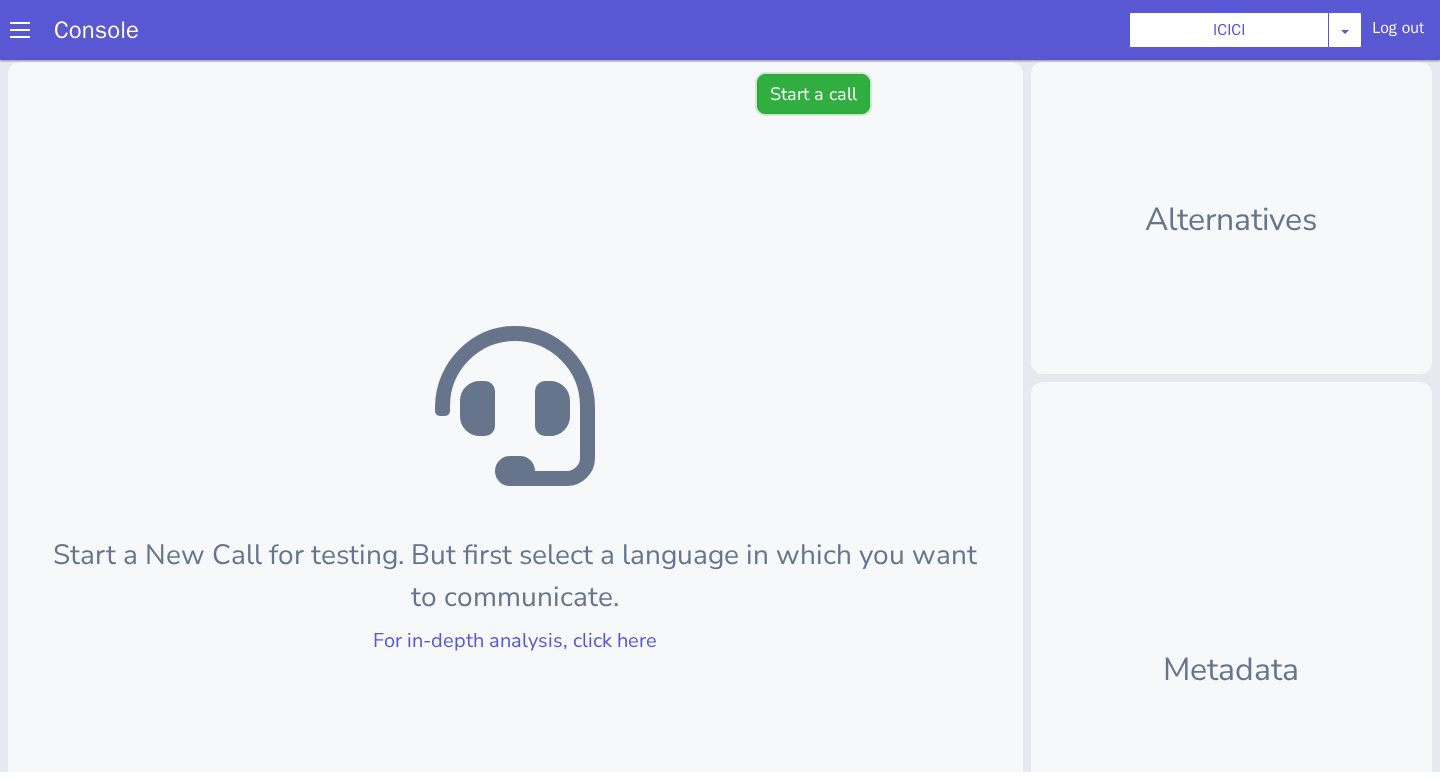 click on "Start a call" at bounding box center (813, 94) 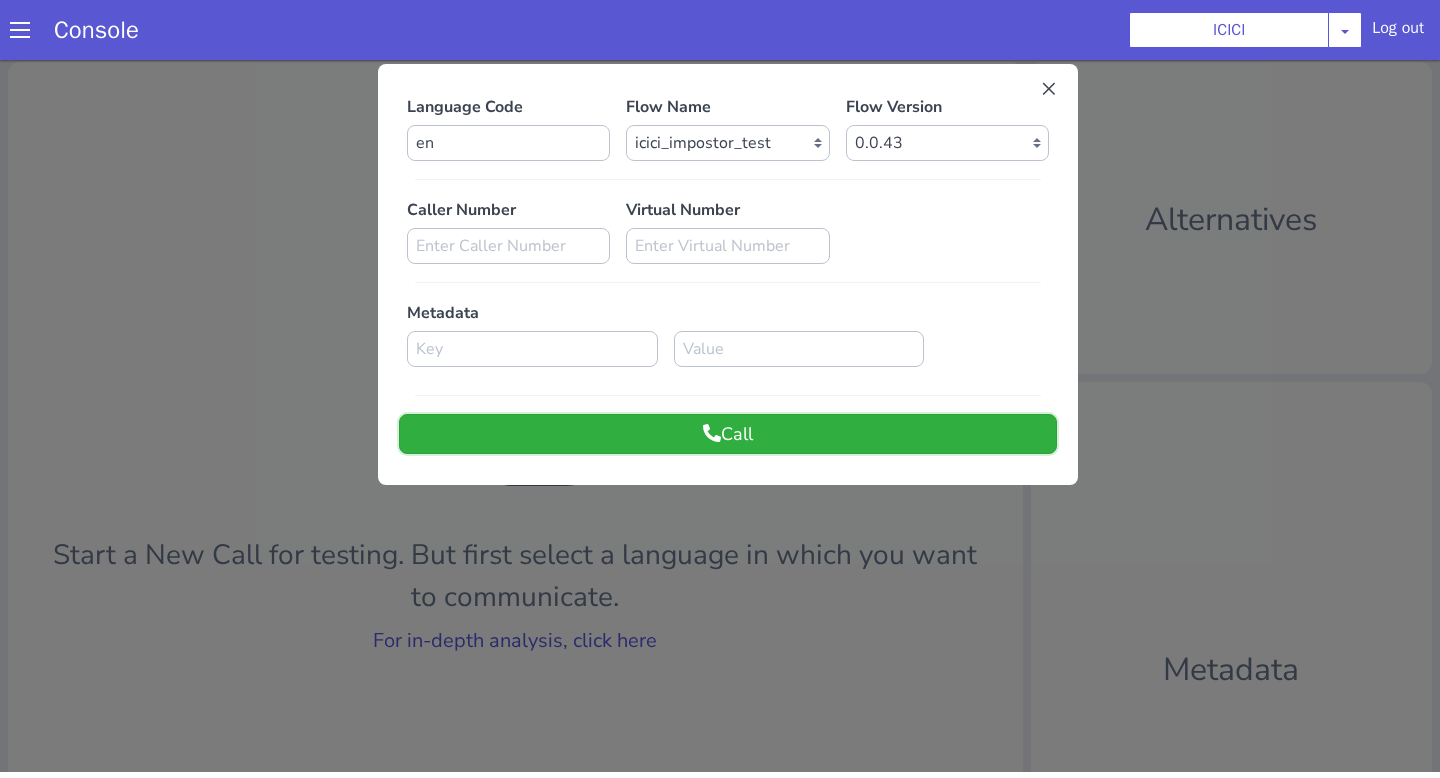 click on "Call" at bounding box center (728, 434) 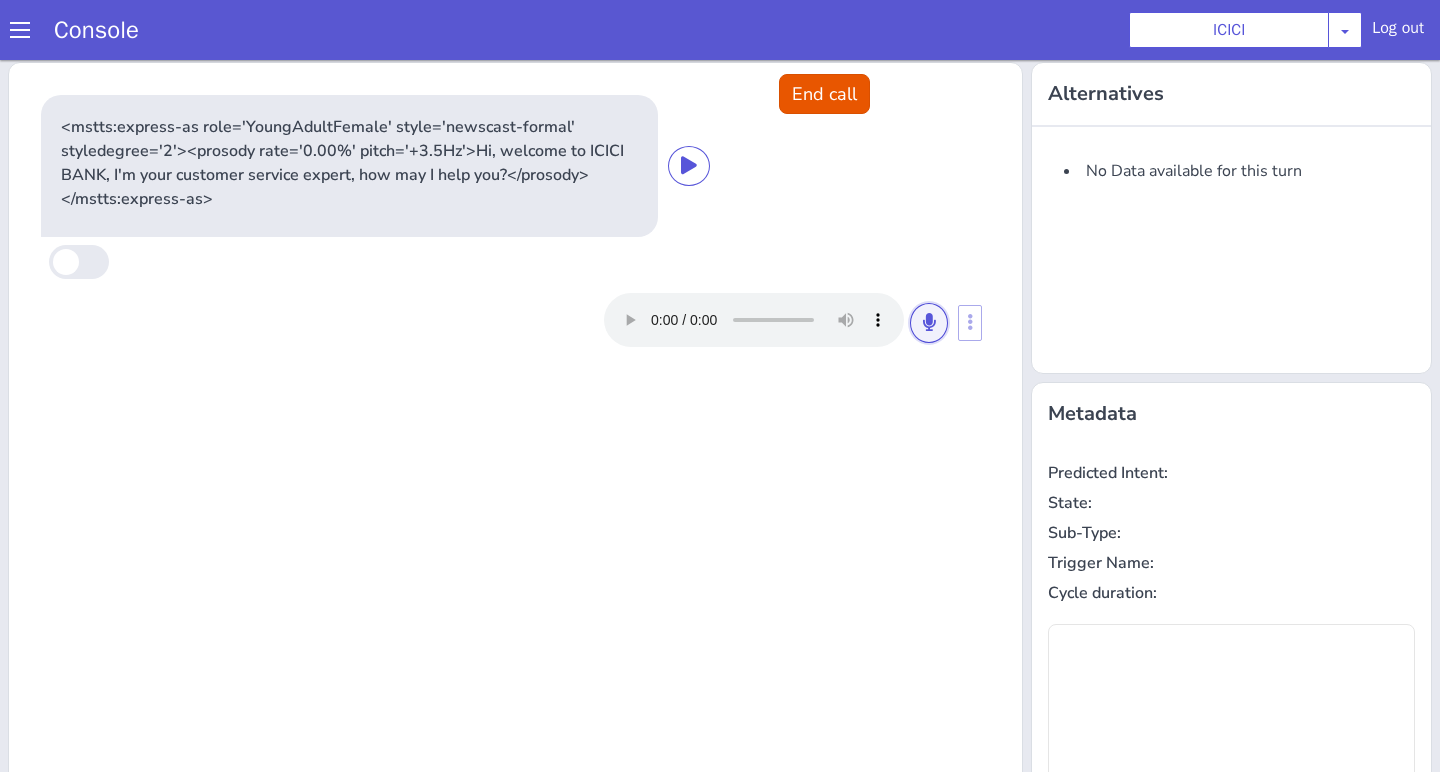 click at bounding box center (929, 322) 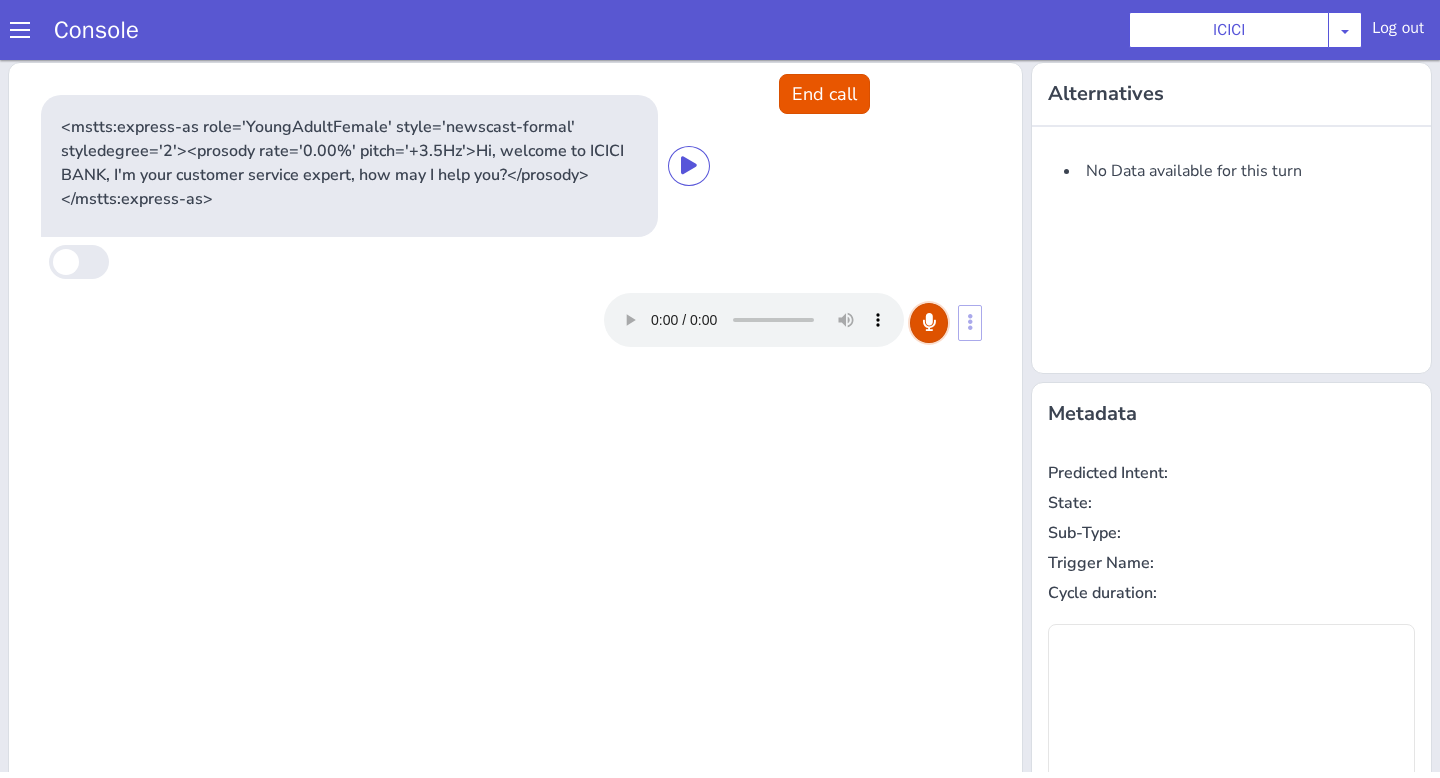 click at bounding box center [929, 322] 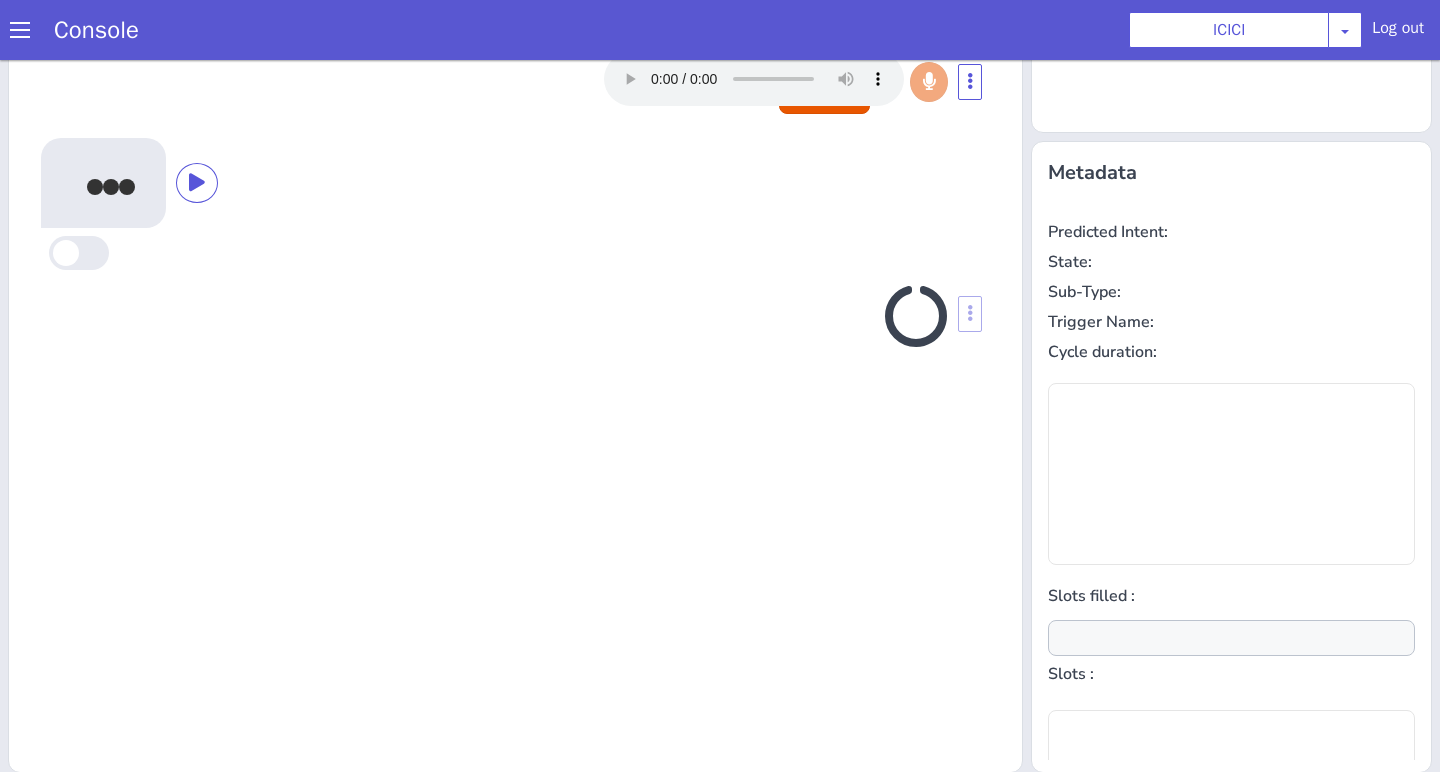 scroll, scrollTop: 242, scrollLeft: 0, axis: vertical 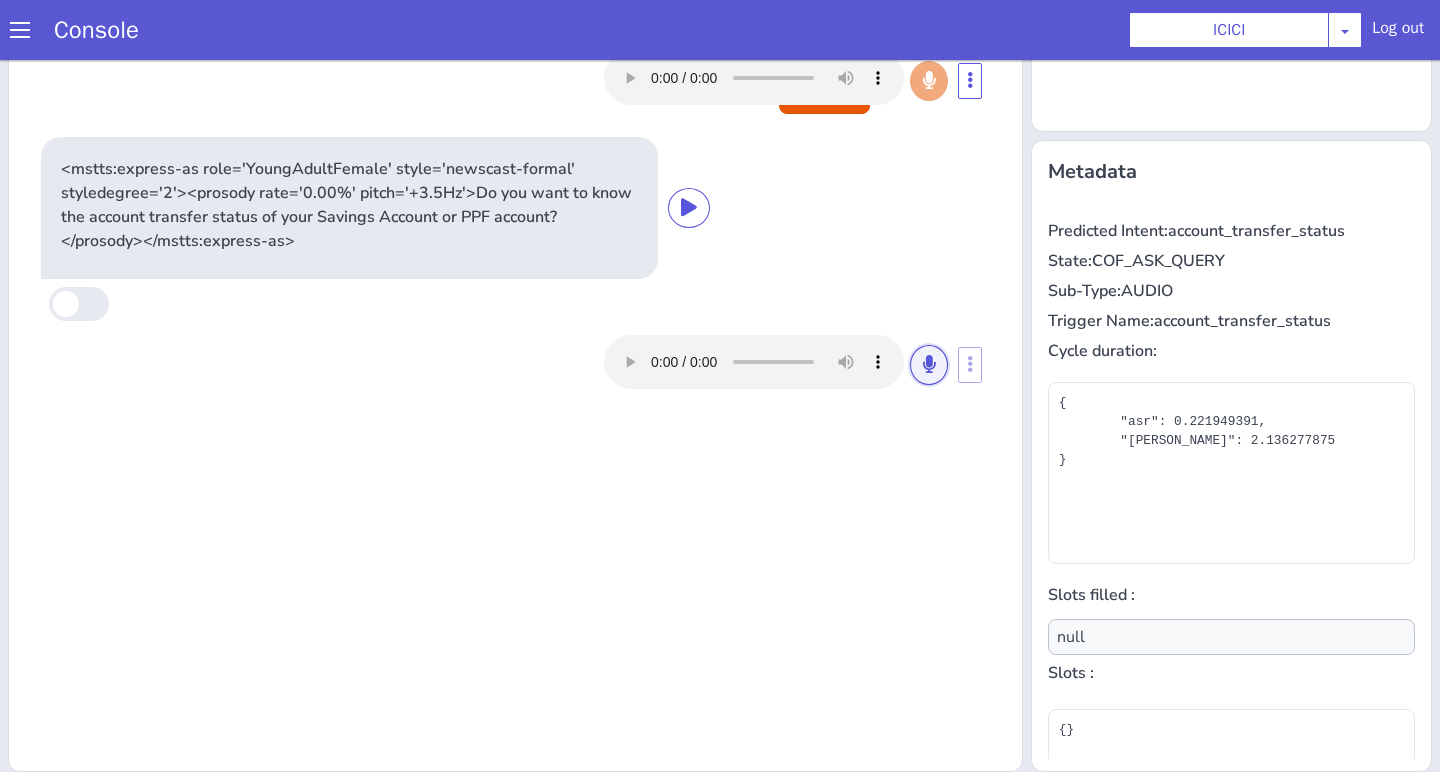 click at bounding box center (929, 365) 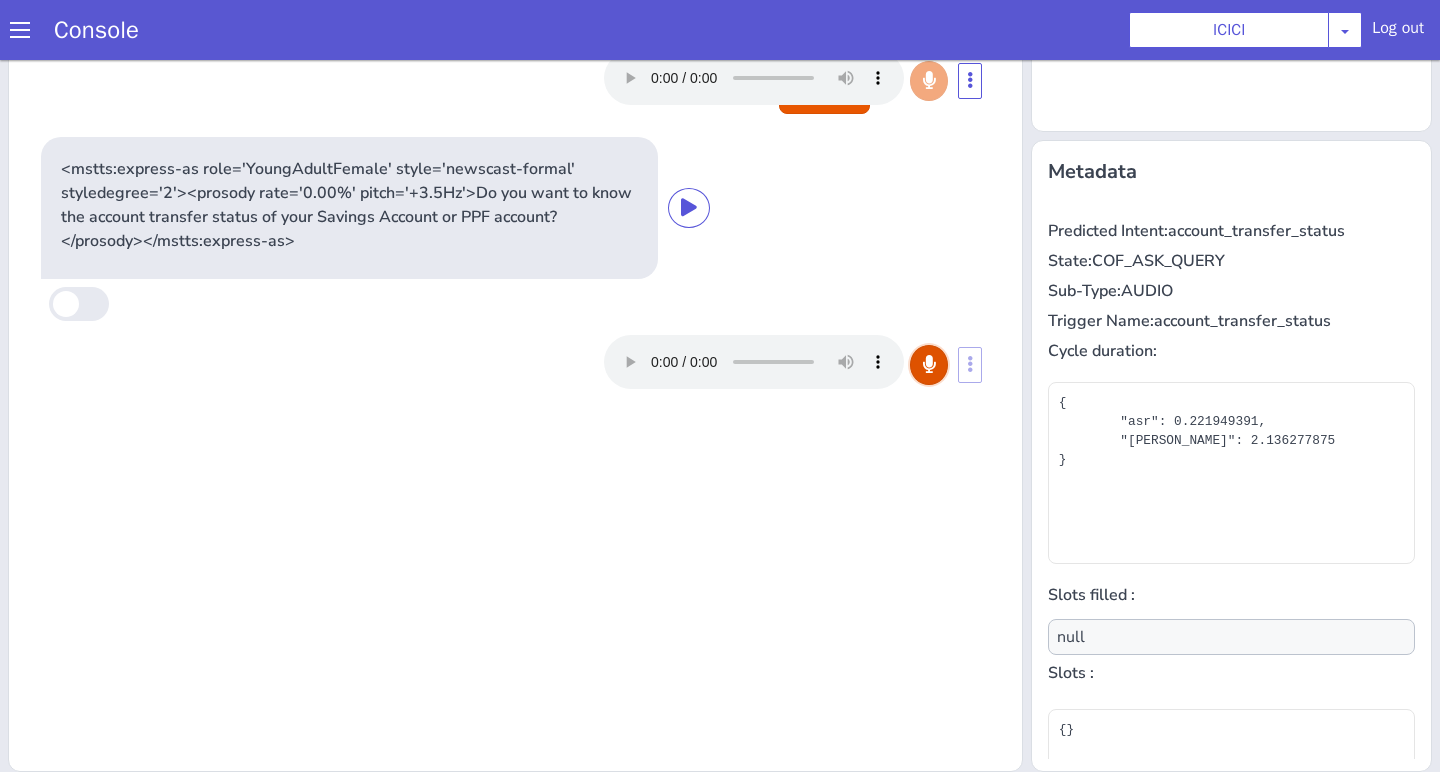 click at bounding box center (929, 365) 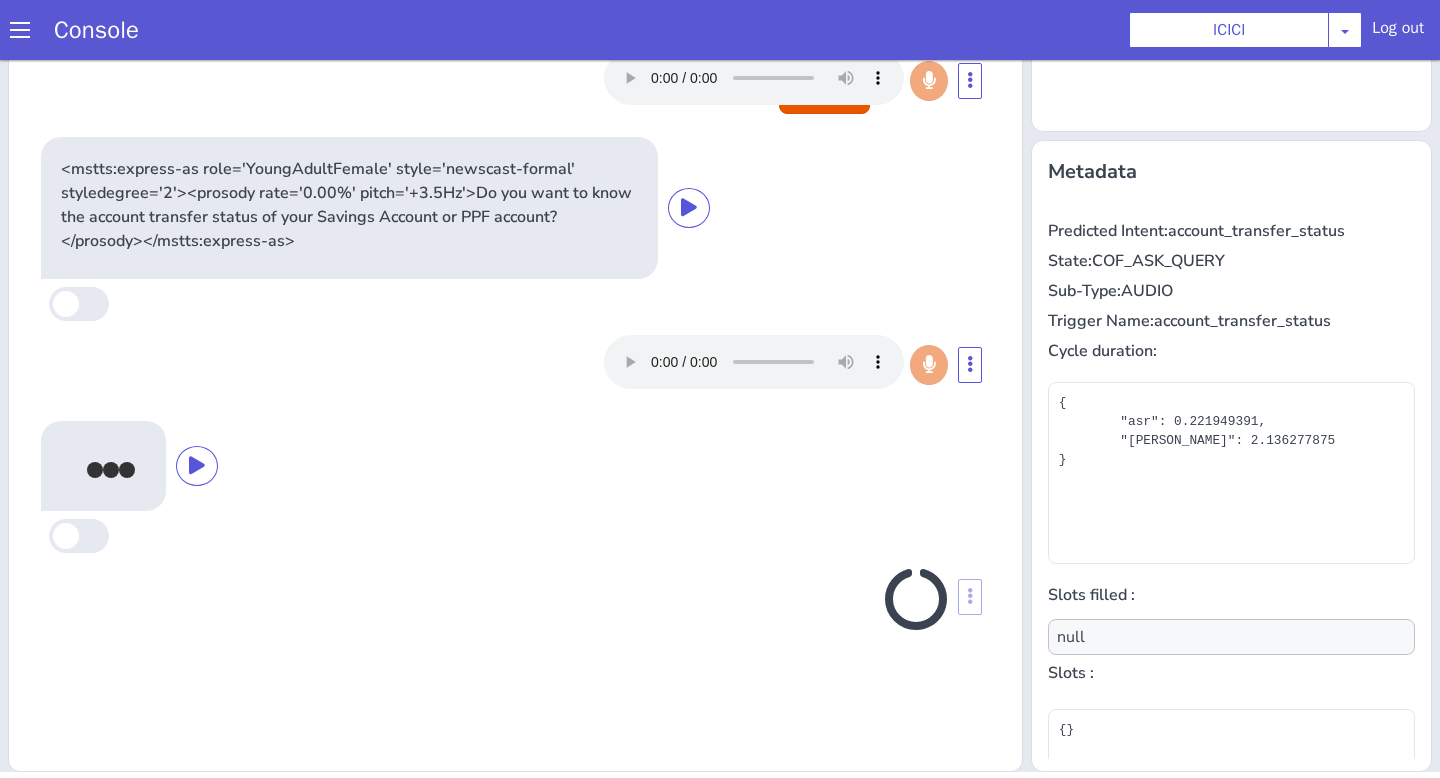 type on "product" 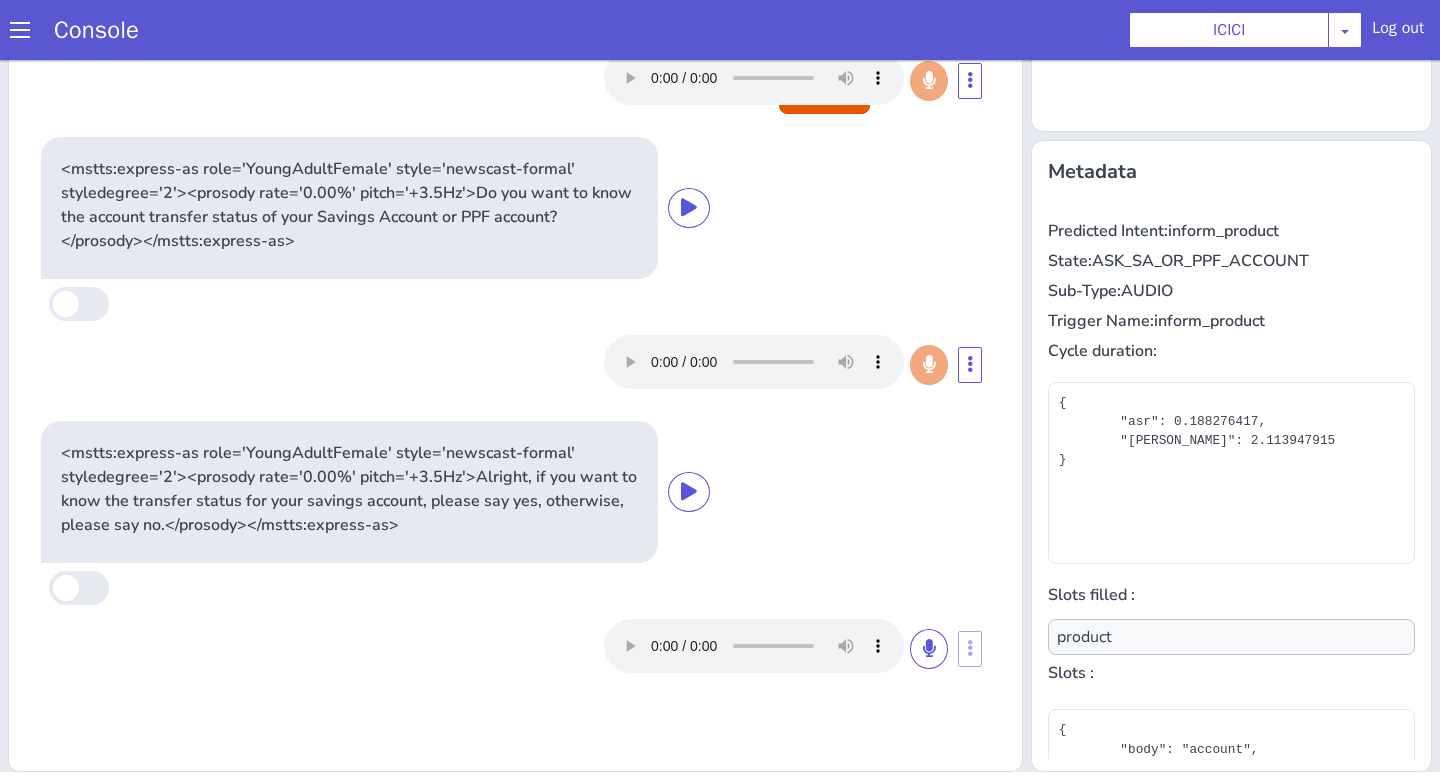 scroll, scrollTop: 82, scrollLeft: 0, axis: vertical 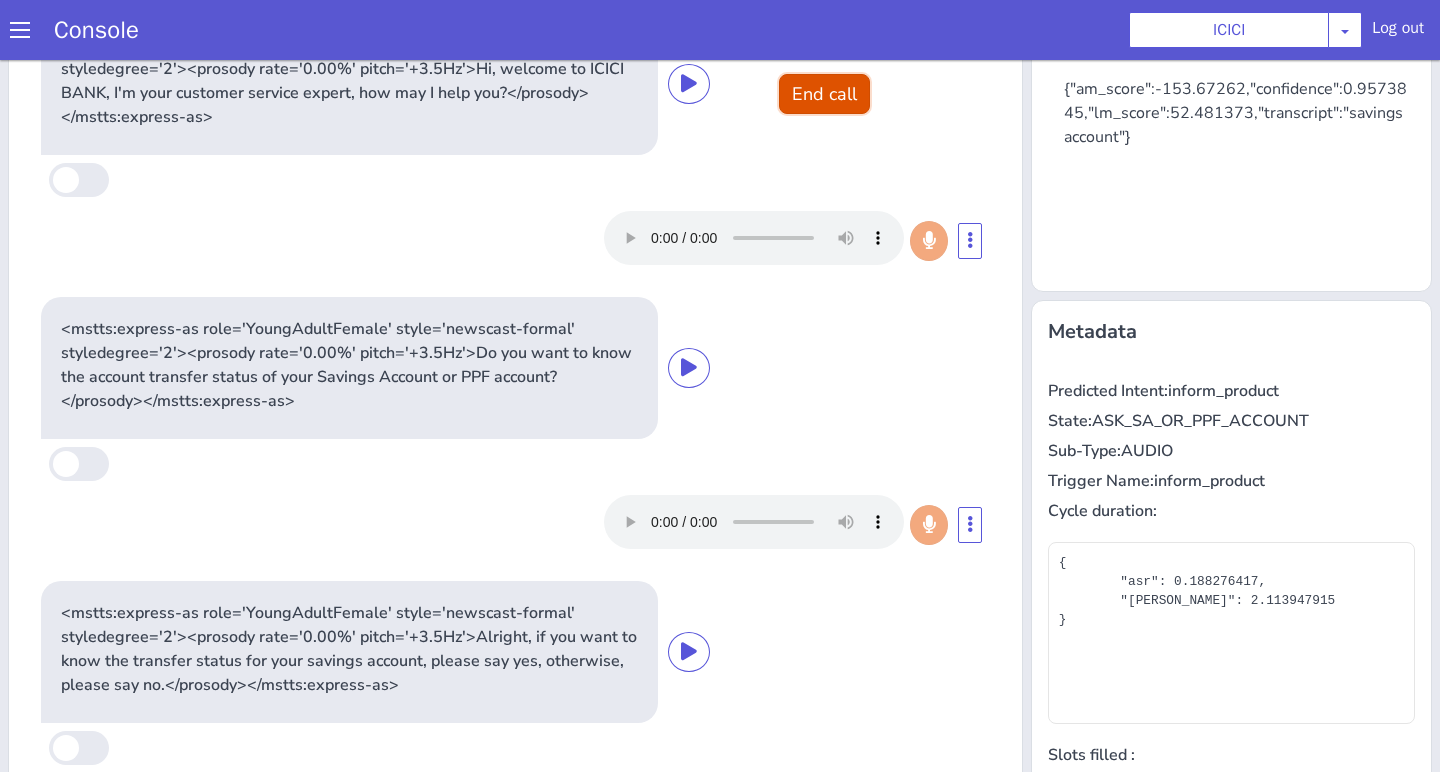 click on "End call" at bounding box center (824, 94) 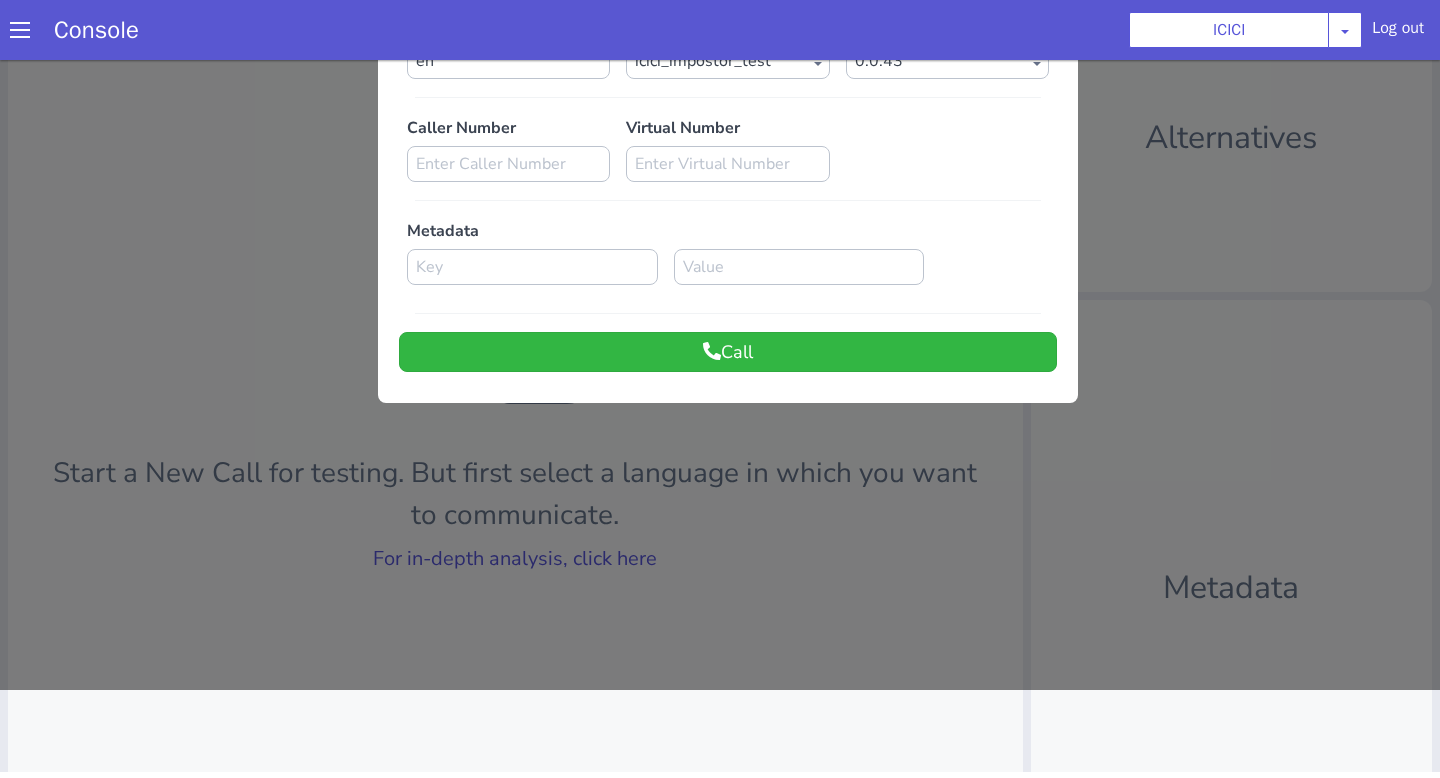 click at bounding box center (720, 331) 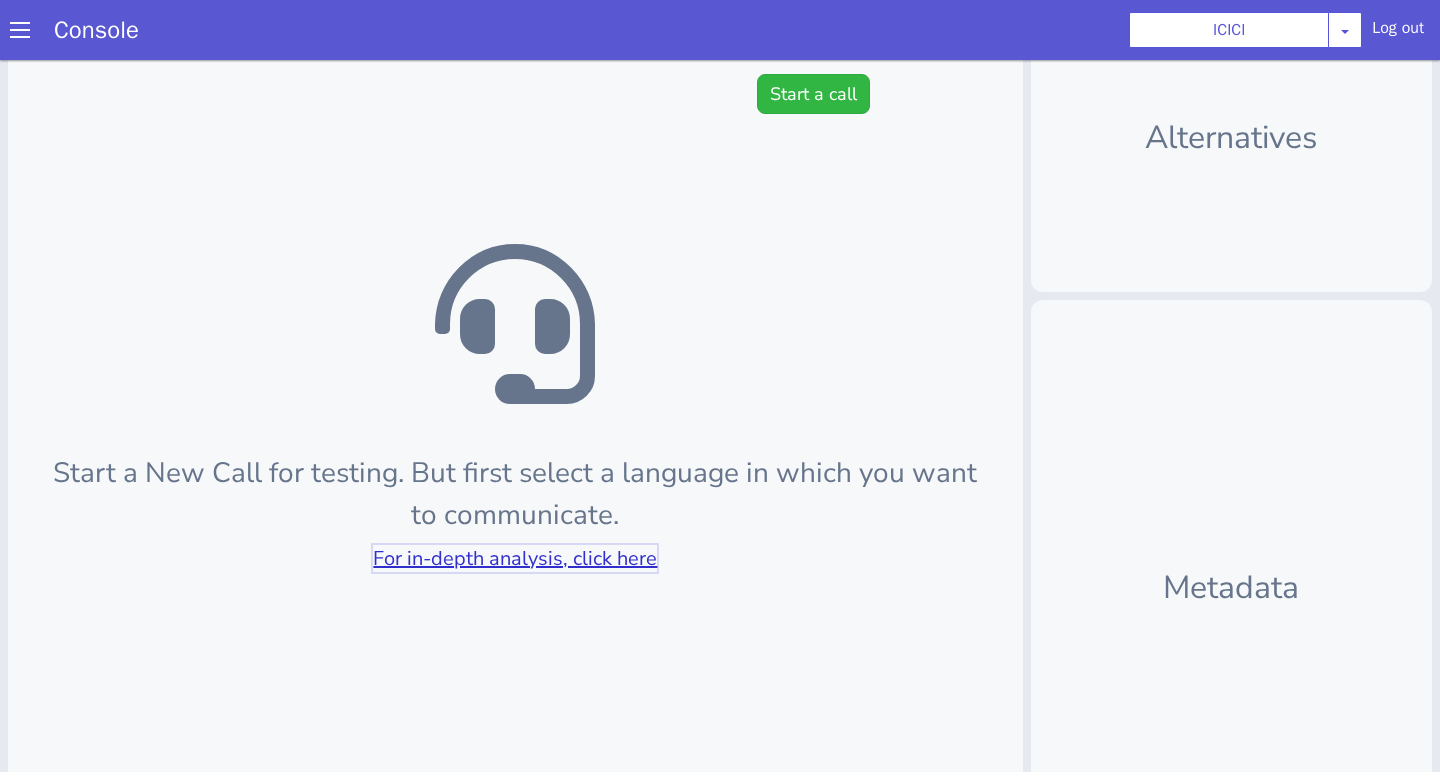 click on "For in-depth analysis, click here" at bounding box center (515, 558) 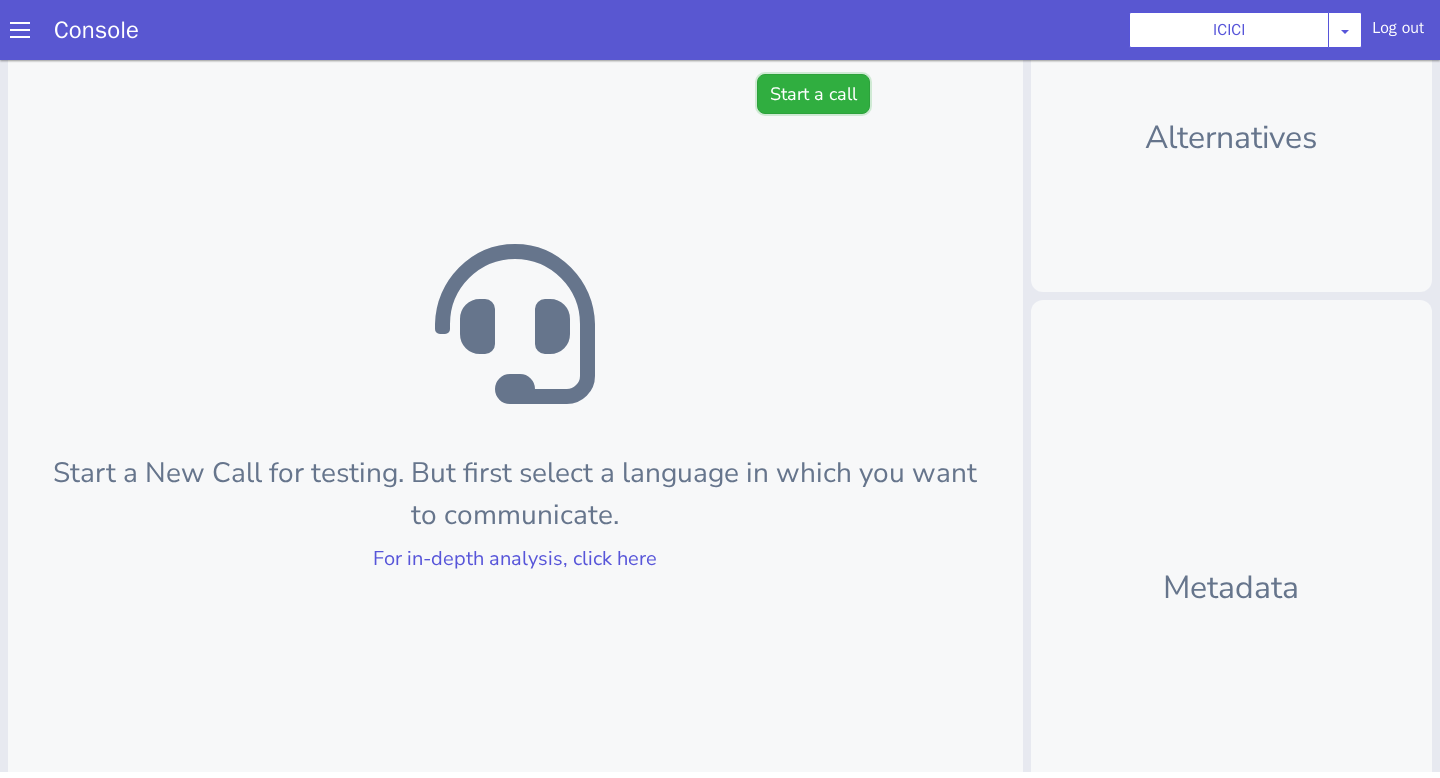 click on "Start a call" at bounding box center (813, 94) 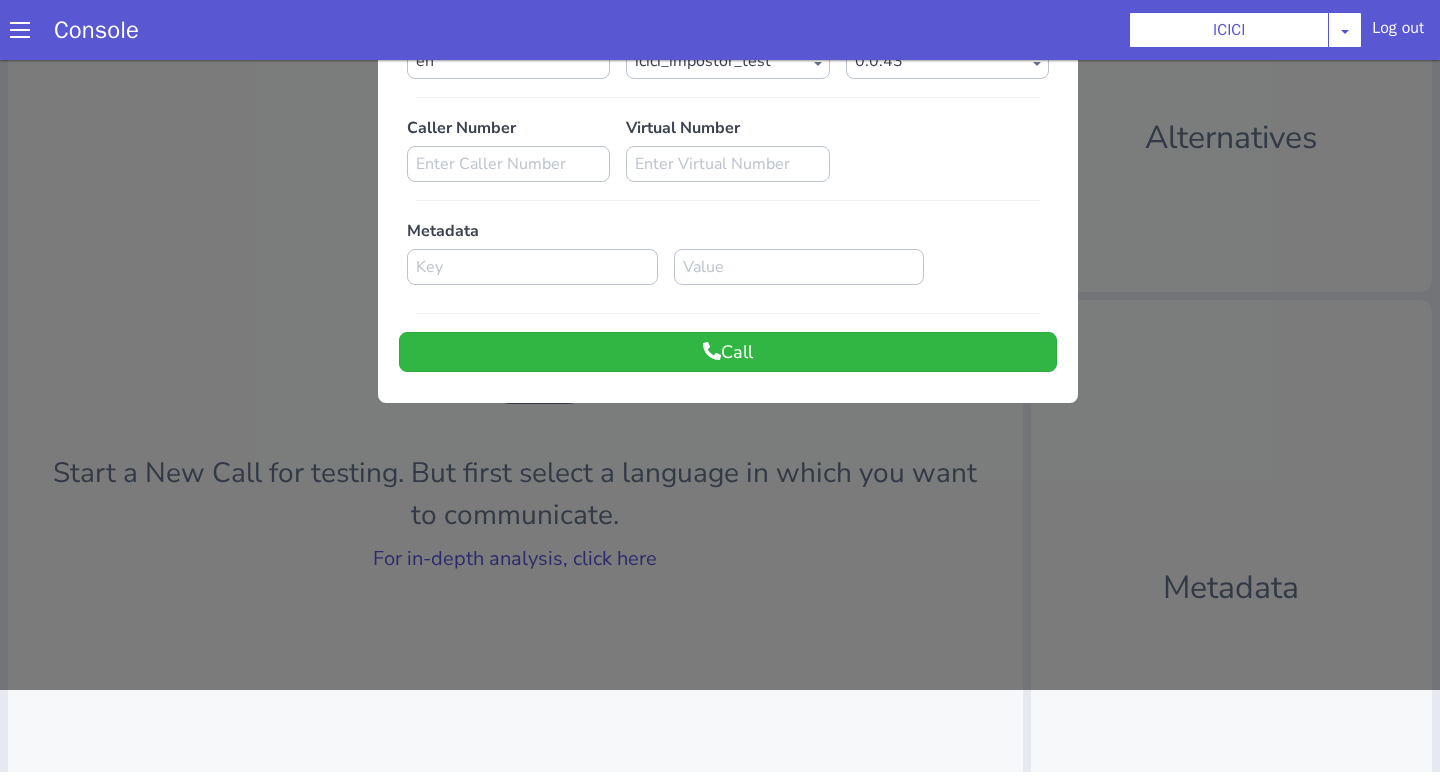 scroll, scrollTop: 0, scrollLeft: 0, axis: both 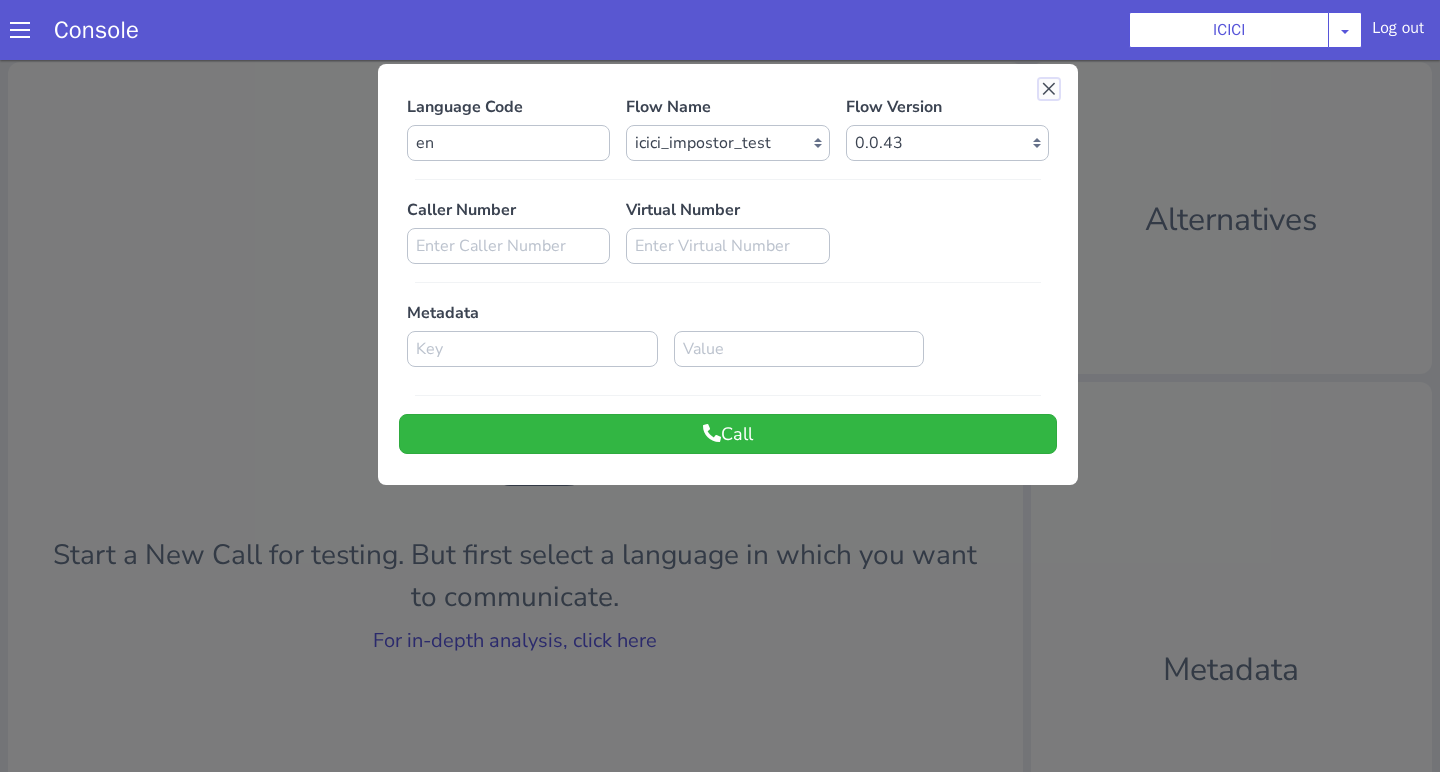 click at bounding box center [1049, 89] 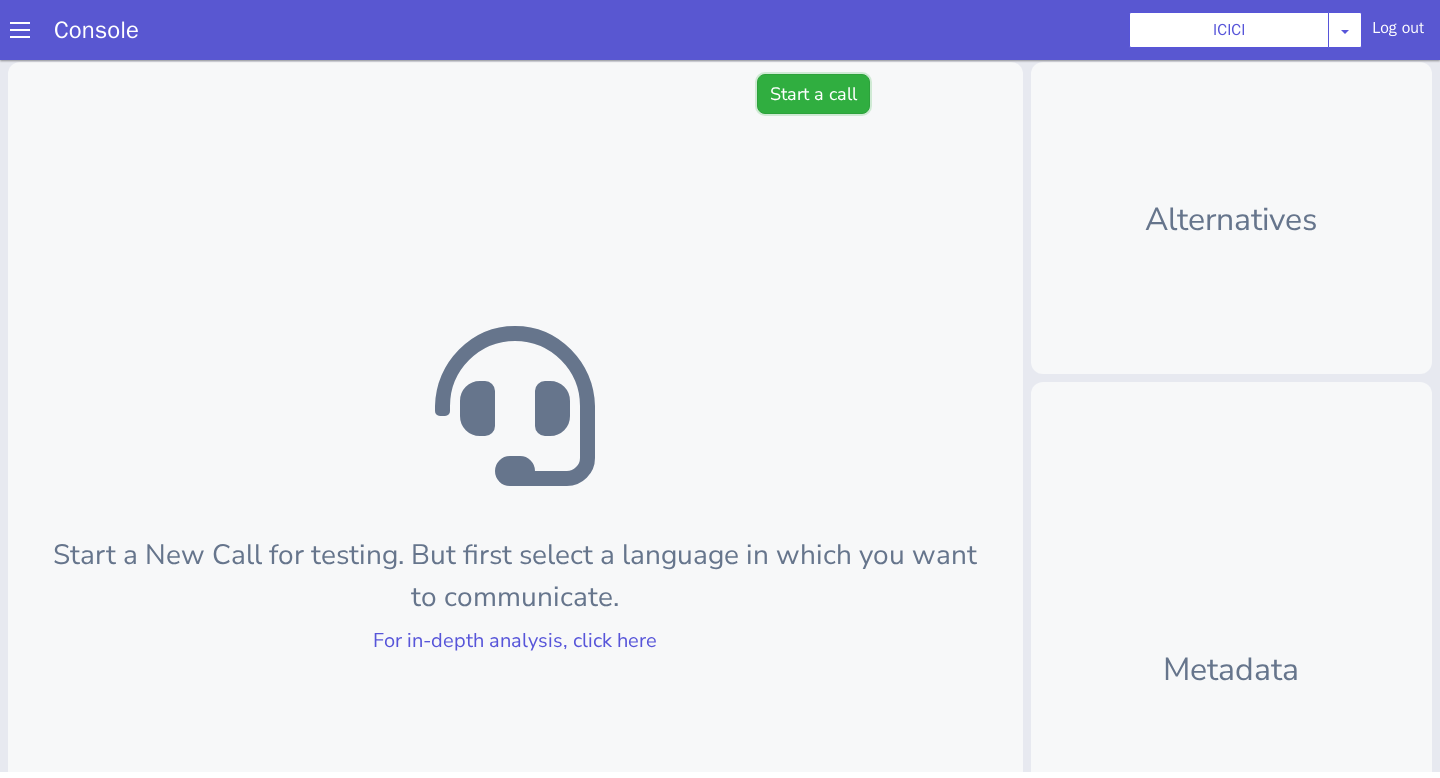 click on "Start a call" at bounding box center (813, 94) 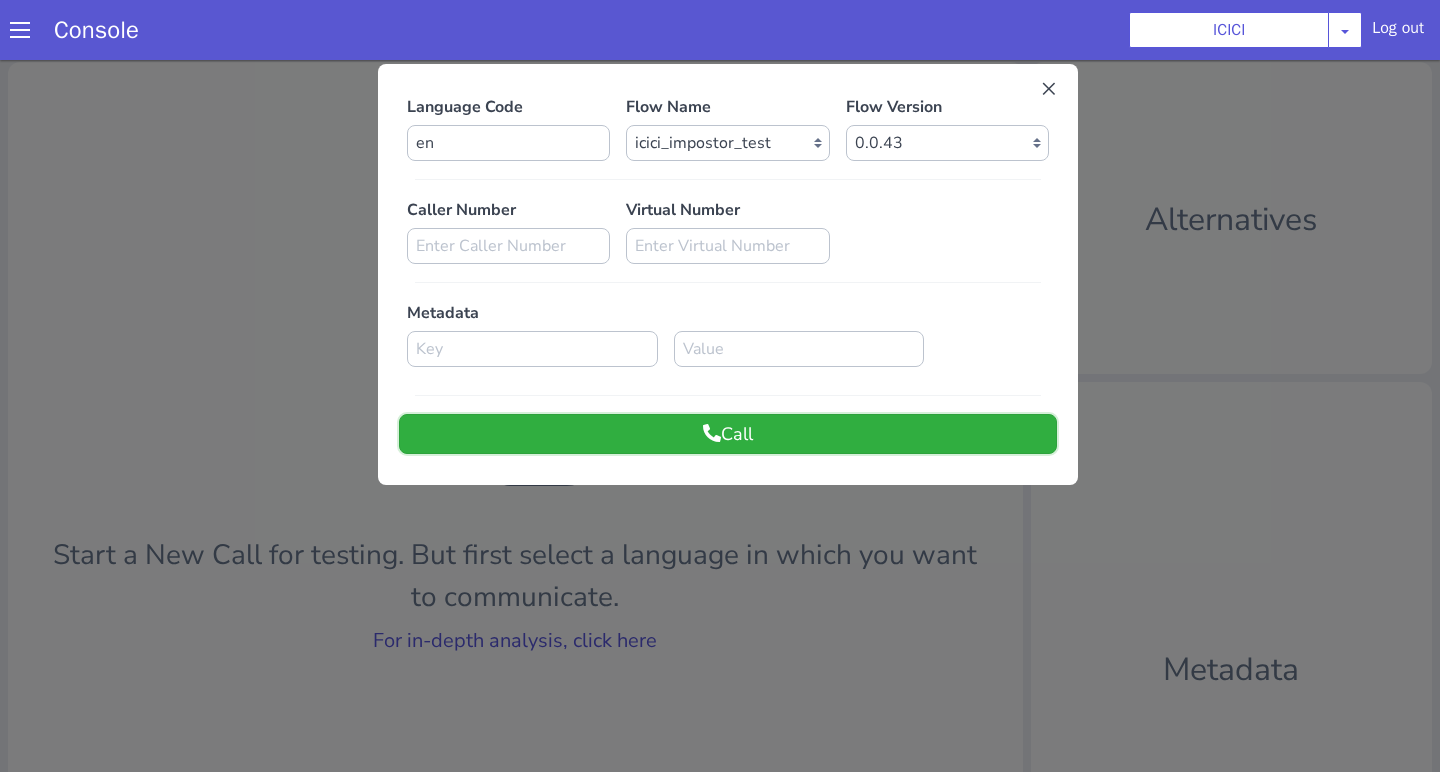 click on "Call" at bounding box center (728, 434) 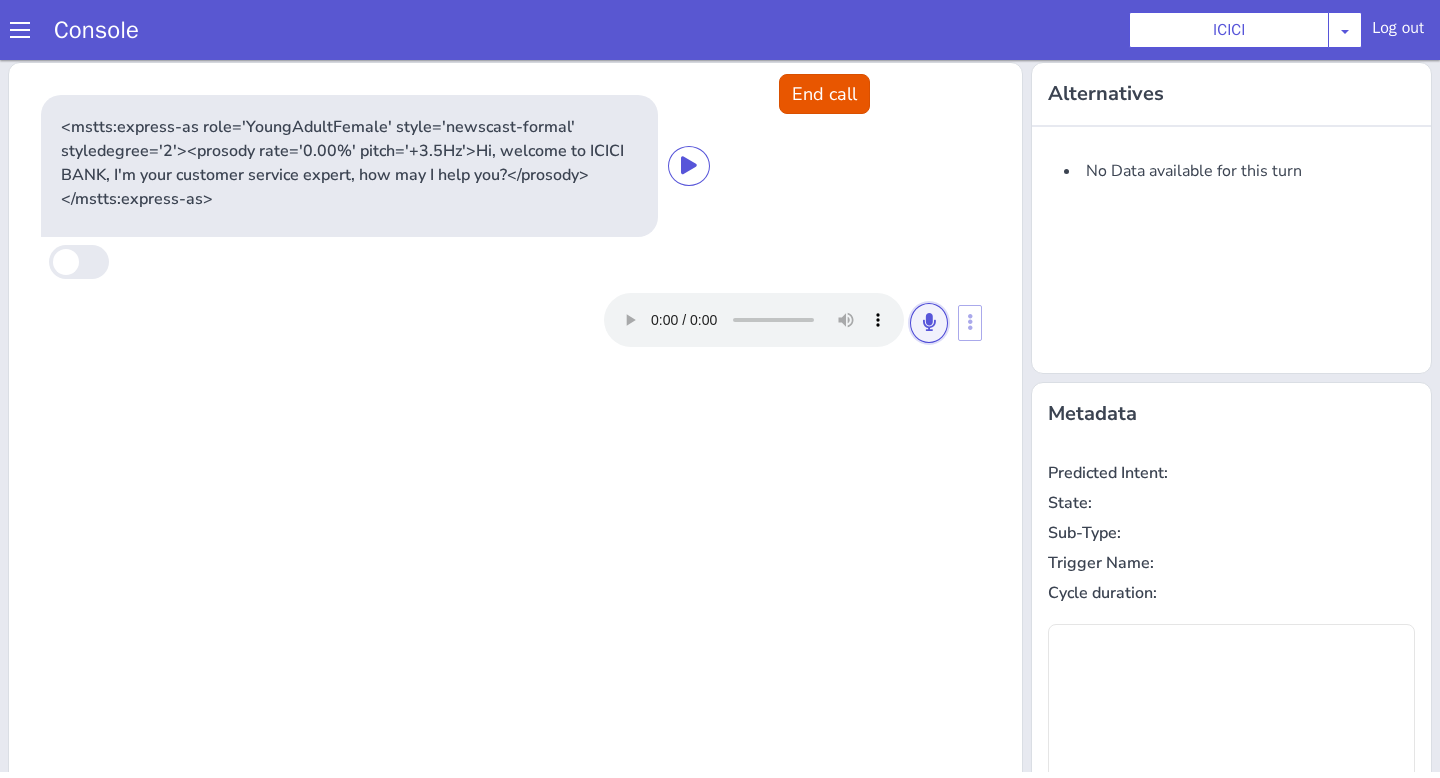 click at bounding box center [929, 323] 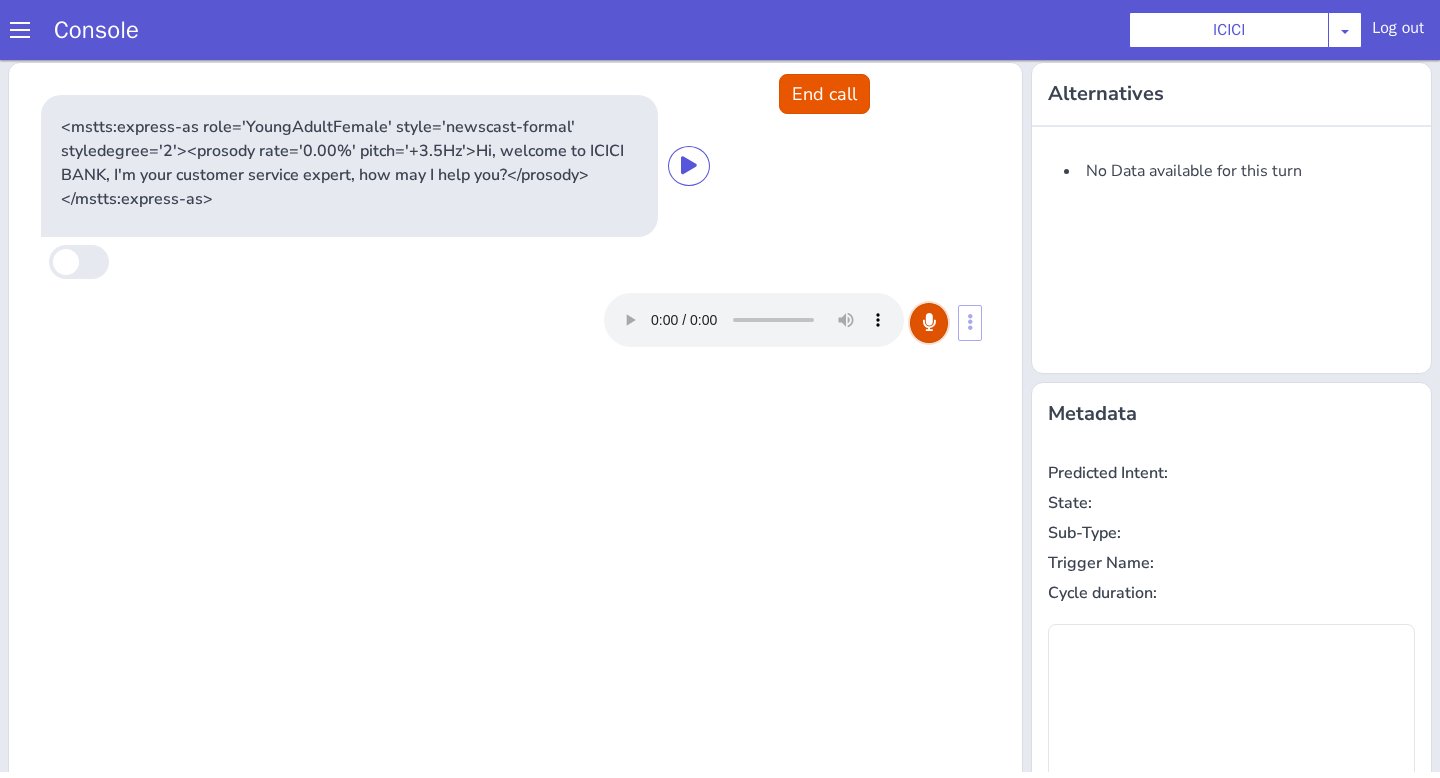 click at bounding box center [929, 323] 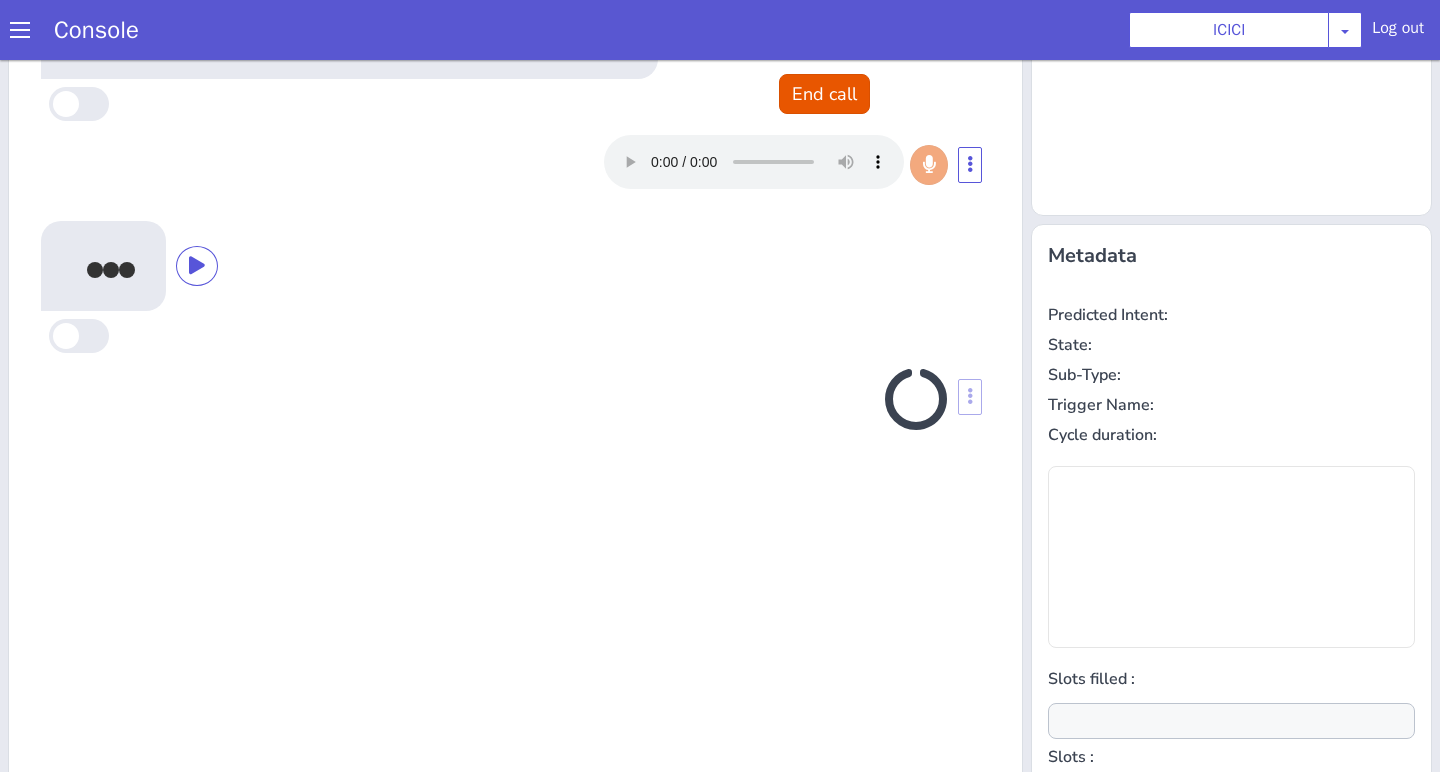 scroll, scrollTop: 242, scrollLeft: 0, axis: vertical 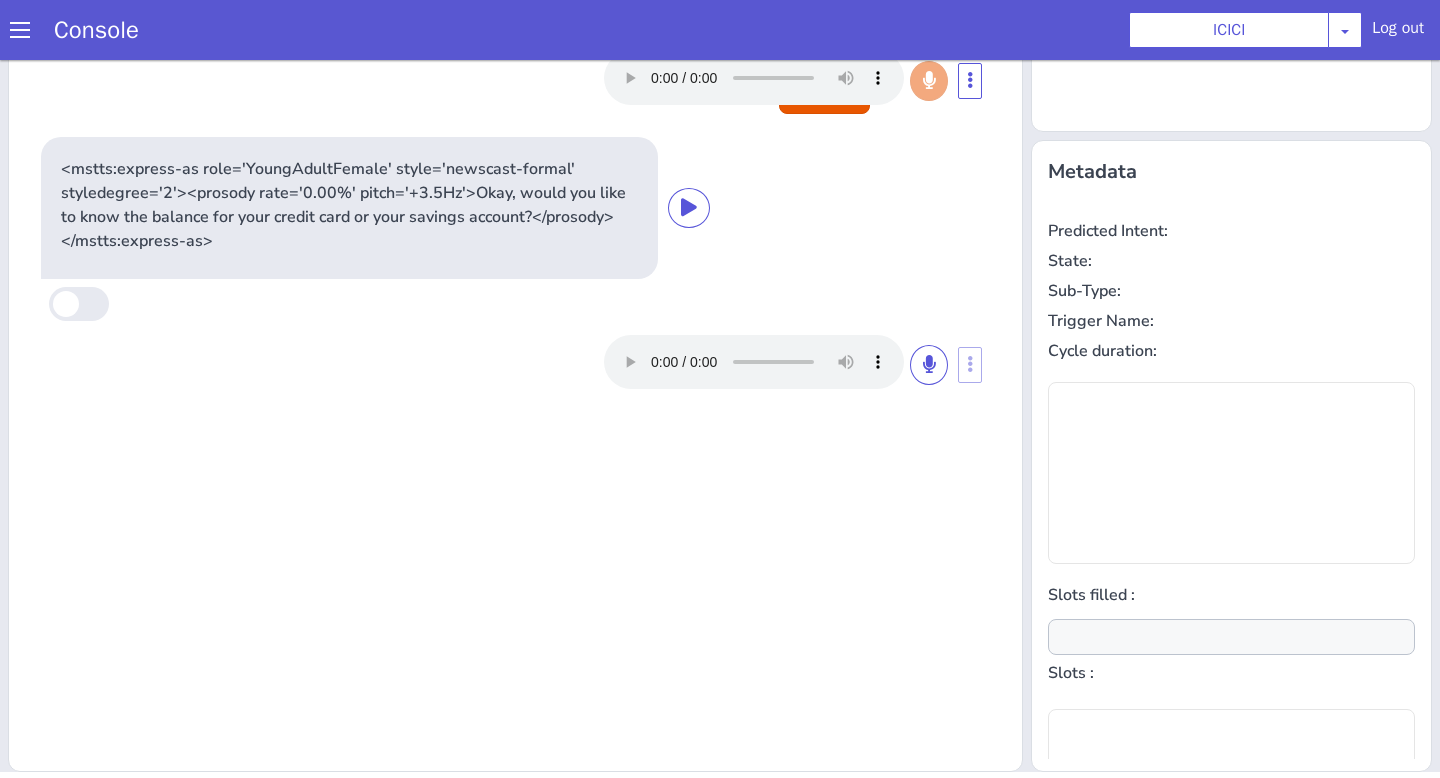 type on "null" 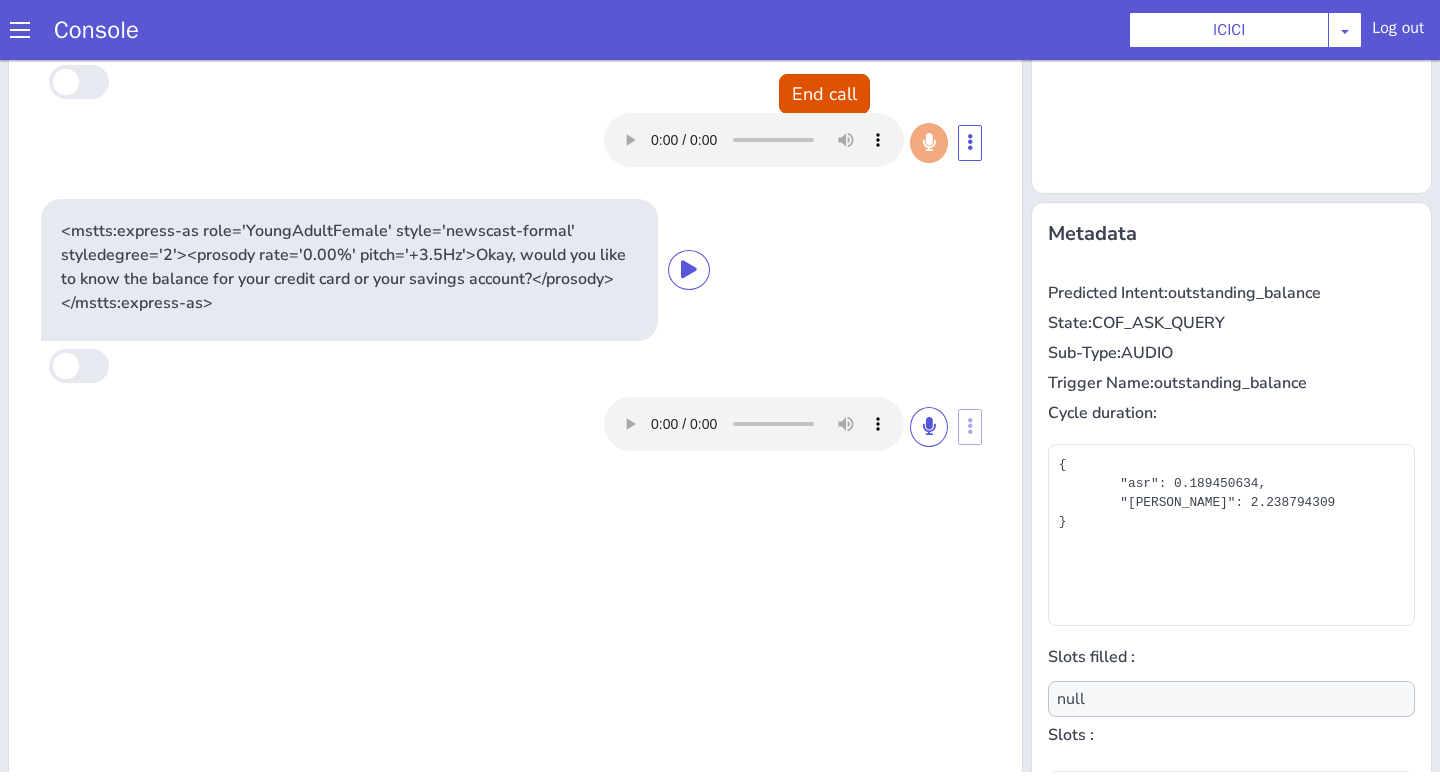 scroll, scrollTop: 170, scrollLeft: 0, axis: vertical 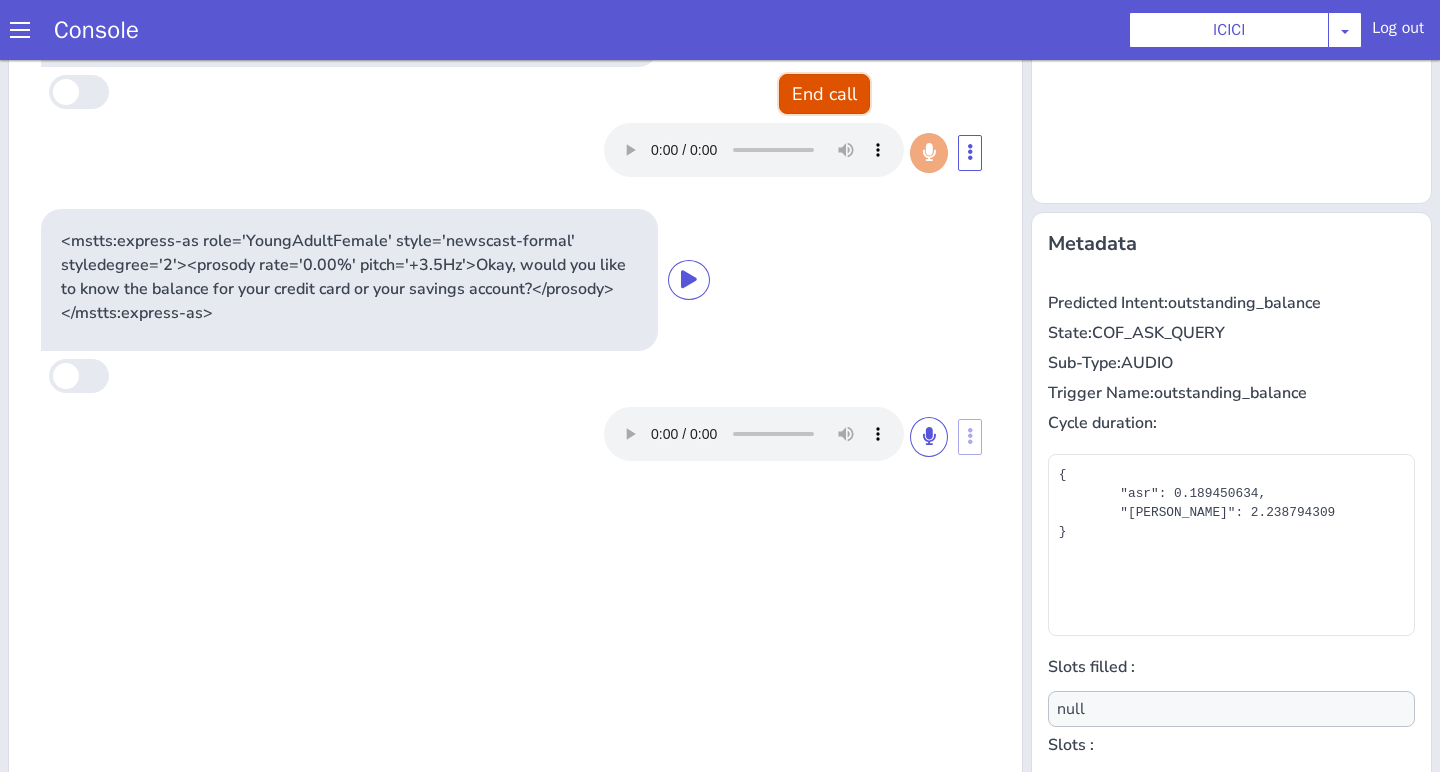 click on "End call" at bounding box center [824, 94] 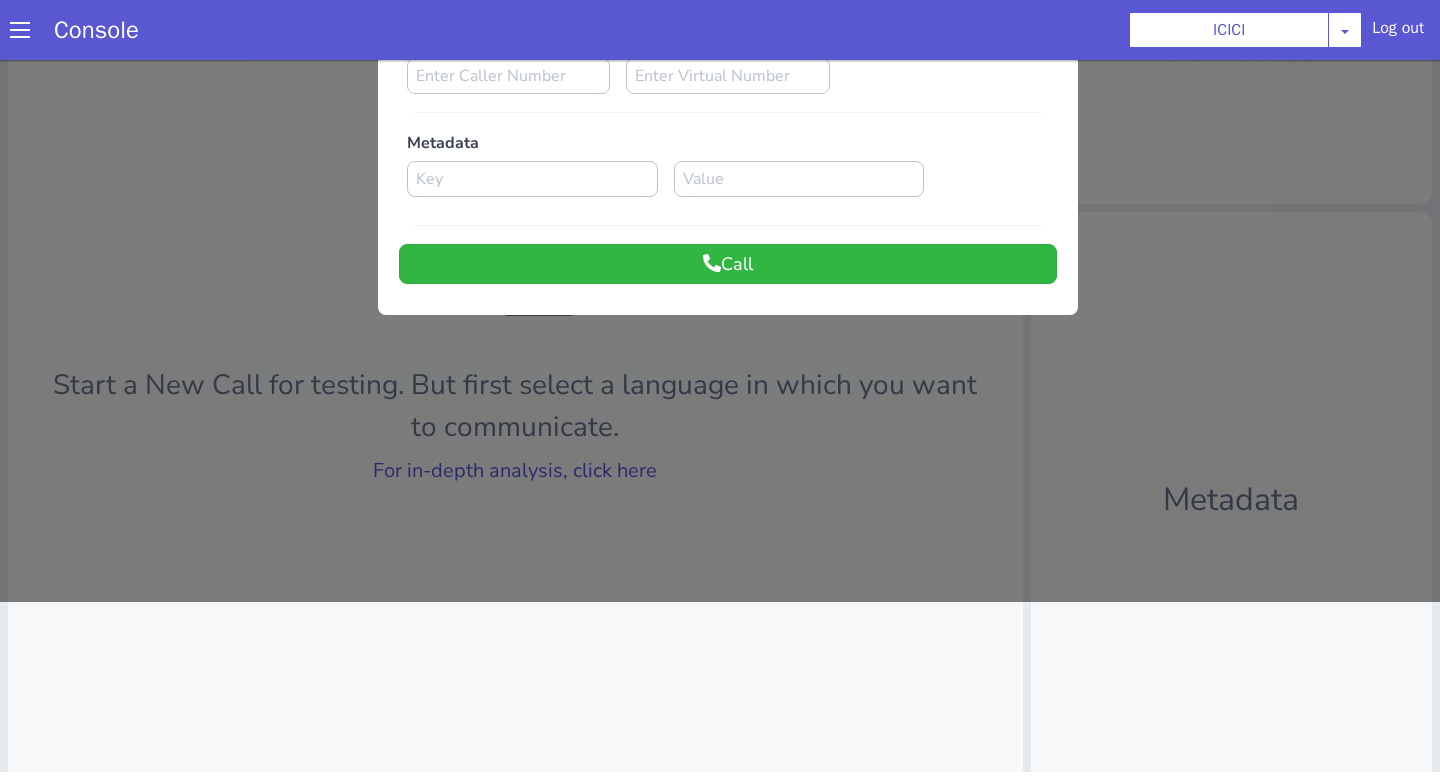 scroll, scrollTop: 0, scrollLeft: 0, axis: both 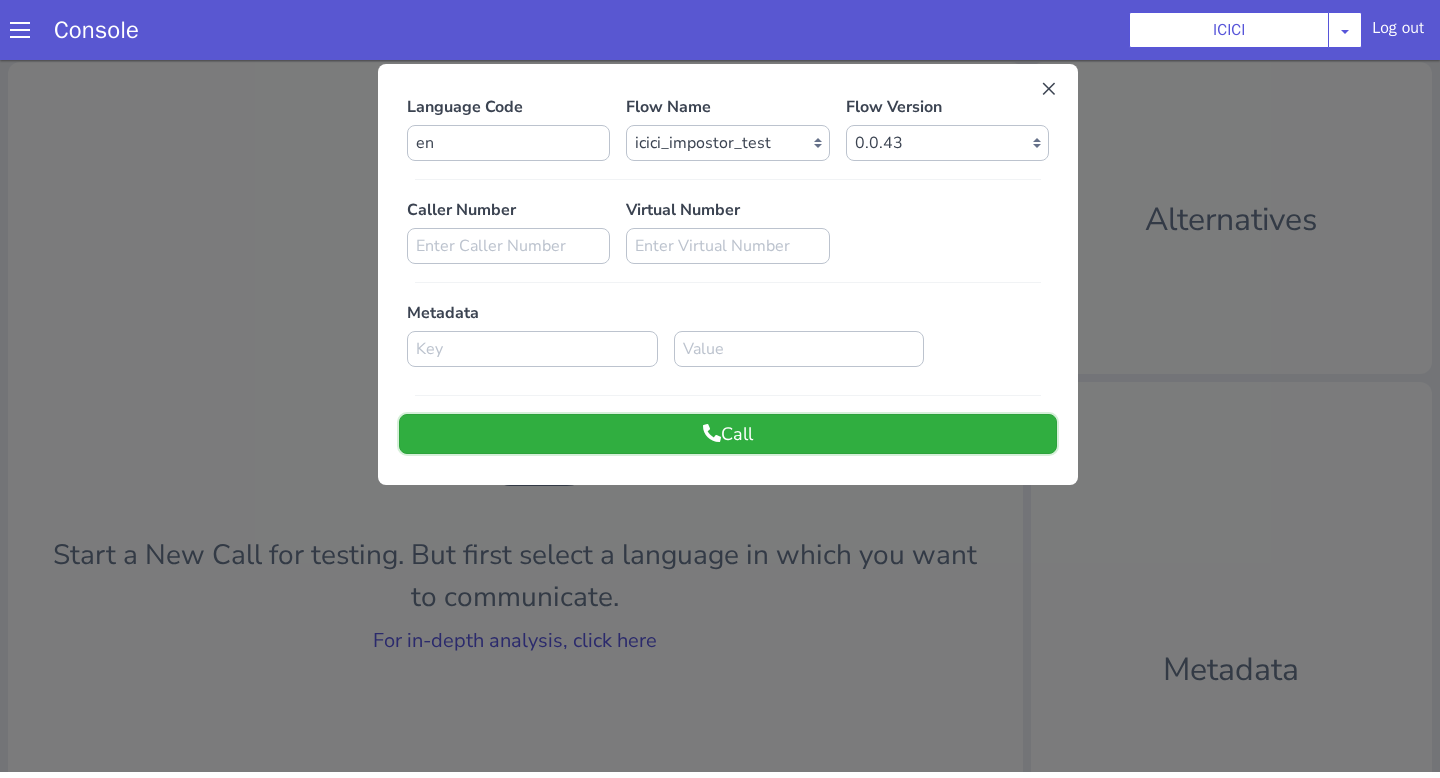 click on "Call" at bounding box center [728, 434] 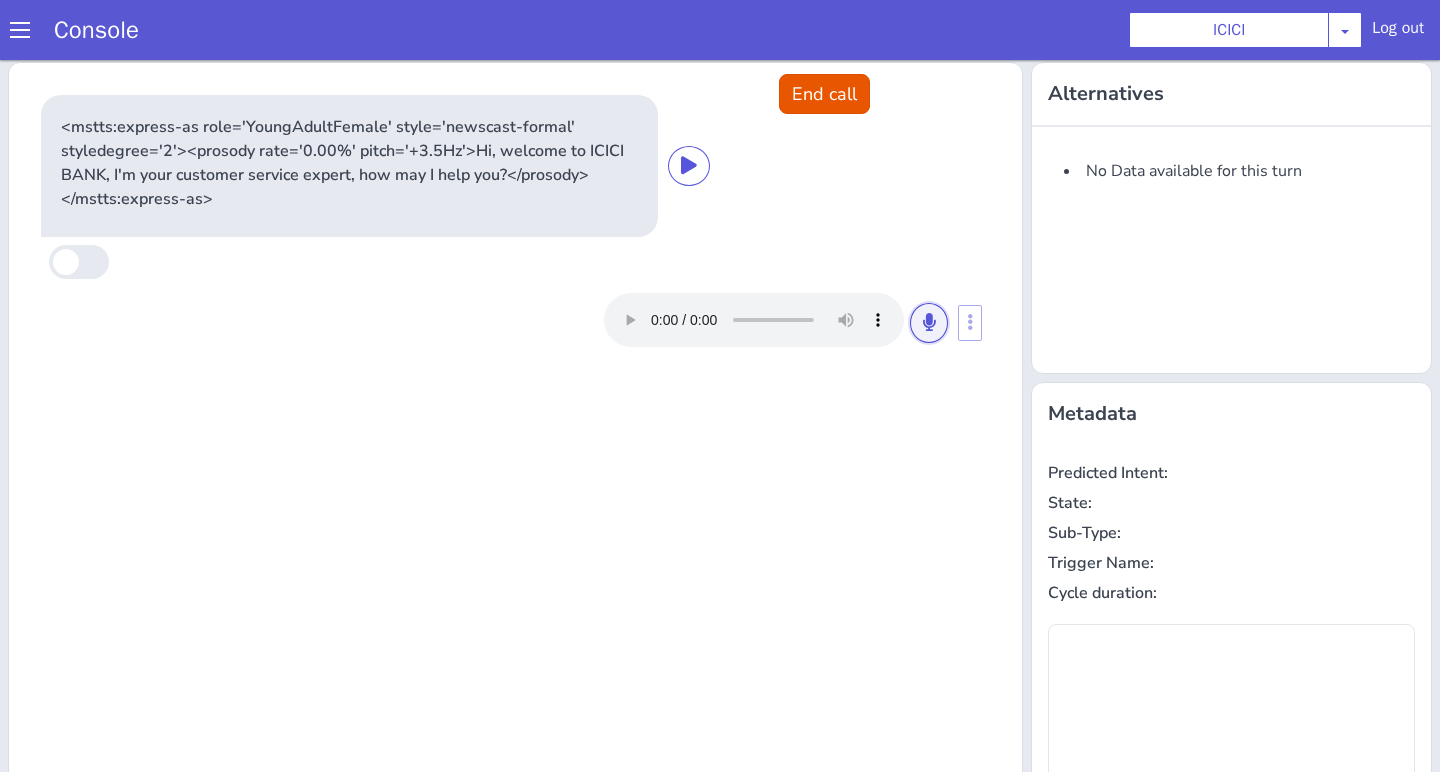click at bounding box center [929, 322] 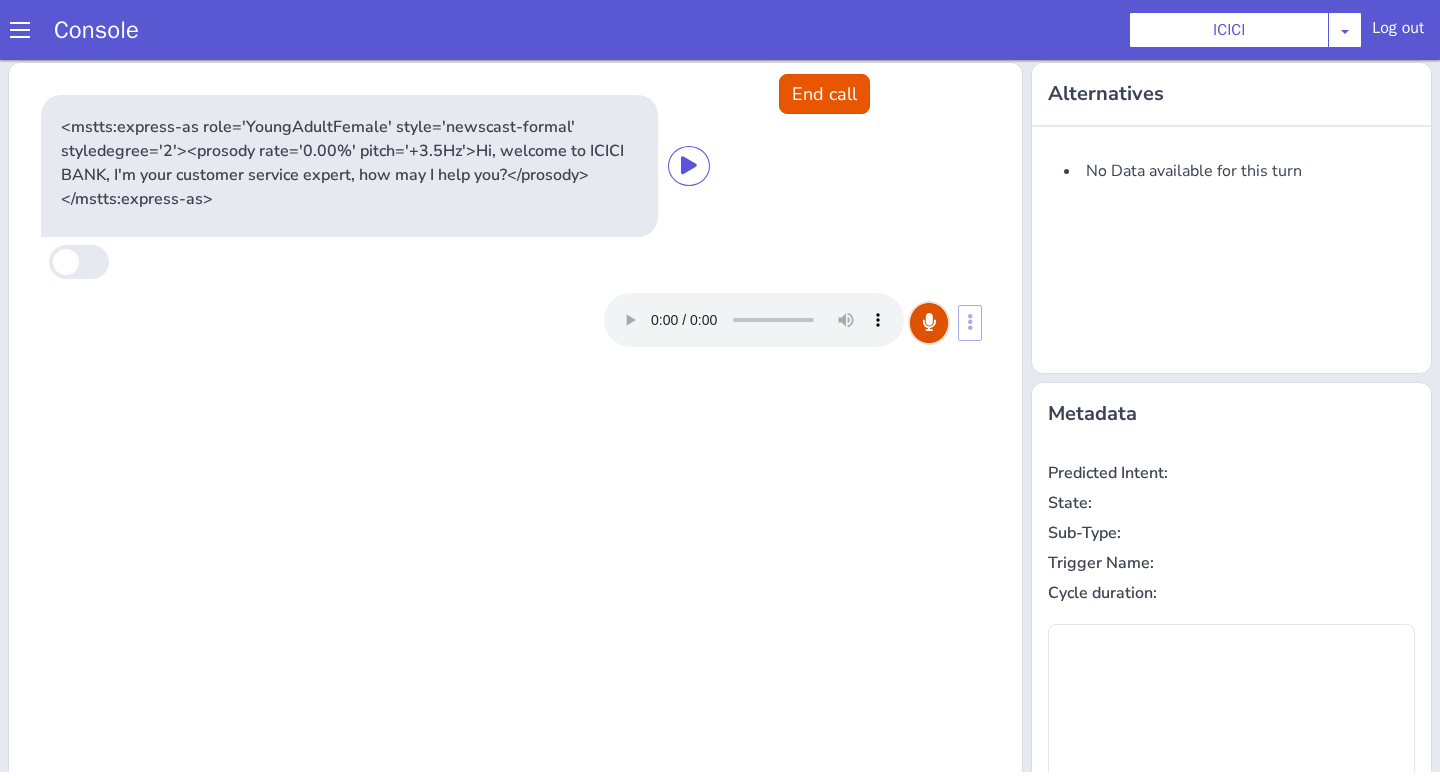 click at bounding box center (929, 322) 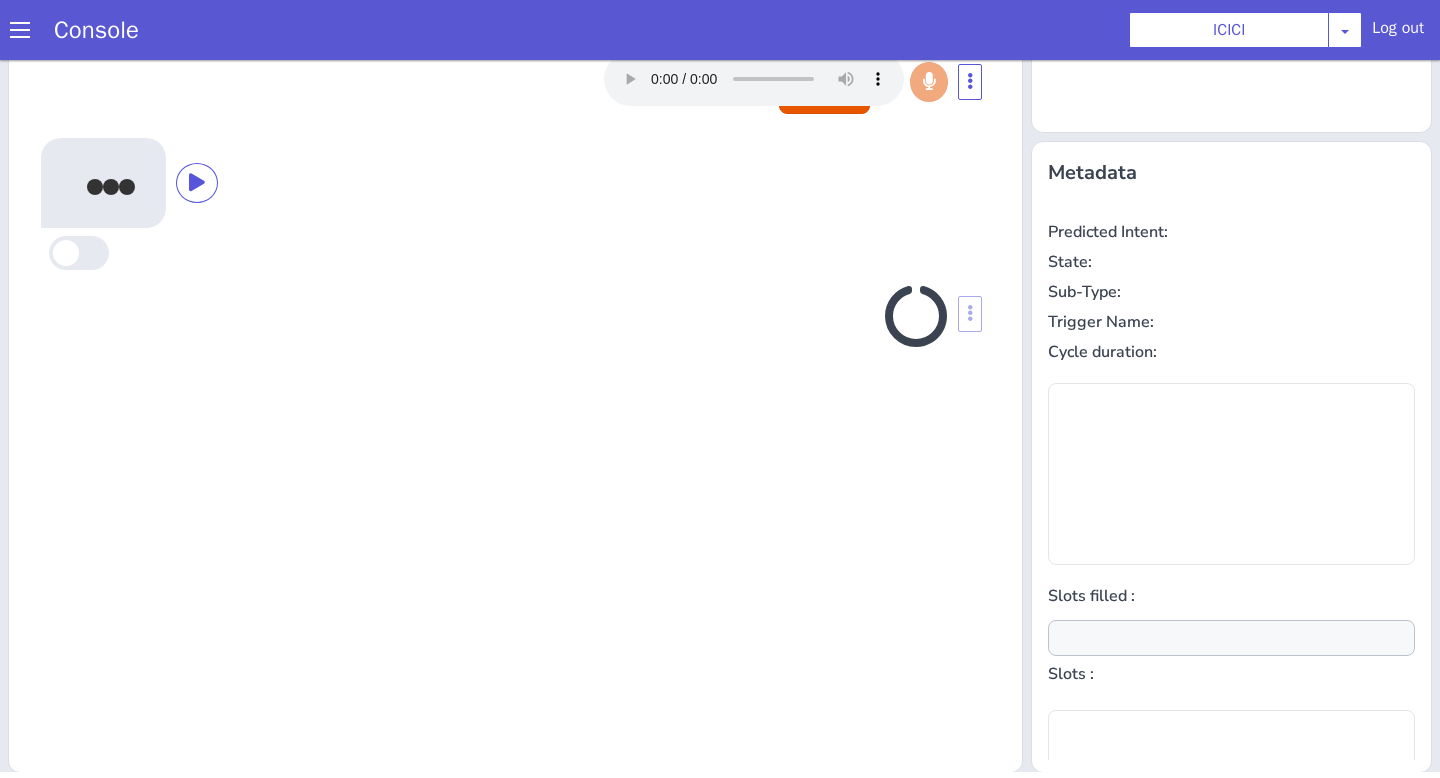 scroll, scrollTop: 242, scrollLeft: 0, axis: vertical 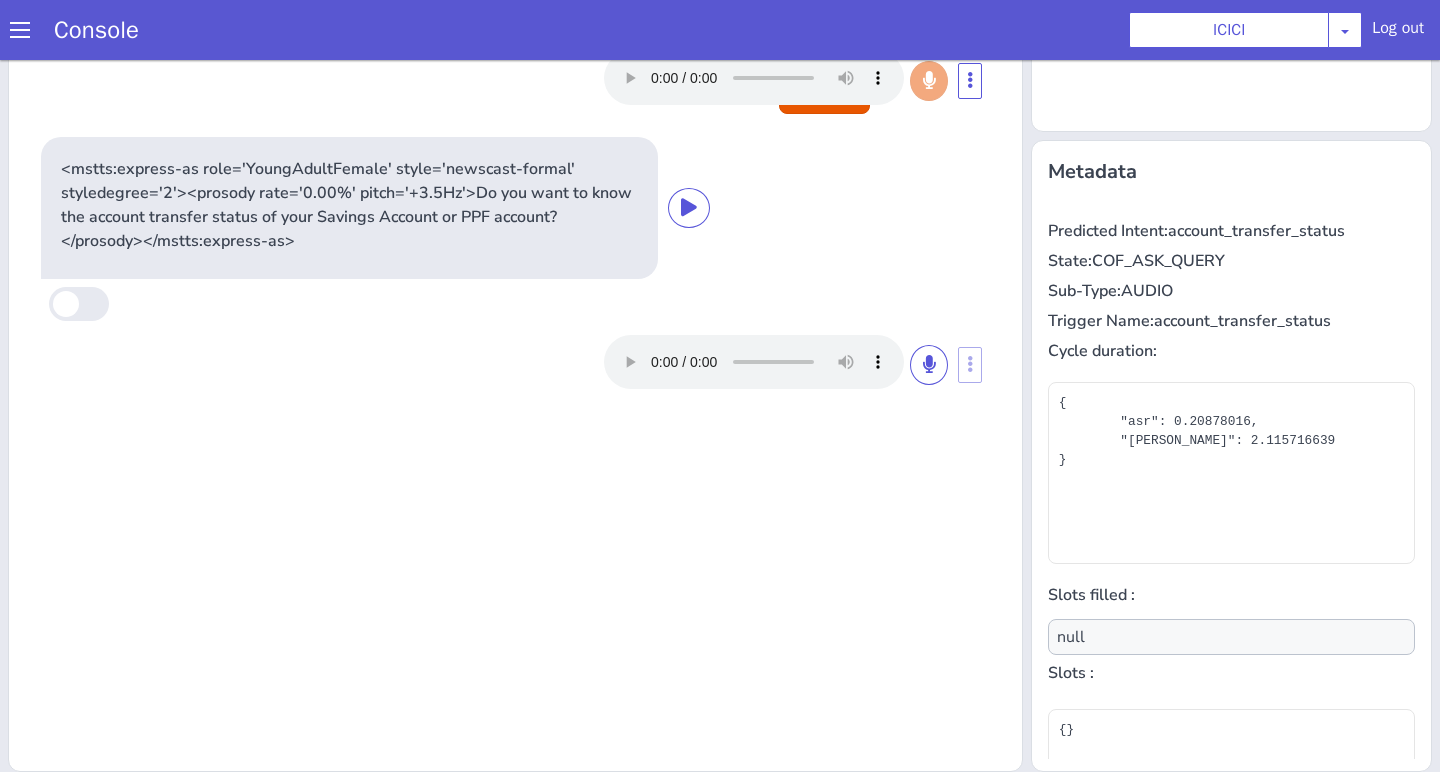 type on "null" 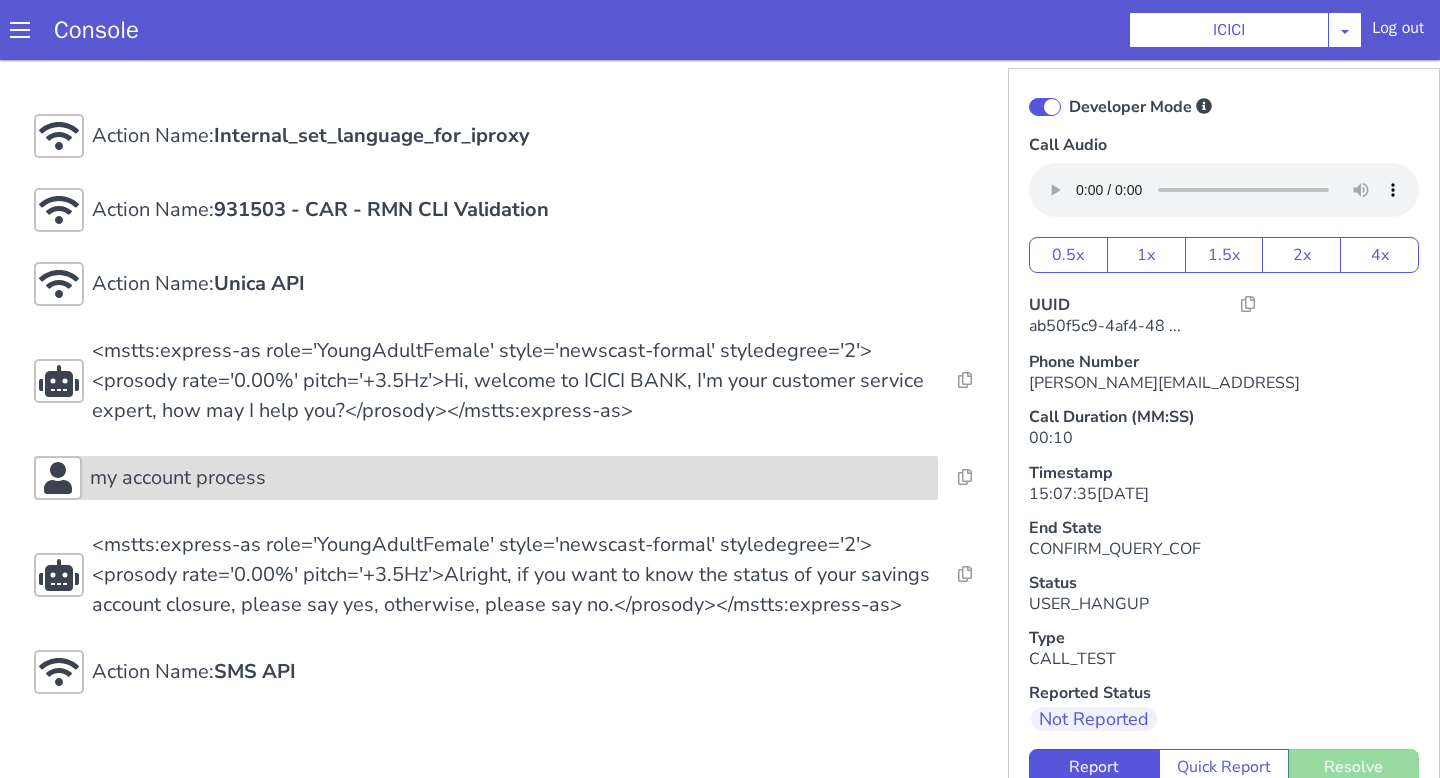 scroll, scrollTop: 8, scrollLeft: 0, axis: vertical 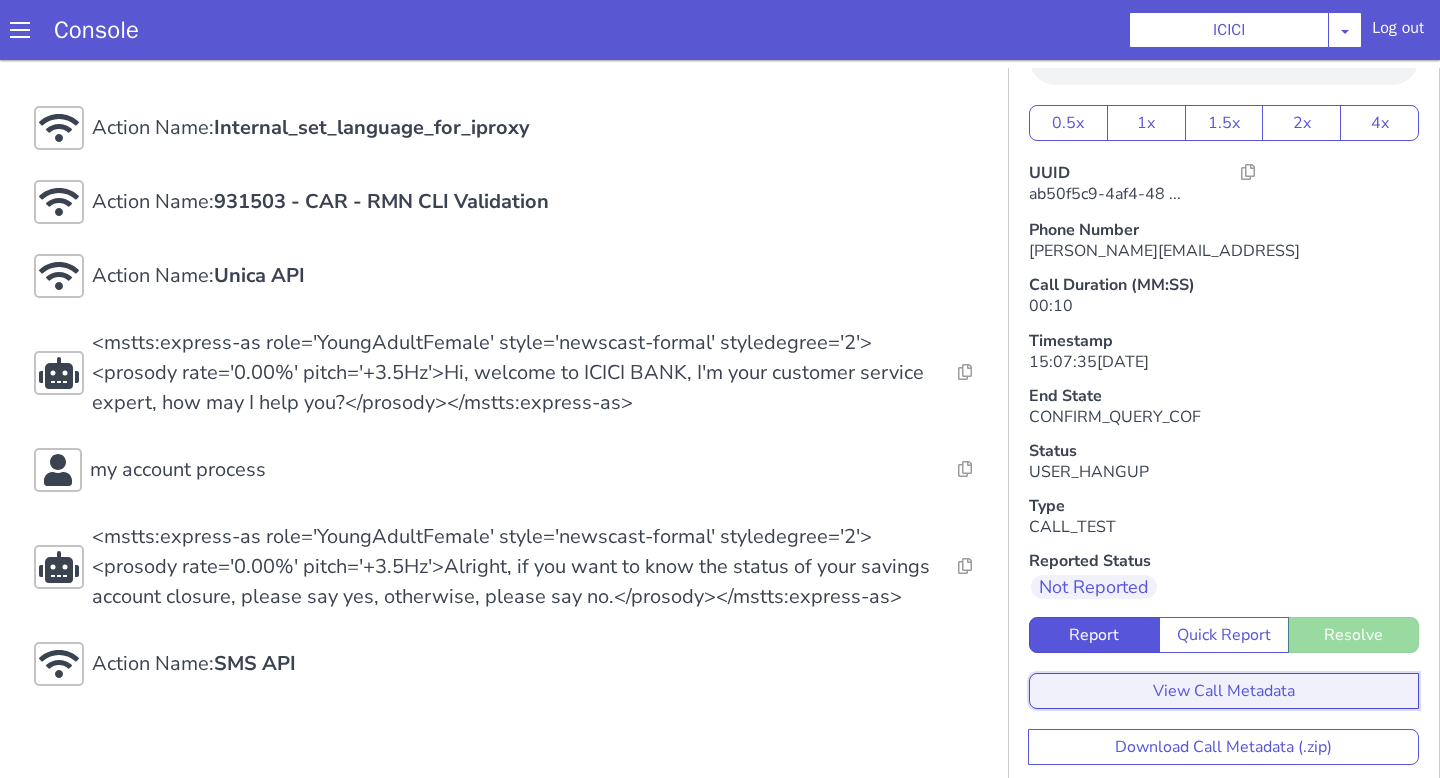 click on "View Call Metadata" at bounding box center (1224, 691) 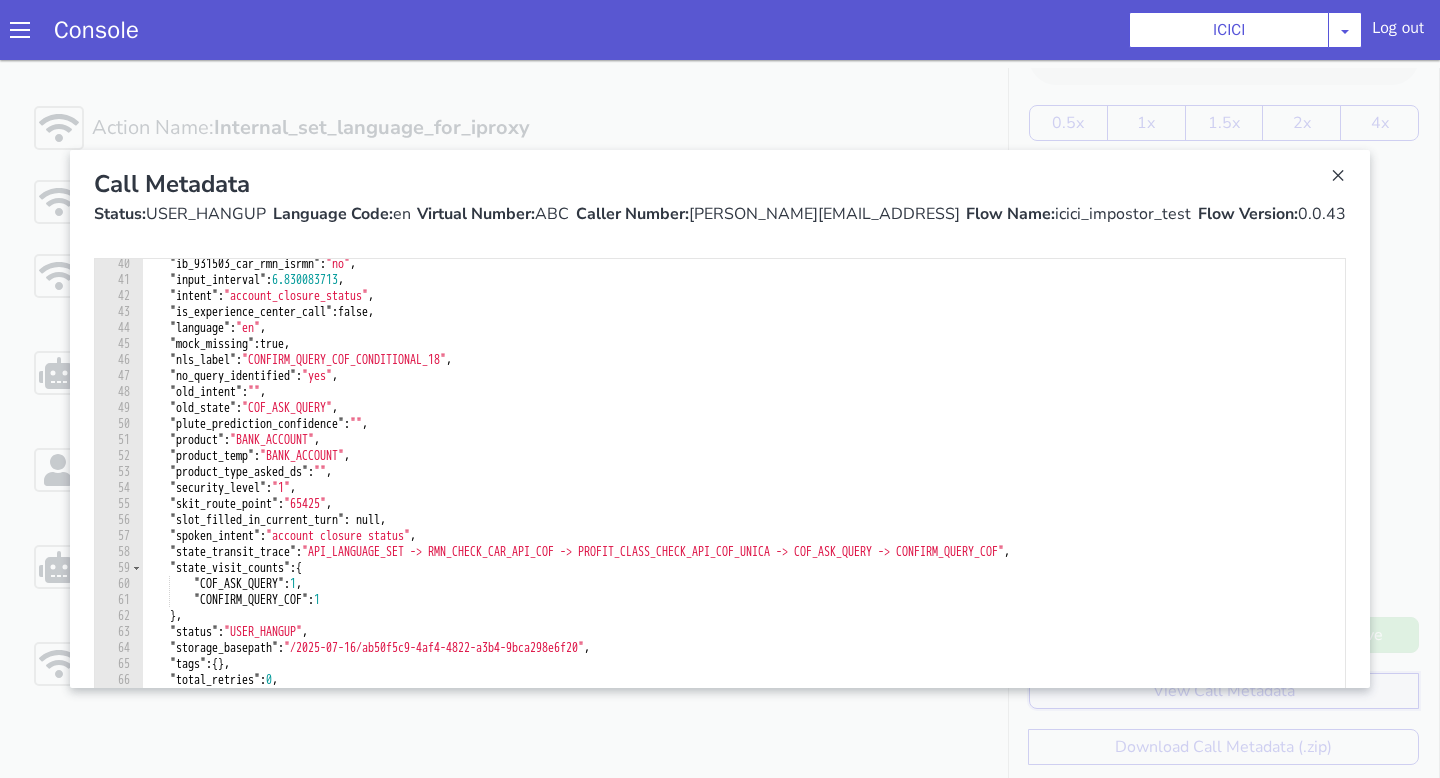 scroll, scrollTop: 670, scrollLeft: 0, axis: vertical 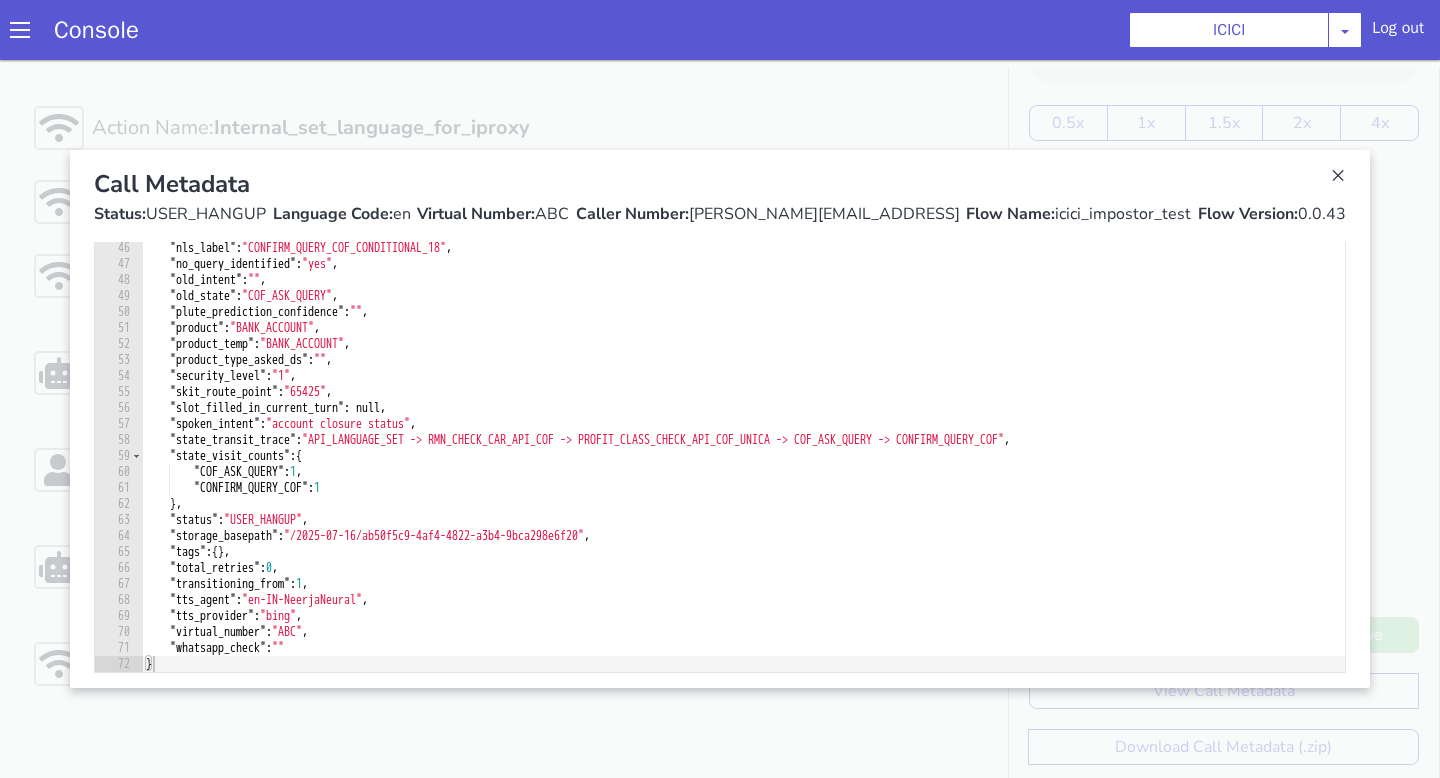 click at bounding box center [720, 419] 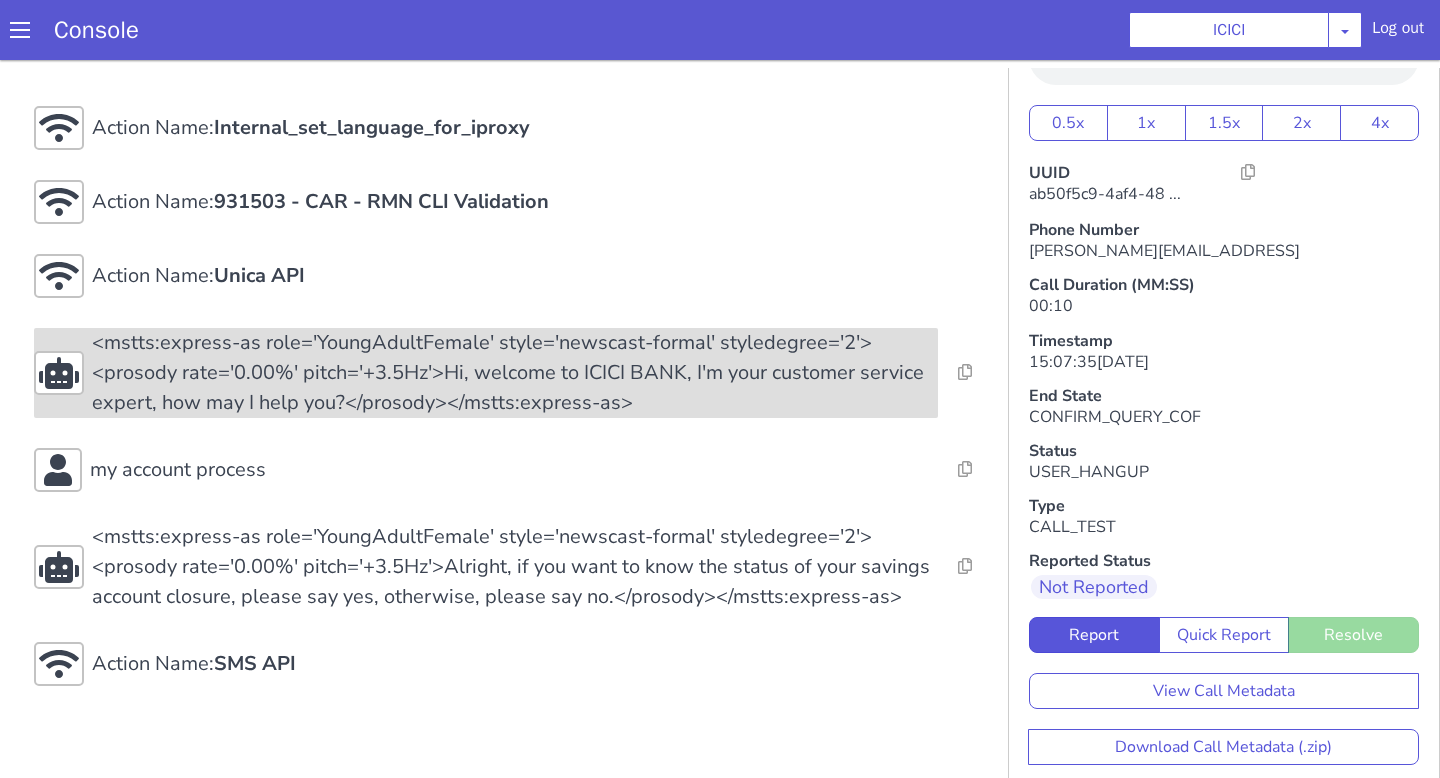 scroll, scrollTop: 0, scrollLeft: 0, axis: both 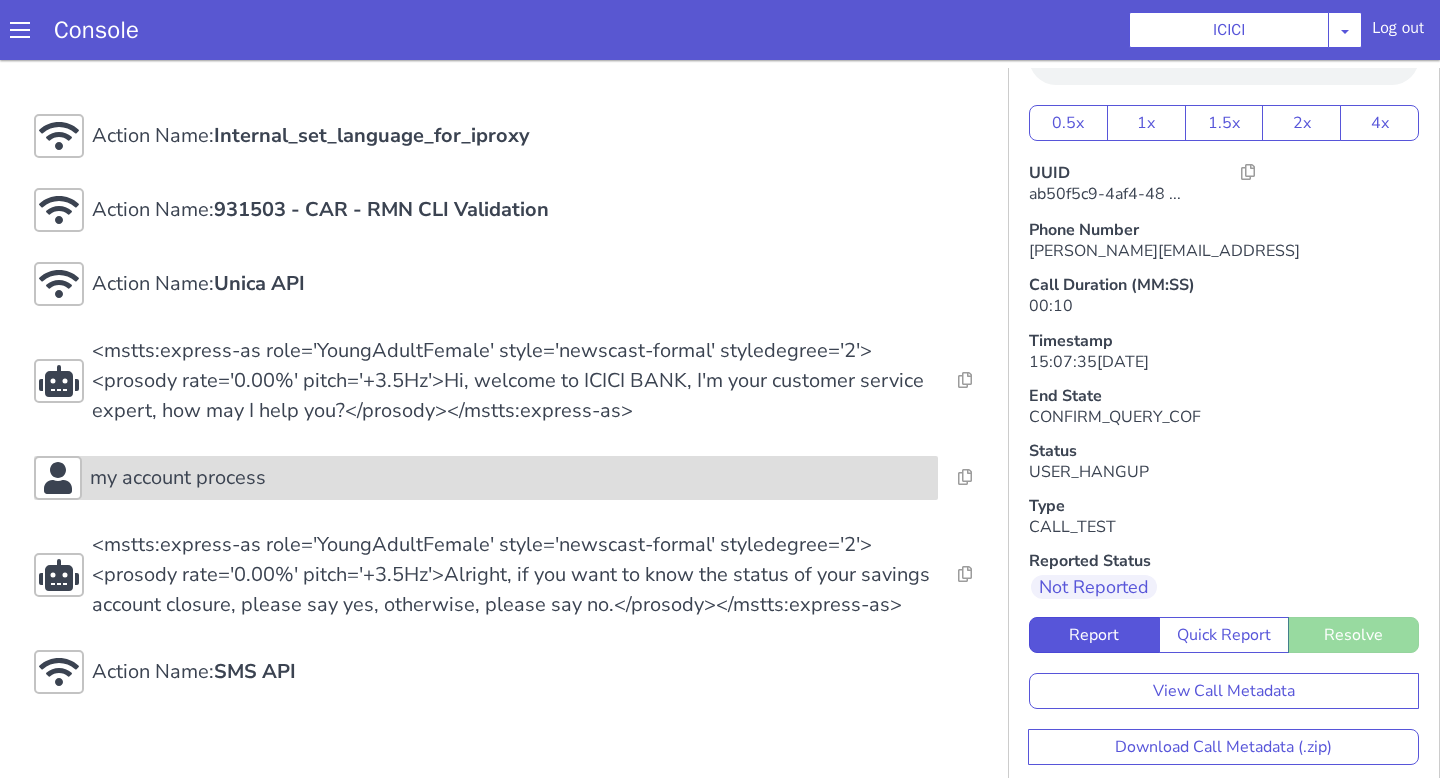 click on "my account process" at bounding box center (486, 478) 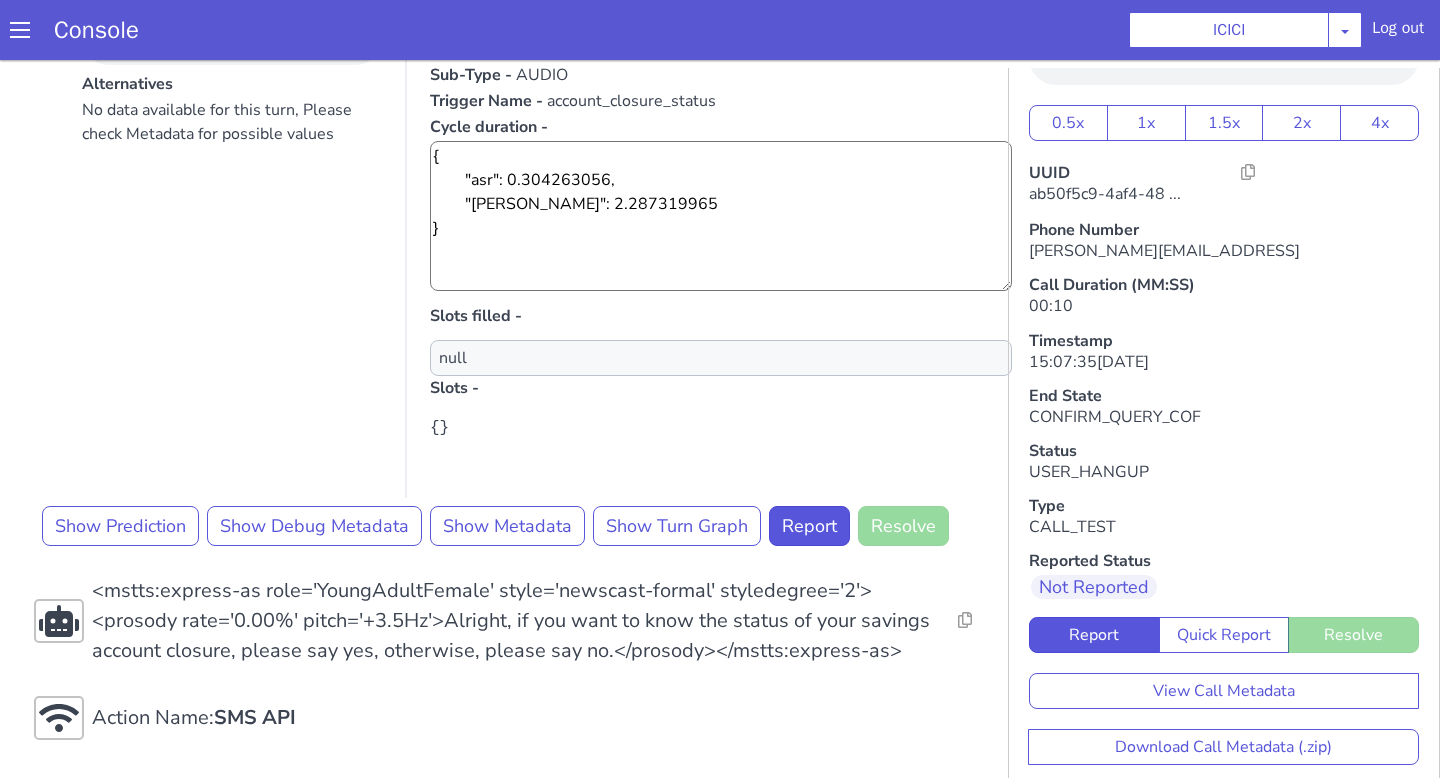 scroll, scrollTop: 6, scrollLeft: 0, axis: vertical 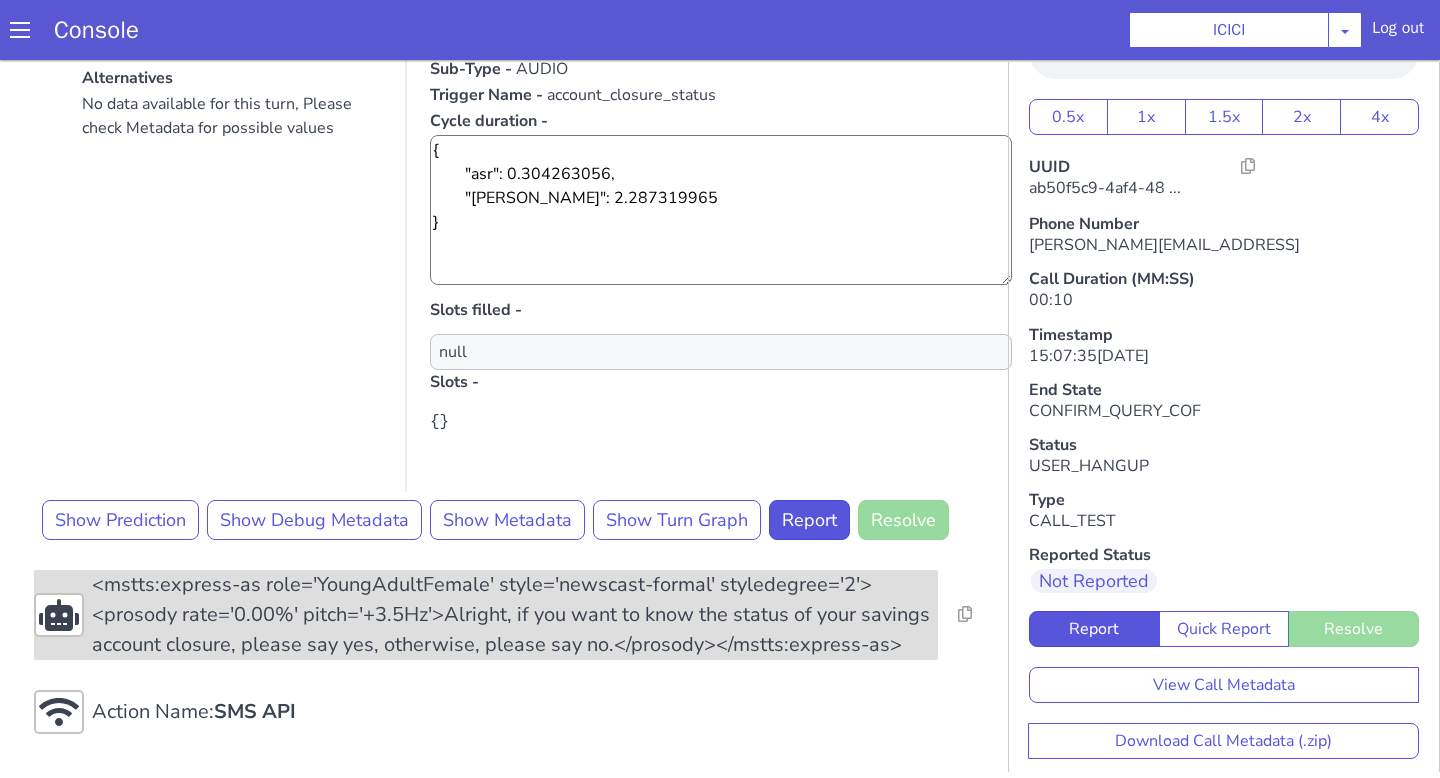 click on "<mstts:express-as role='YoungAdultFemale' style='newscast-formal' styledegree='2'><prosody rate='0.00%' pitch='+3.5Hz'>Alright, if you want to know the status of your savings account closure, please say yes, otherwise, please say no.</prosody></mstts:express-as>" at bounding box center (515, 615) 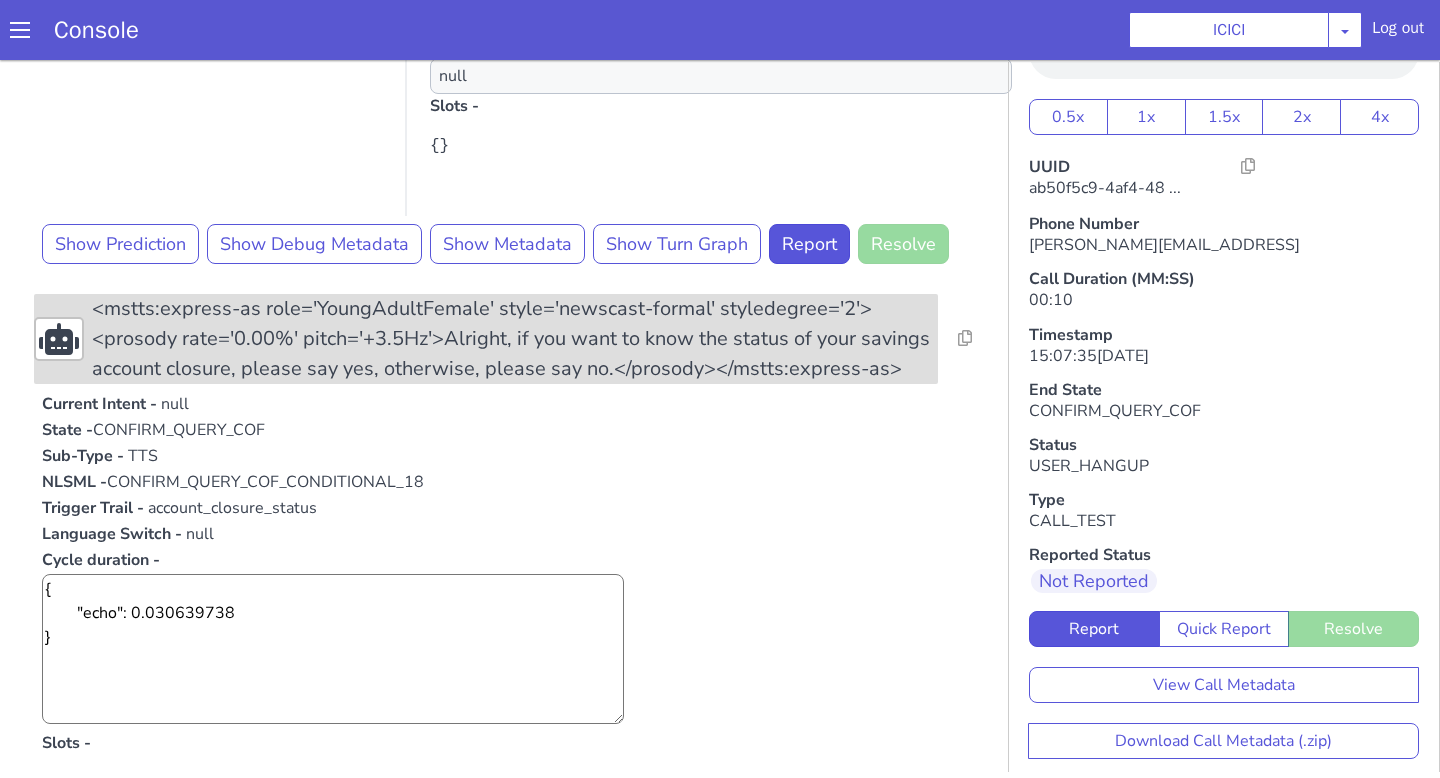 scroll, scrollTop: 953, scrollLeft: 0, axis: vertical 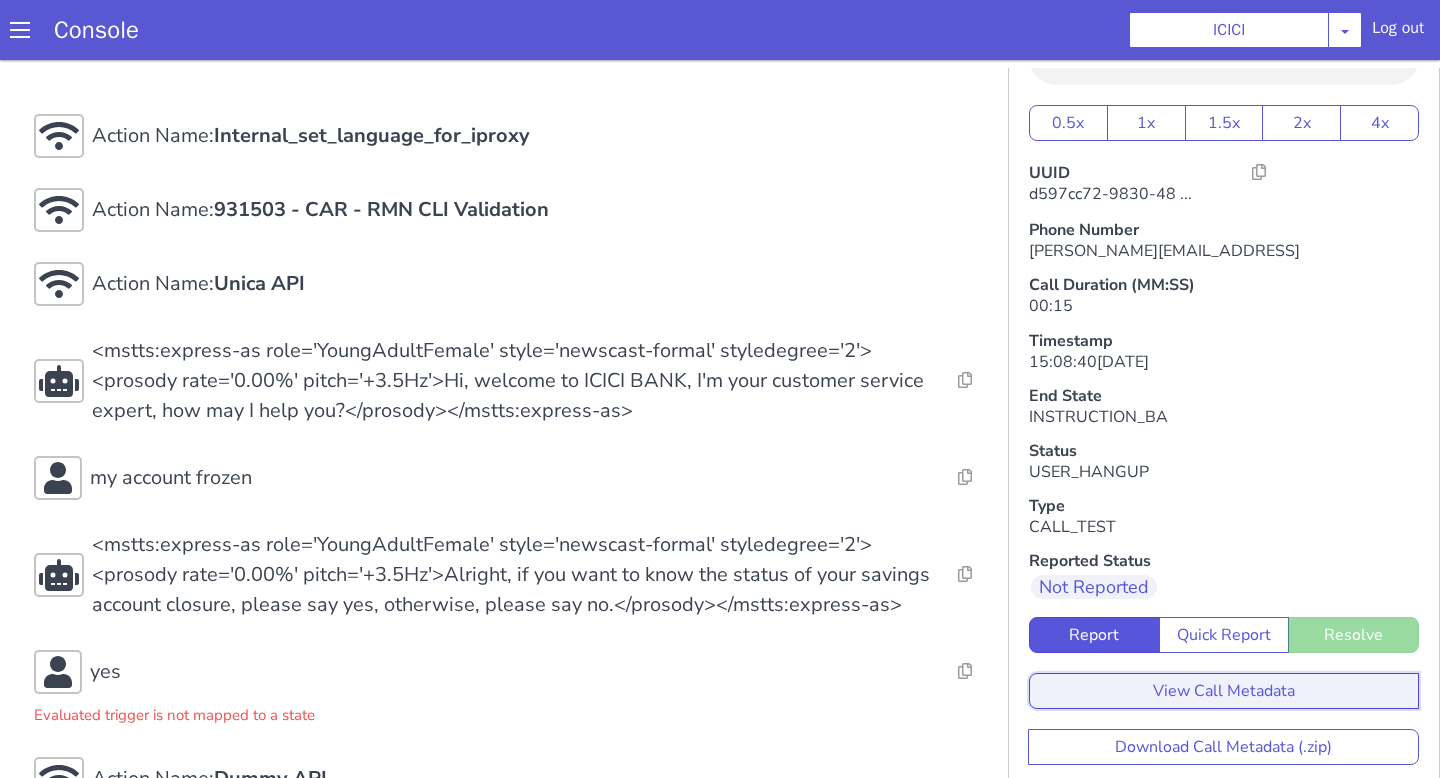 click on "View Call Metadata" at bounding box center (1224, 691) 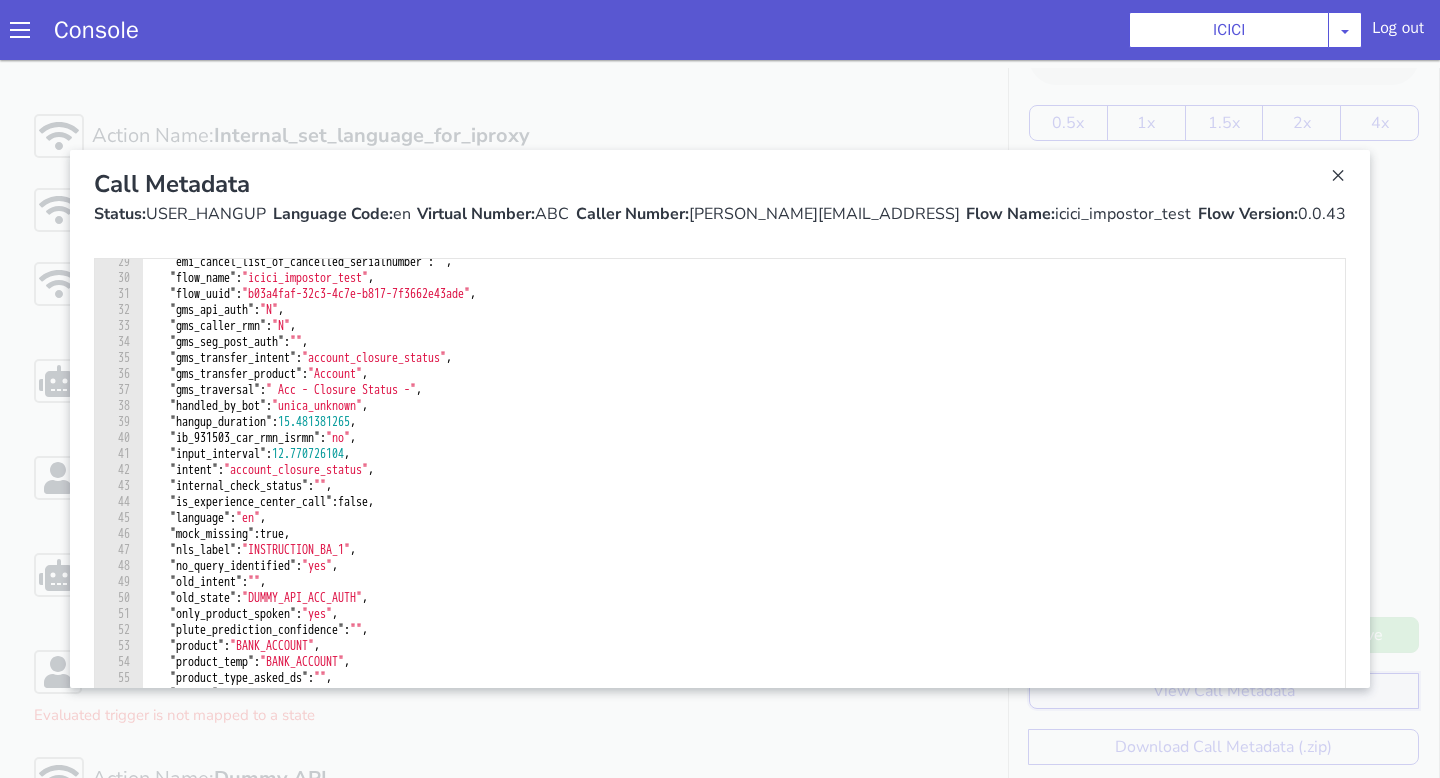 scroll, scrollTop: 766, scrollLeft: 0, axis: vertical 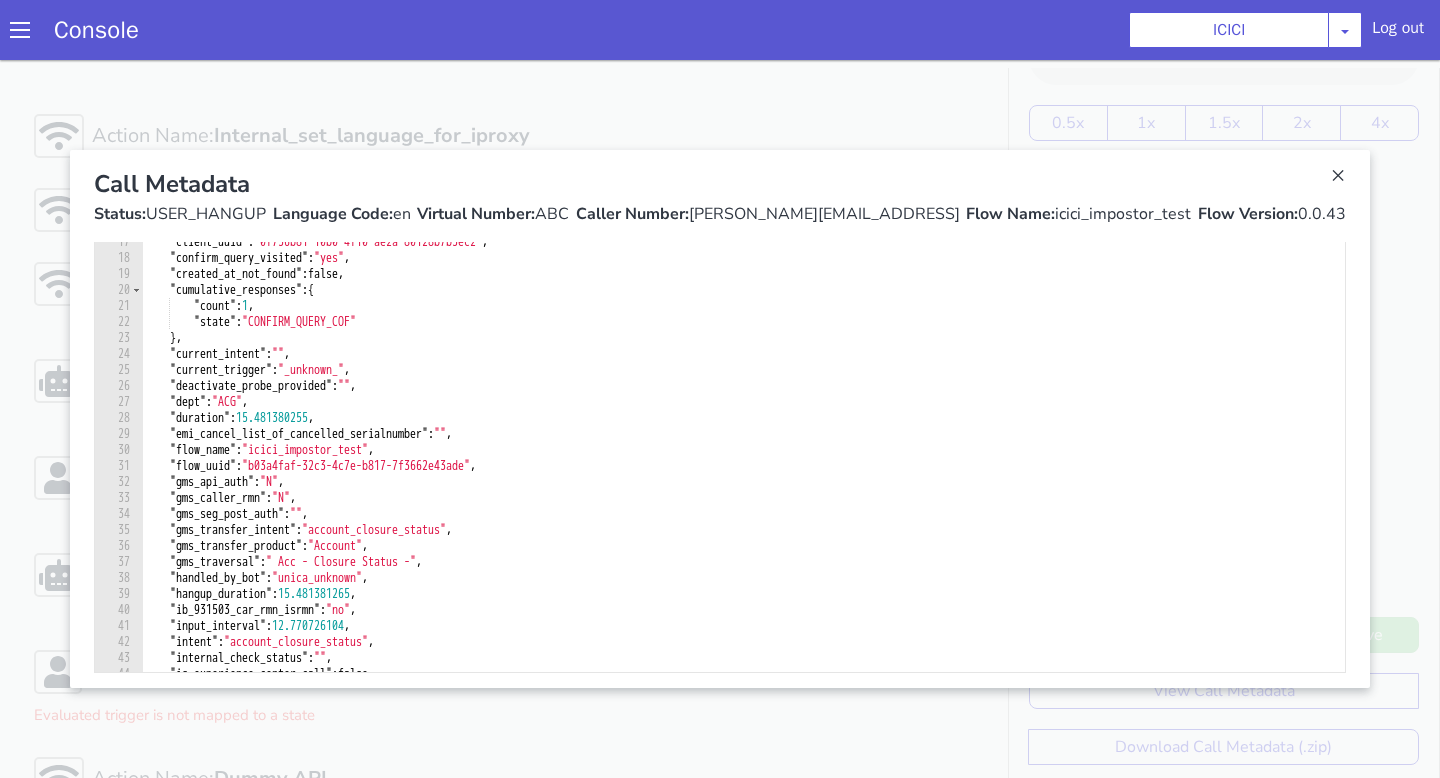 click at bounding box center (720, 419) 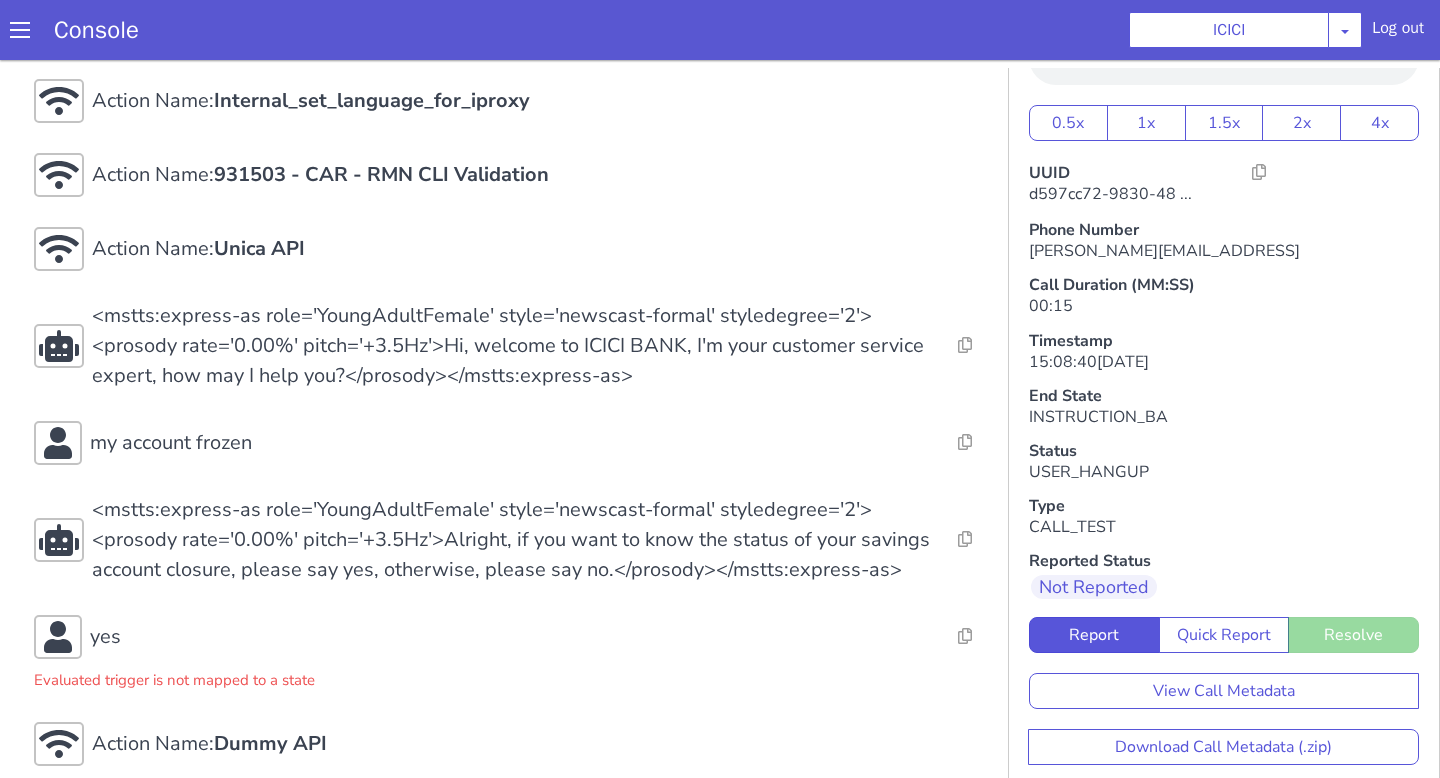 scroll, scrollTop: 0, scrollLeft: 0, axis: both 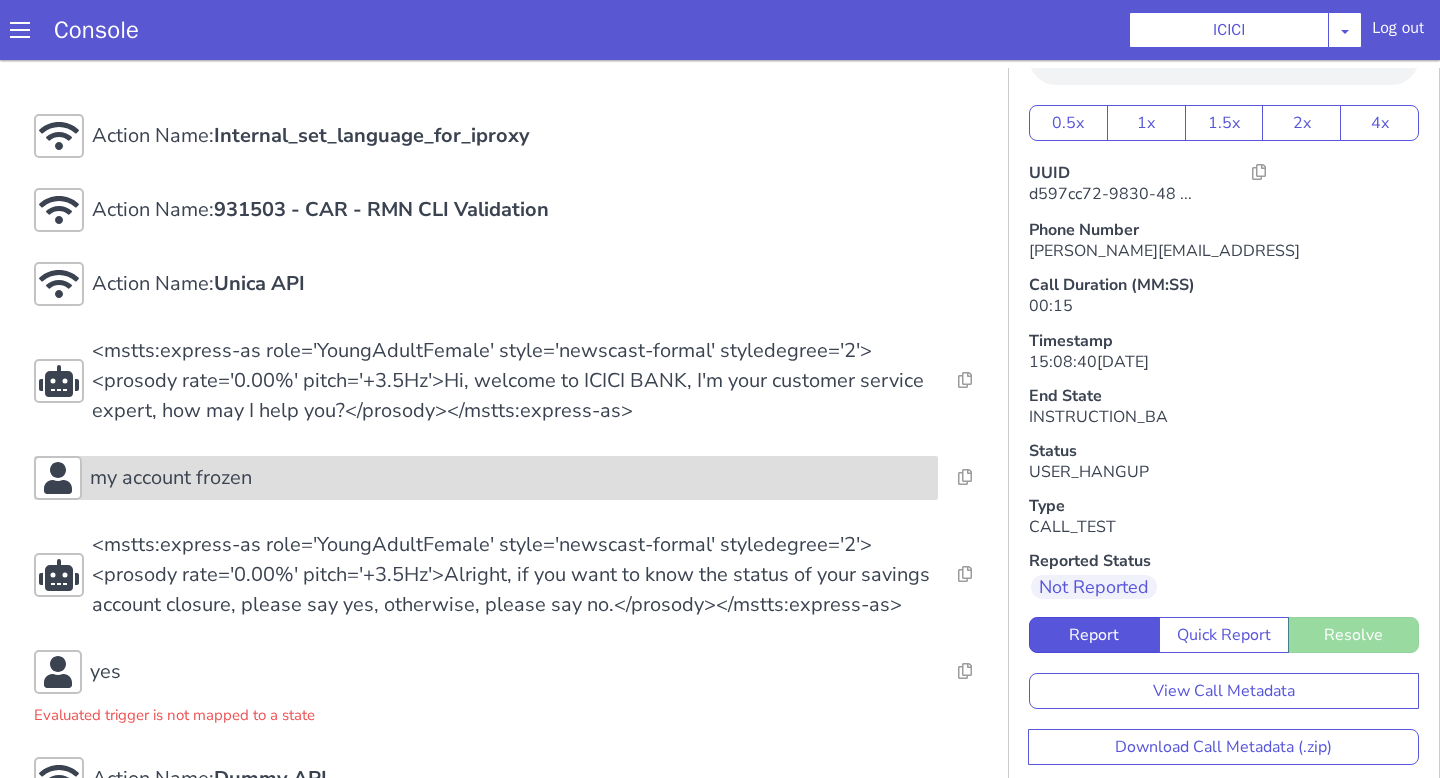 click on "my account frozen" at bounding box center [486, 478] 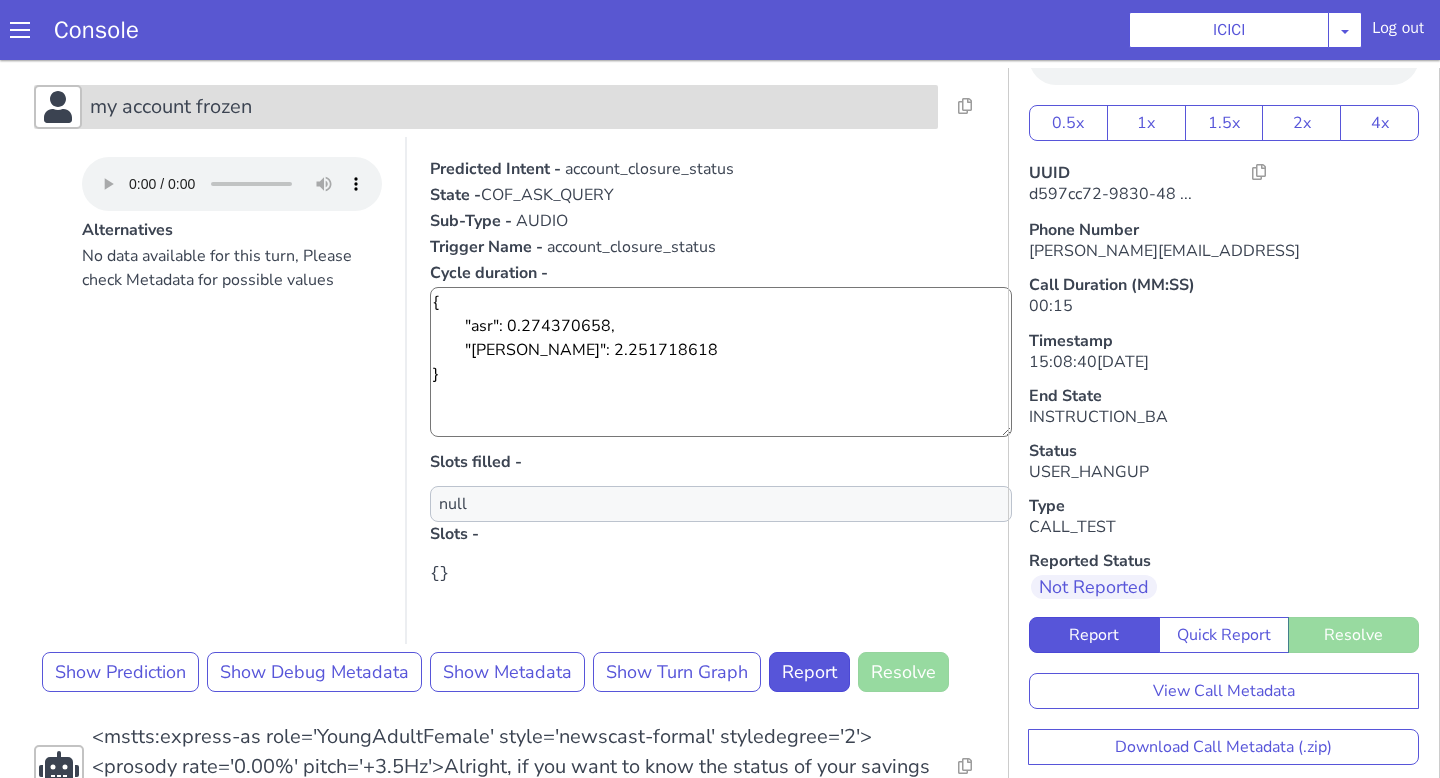 scroll, scrollTop: 381, scrollLeft: 0, axis: vertical 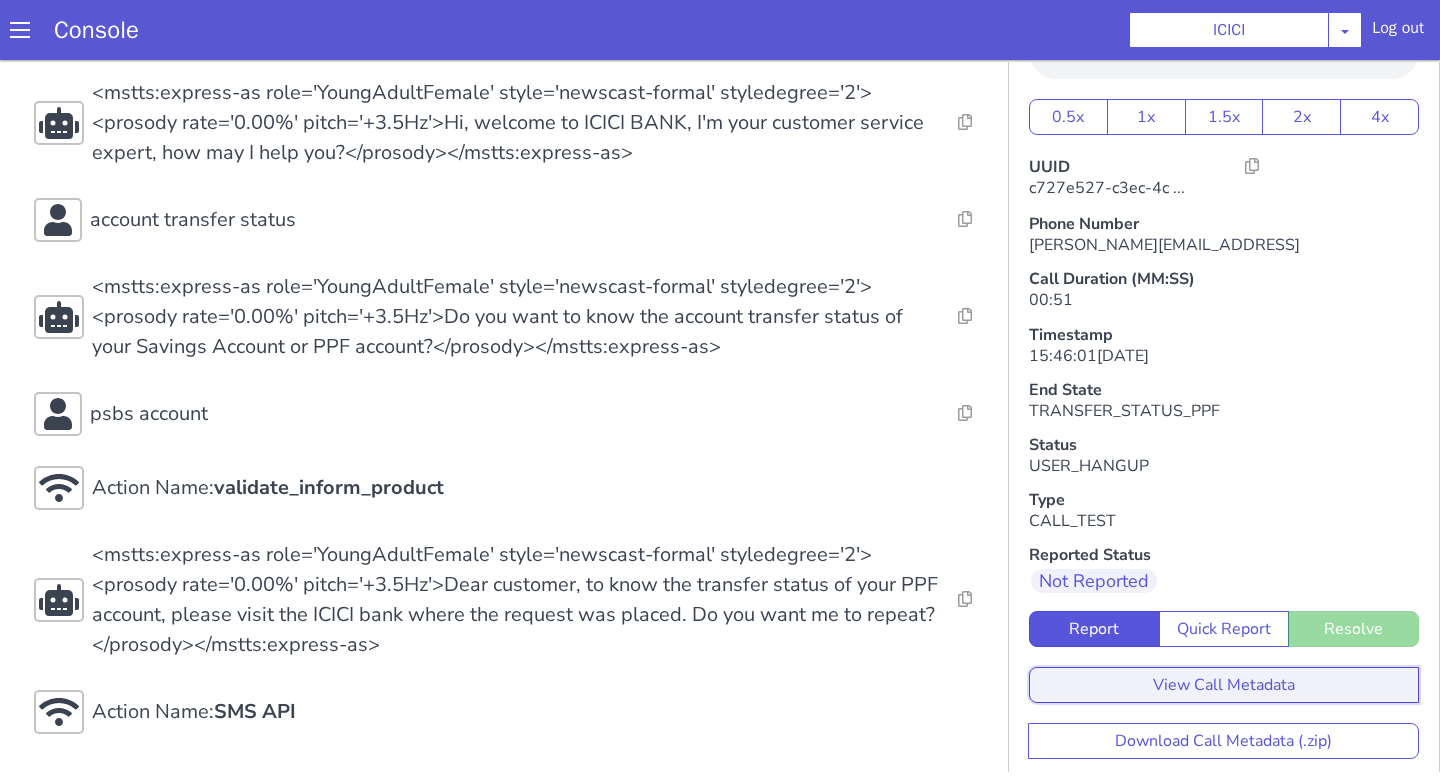 click on "View Call Metadata" at bounding box center (1224, 685) 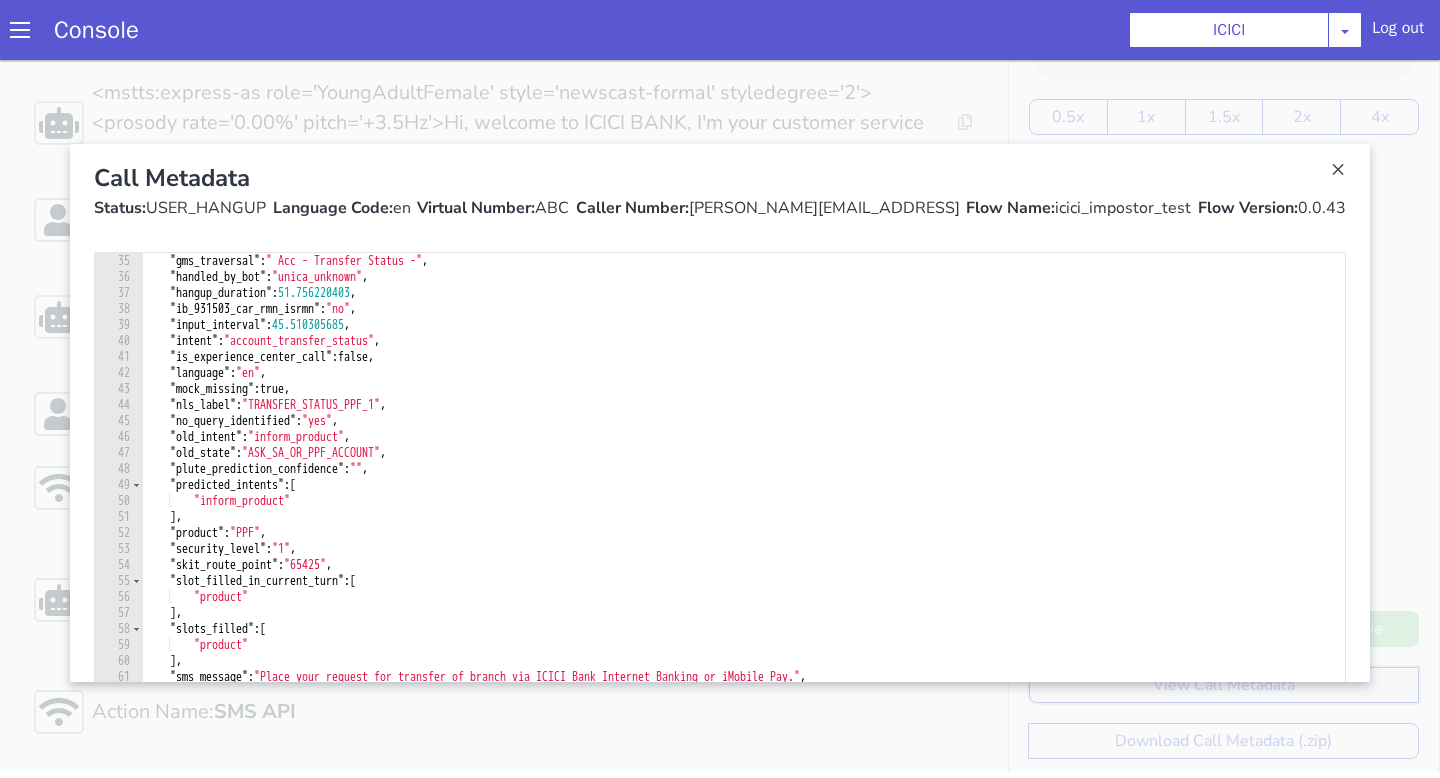 scroll, scrollTop: 563, scrollLeft: 0, axis: vertical 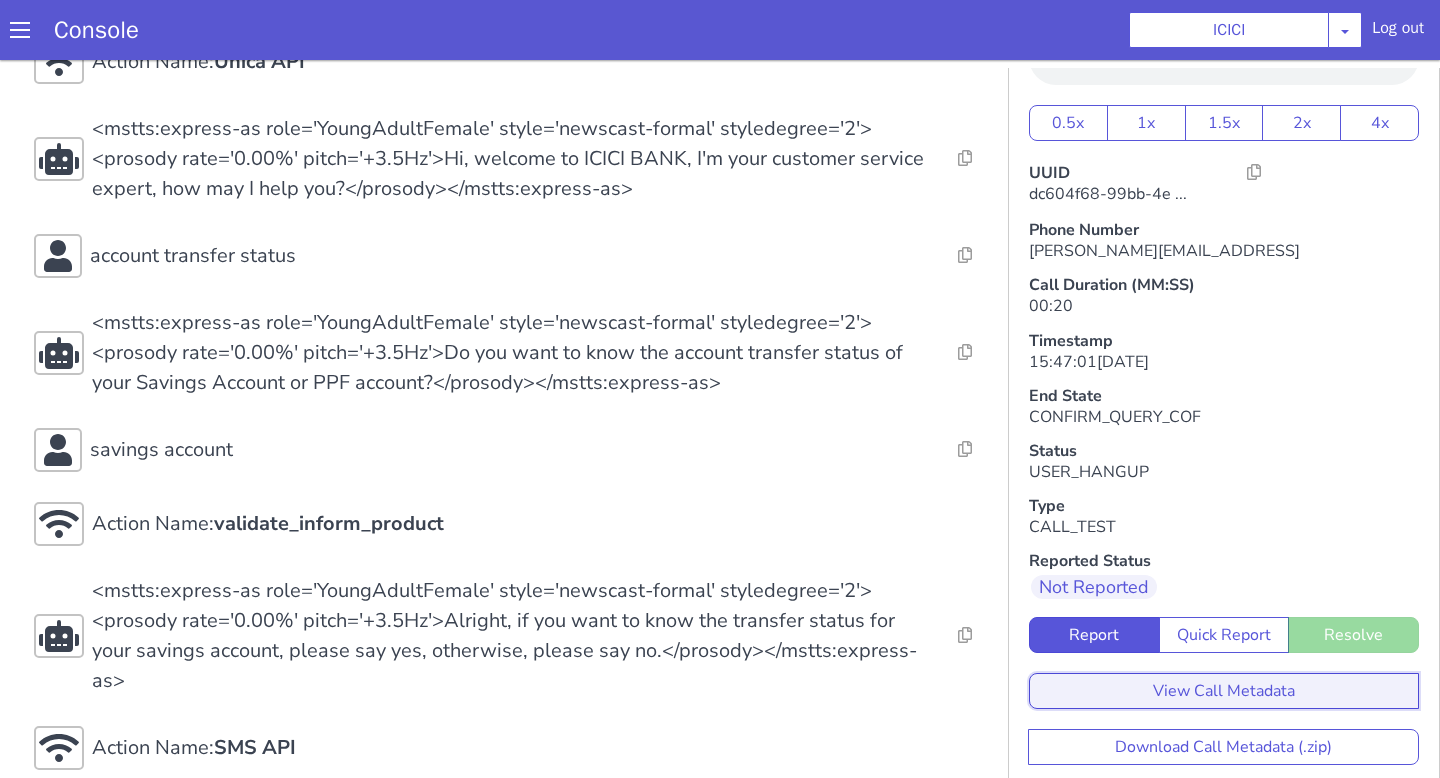 click on "View Call Metadata" at bounding box center (1224, 691) 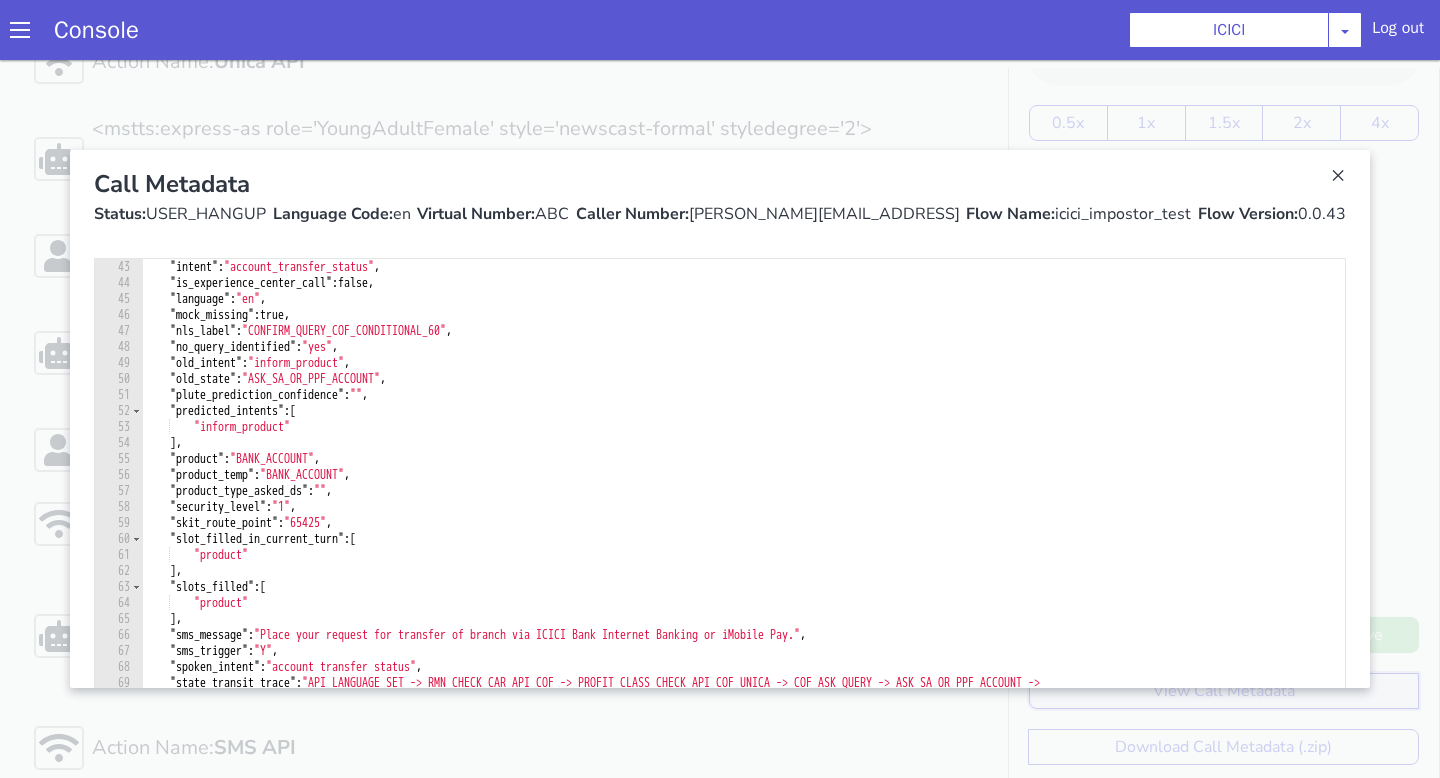 scroll, scrollTop: 694, scrollLeft: 0, axis: vertical 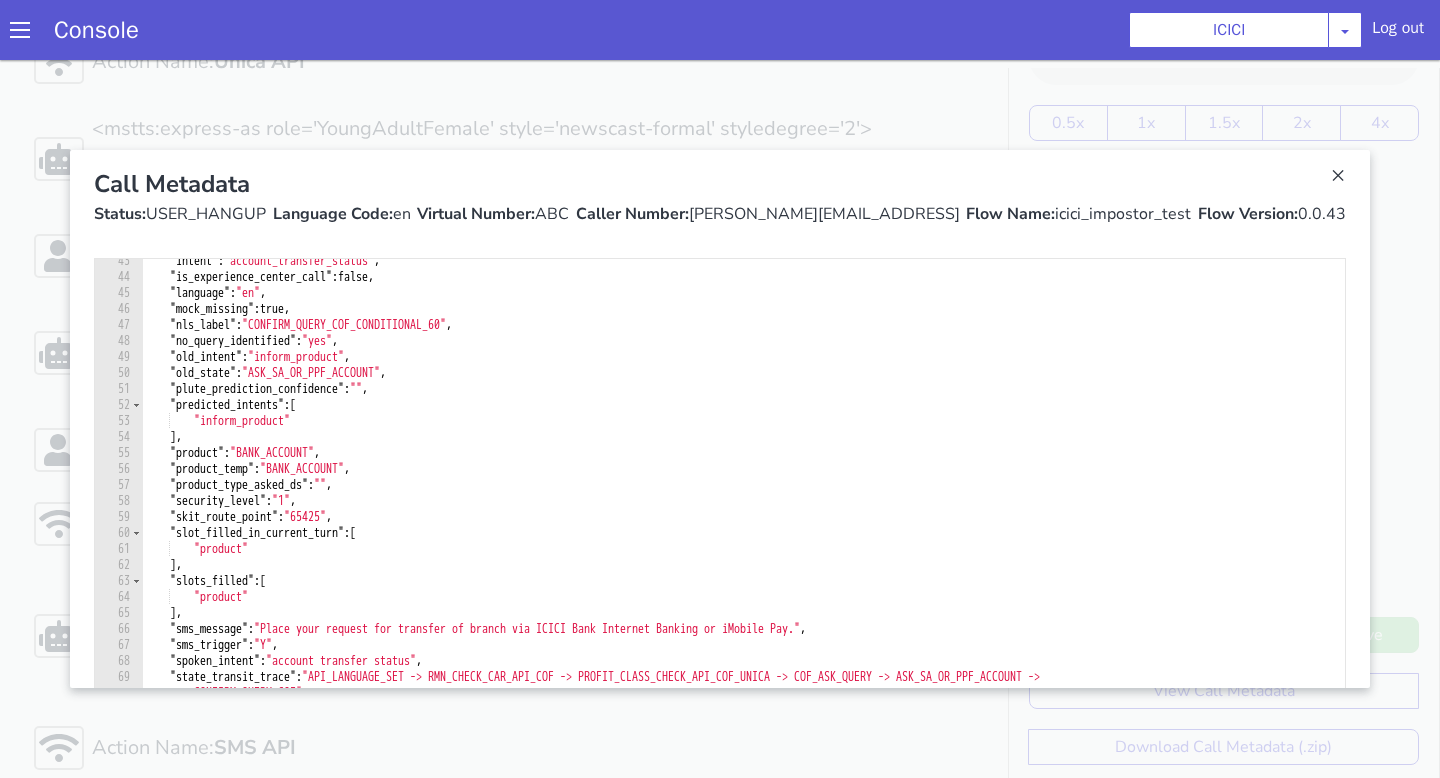 click at bounding box center (720, 419) 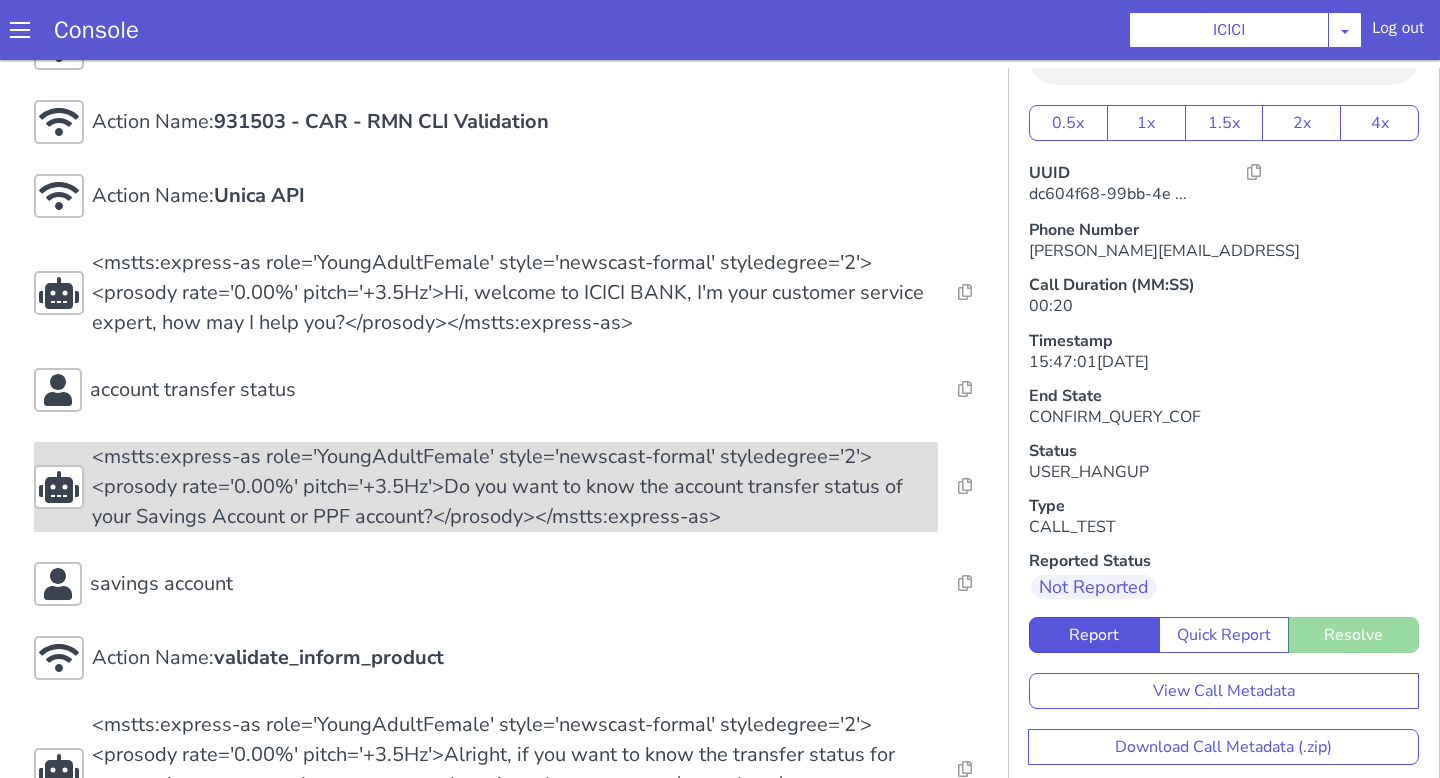 scroll, scrollTop: 0, scrollLeft: 0, axis: both 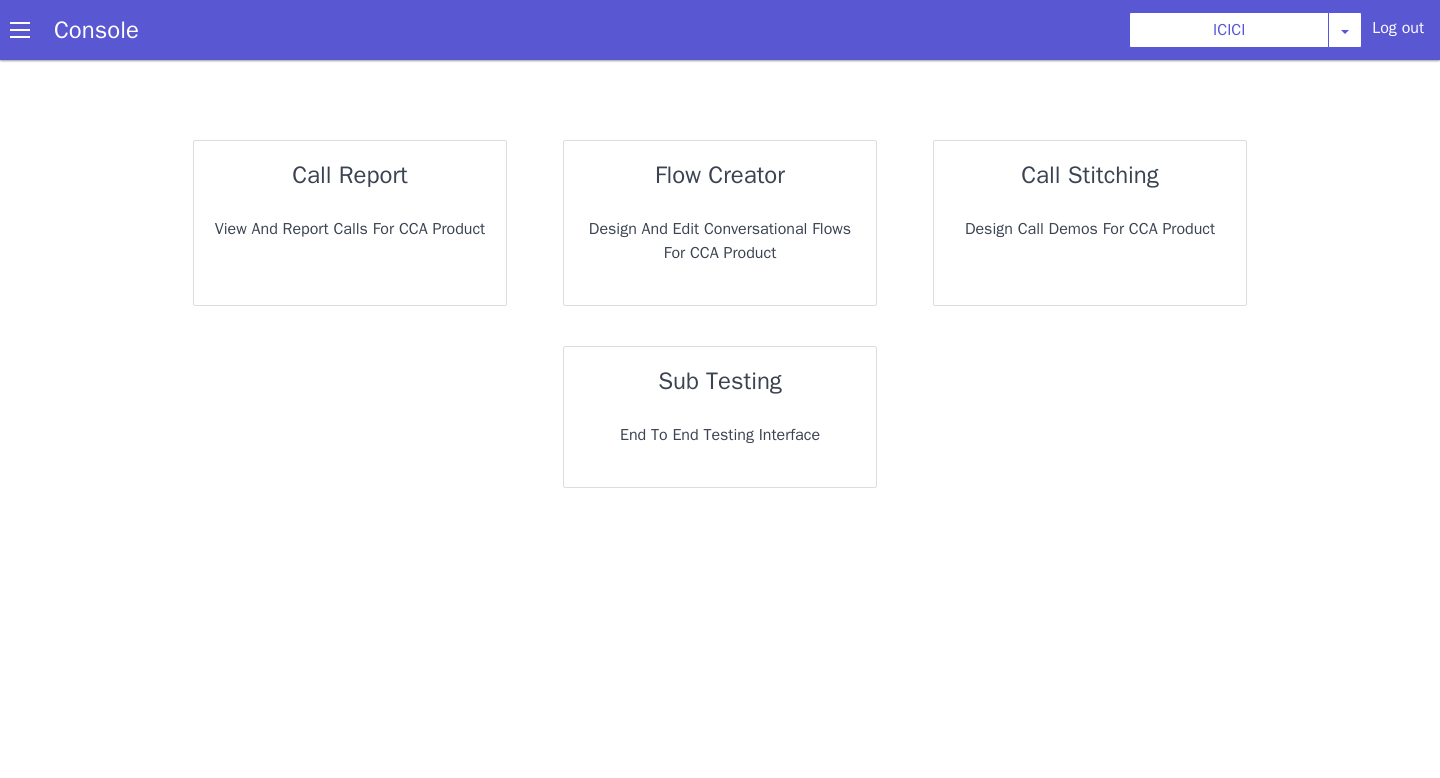 click on "End to End Testing Interface" at bounding box center [720, 435] 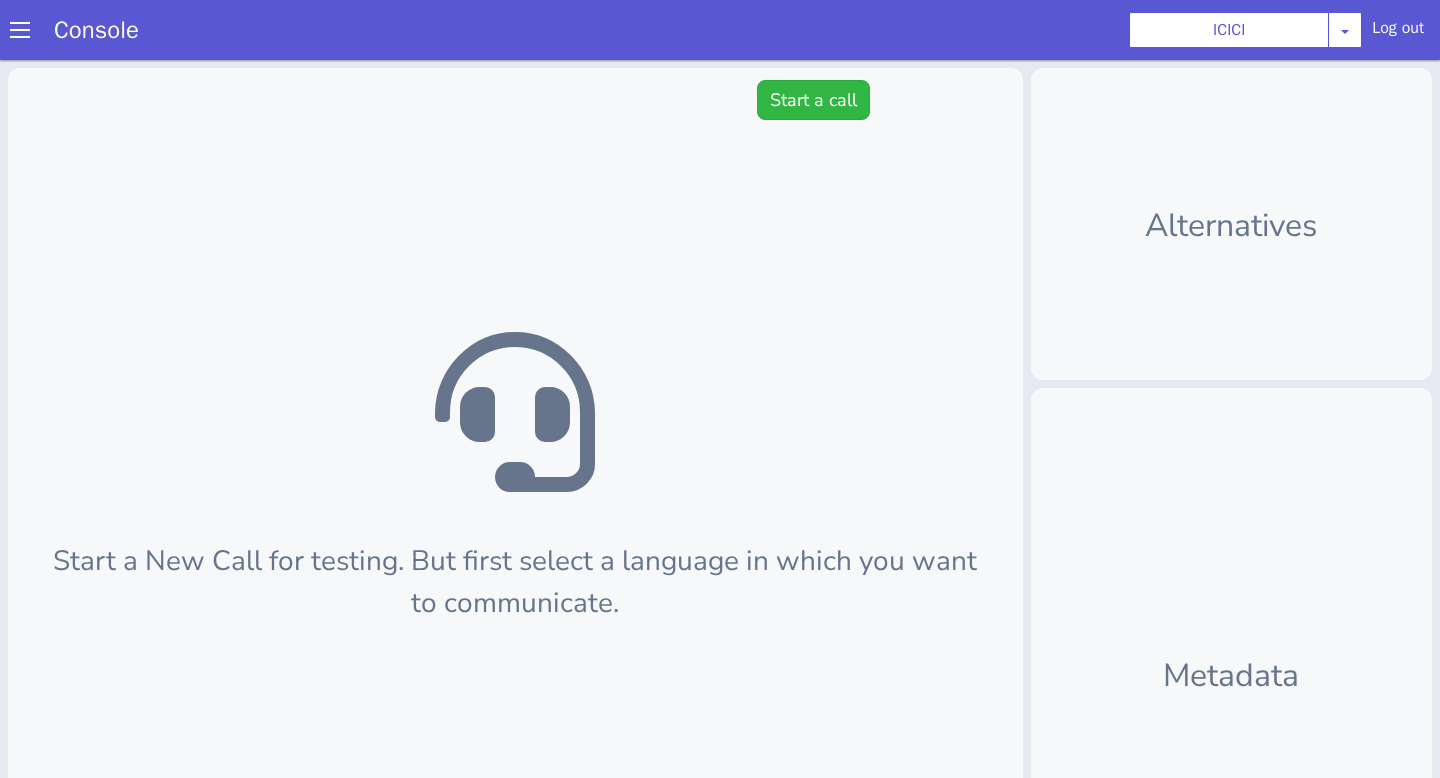 scroll, scrollTop: 6, scrollLeft: 0, axis: vertical 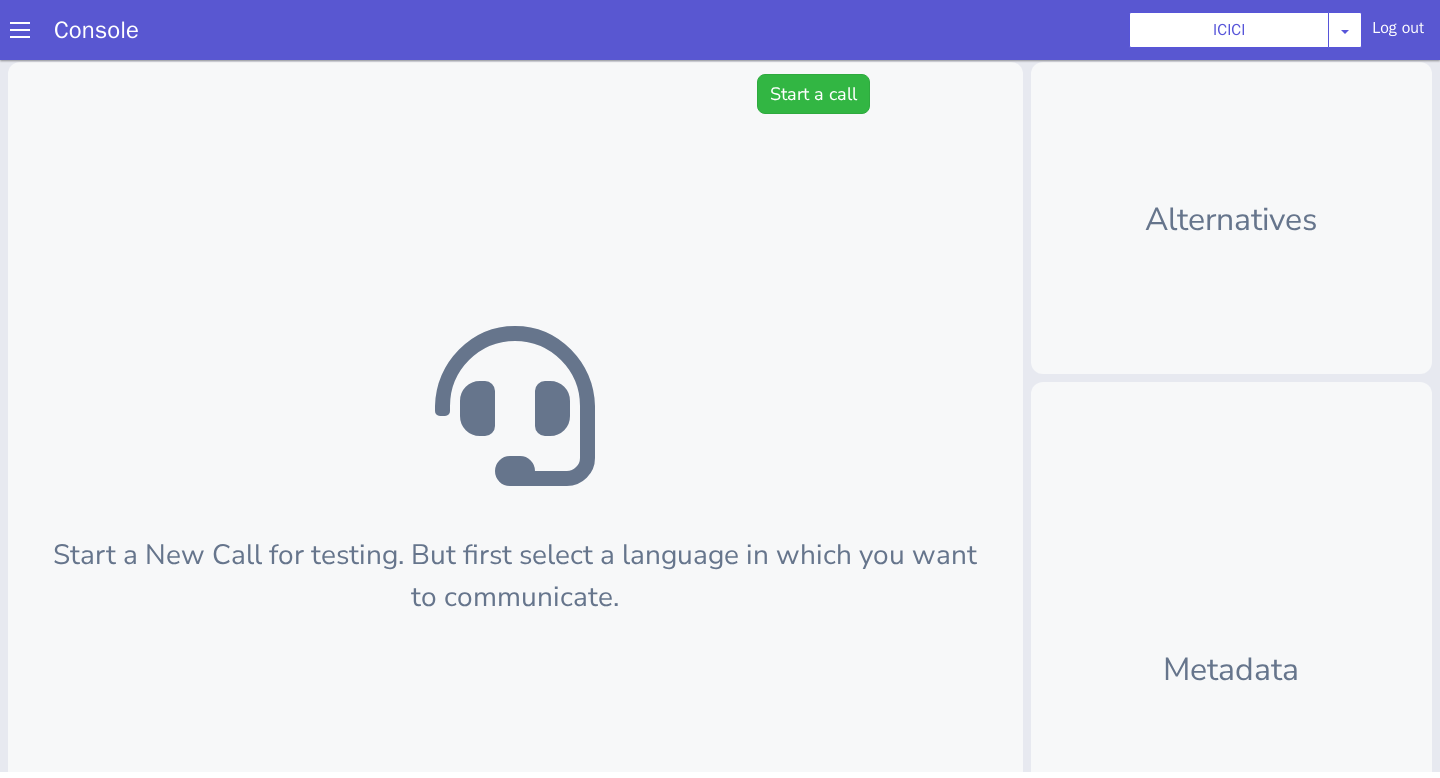 click on "Start a New Call for testing. But first select a language in which you want to communicate. For in-depth analysis, click here" at bounding box center (515, 538) 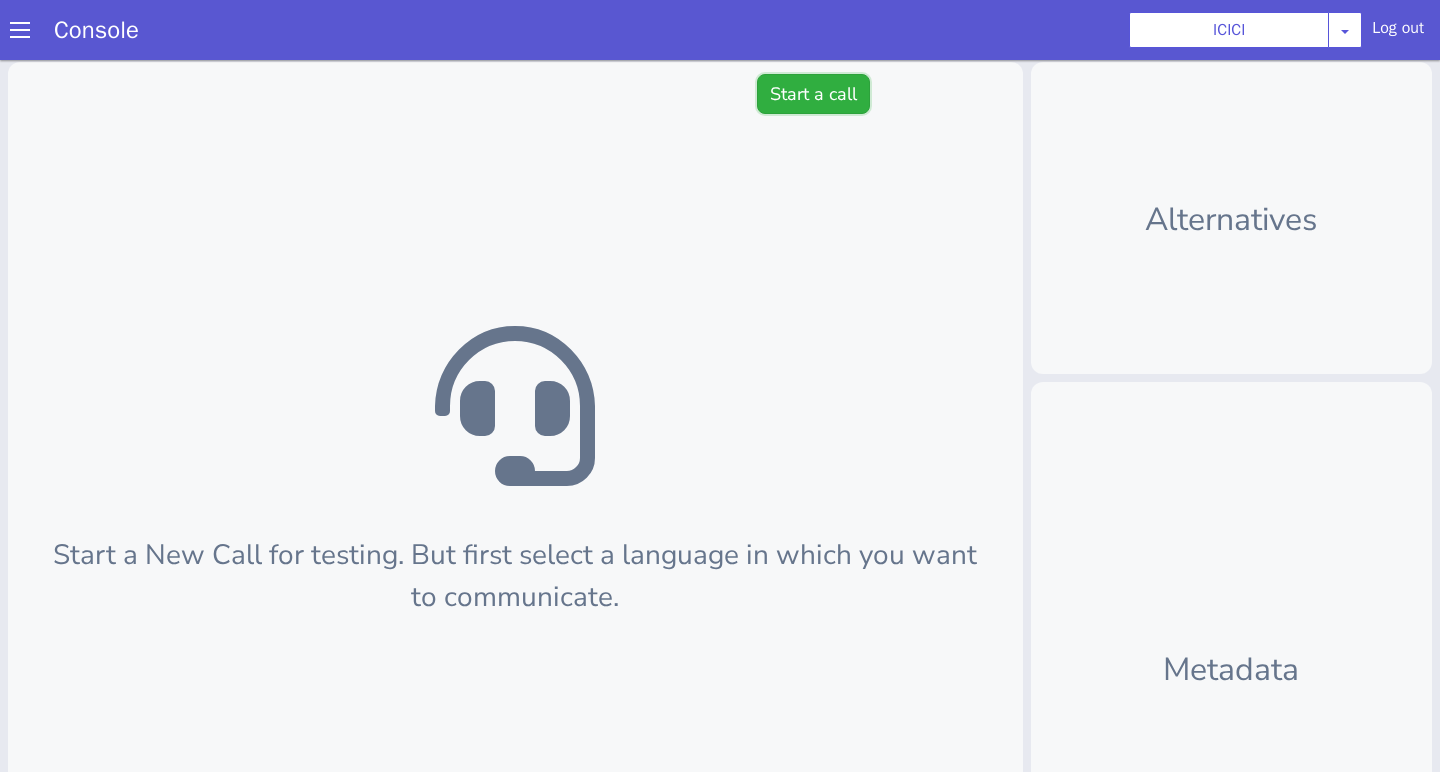 click on "Start a call" at bounding box center [813, 94] 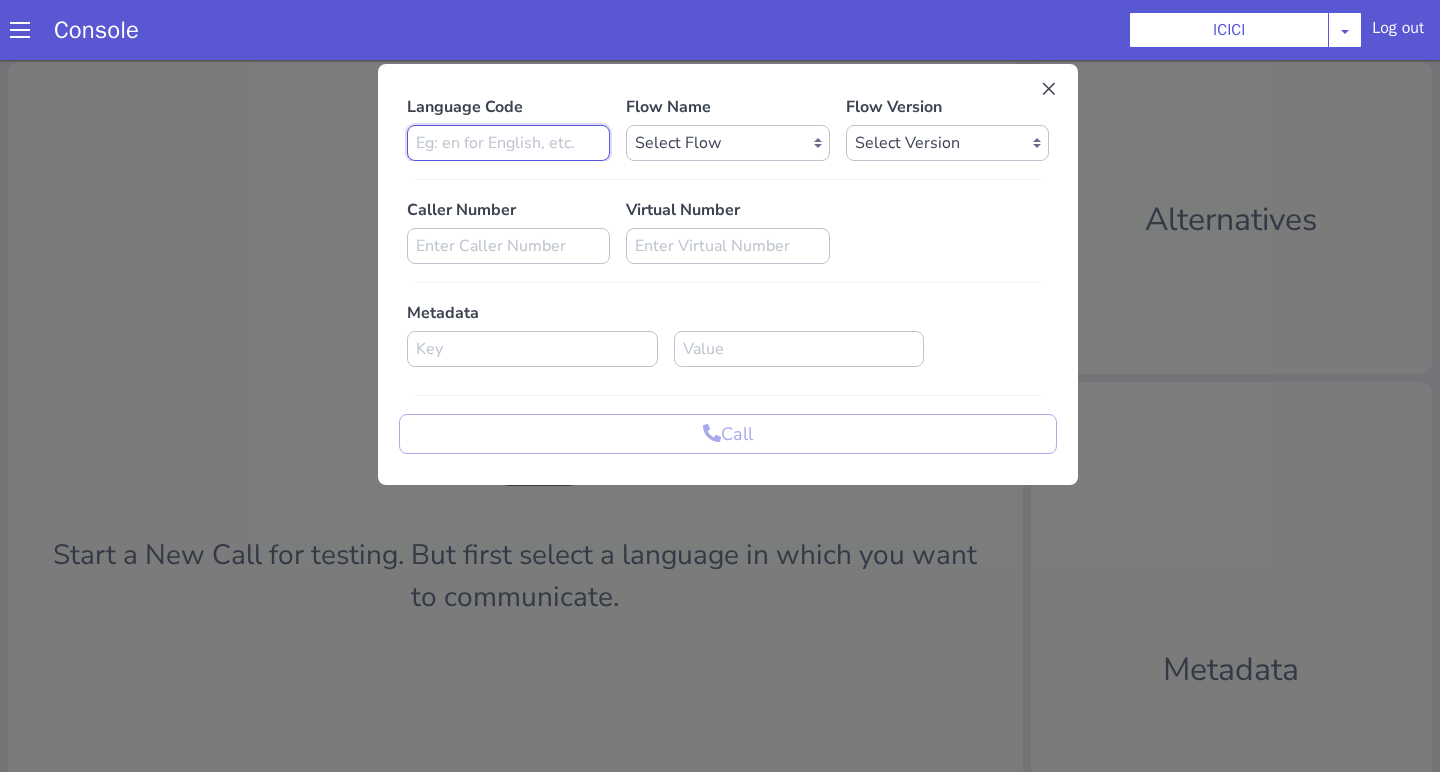 click at bounding box center (508, 143) 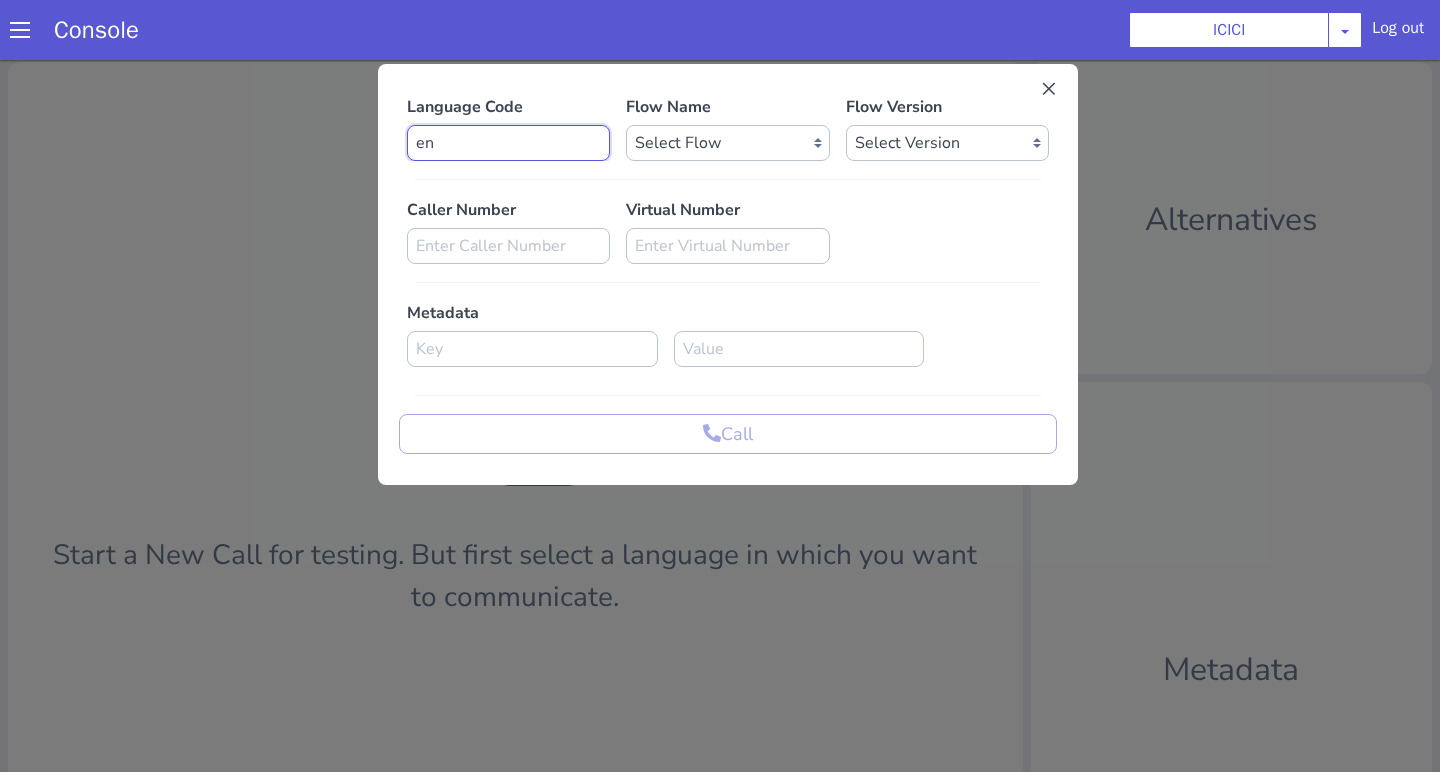 type on "en" 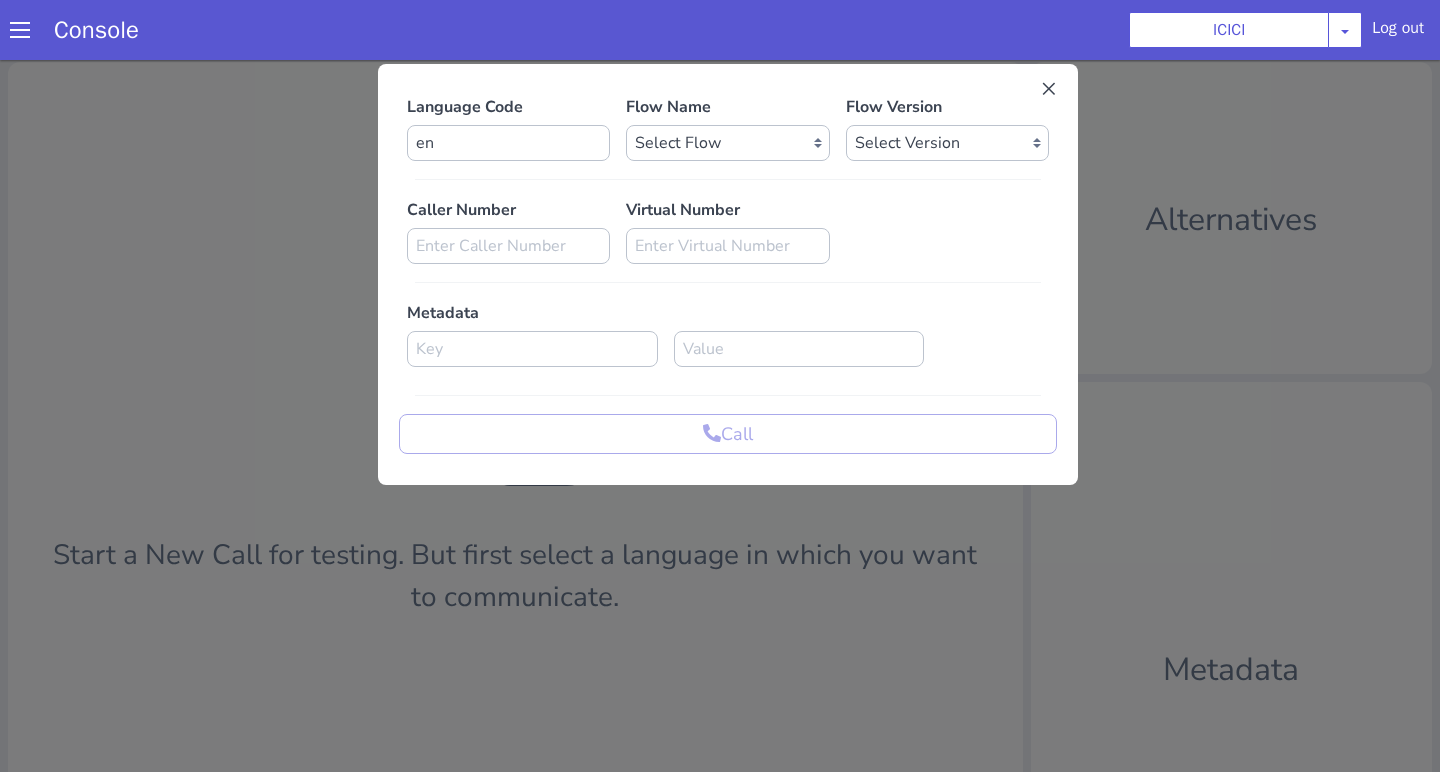click on "Flow Name Select Flow sachin_testing icici_test_import_1 icici_test icici_dummy infra_test ICICI_2 inter_digit_dtmf_wait_test icici ICICI_2.1 icici_incident_reporting Dummy_testcase icici_impostor_test icici_dtmf_patience_test DTMF_patience_test_bot icici_bot_2.0 (dropped) icici_cdbc_modification icici_migration phase_5 icici_lic_ipo icici_temp icici_outbound icici_poc_sip_trunking icici_prod_sync_temp icici_CC_limit_enhancement icici_farmer_bot icici_farmer_bot_hindi icici_hi icici_dialogy" at bounding box center [727, 128] 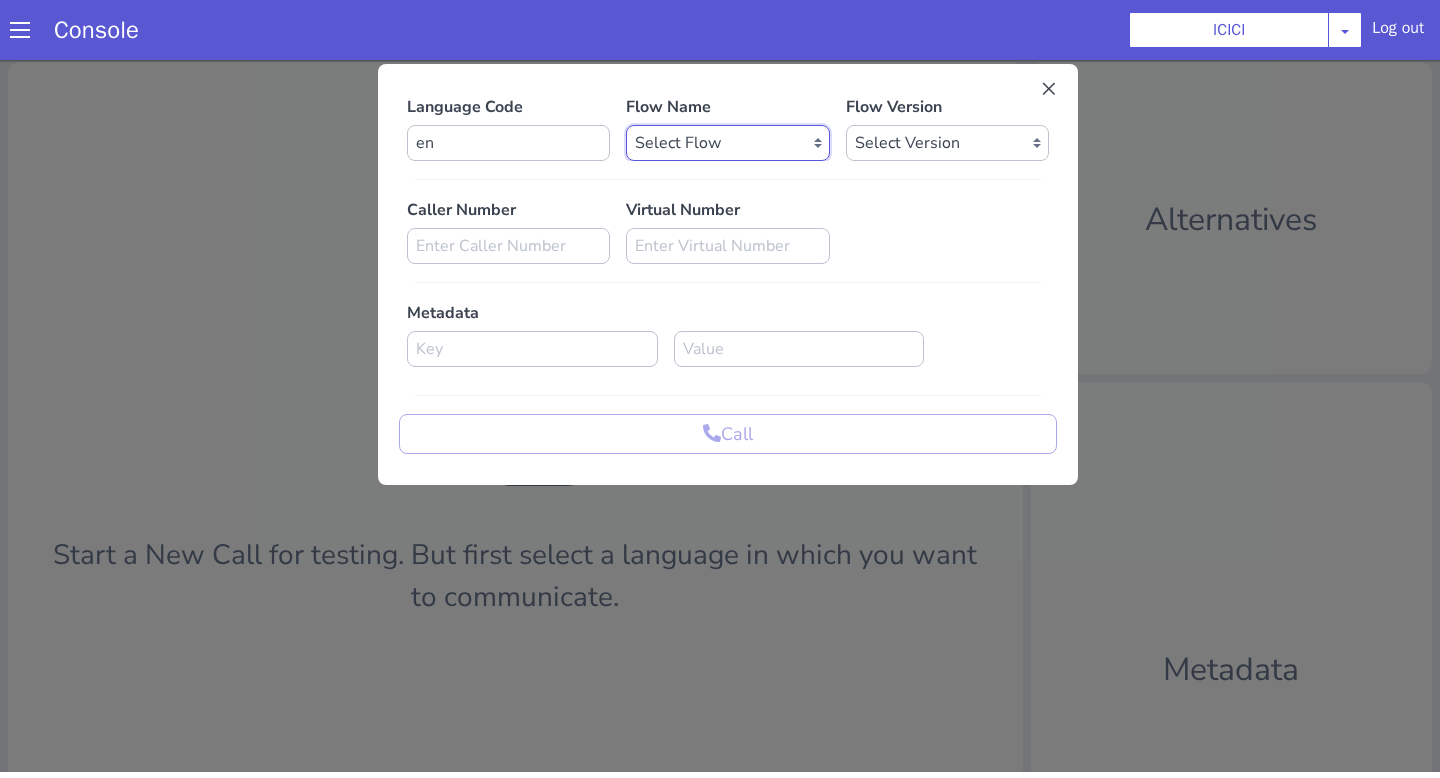 click on "Select Flow sachin_testing icici_test_import_1 icici_test icici_dummy infra_test ICICI_2 inter_digit_dtmf_wait_test icici ICICI_2.1 icici_incident_reporting Dummy_testcase icici_impostor_test icici_dtmf_patience_test DTMF_patience_test_bot icici_bot_2.0 (dropped) icici_cdbc_modification icici_migration phase_5 icici_lic_ipo icici_temp icici_outbound icici_poc_sip_trunking icici_prod_sync_temp icici_CC_limit_enhancement icici_farmer_bot icici_farmer_bot_hindi icici_hi icici_dialogy" at bounding box center (727, 143) 